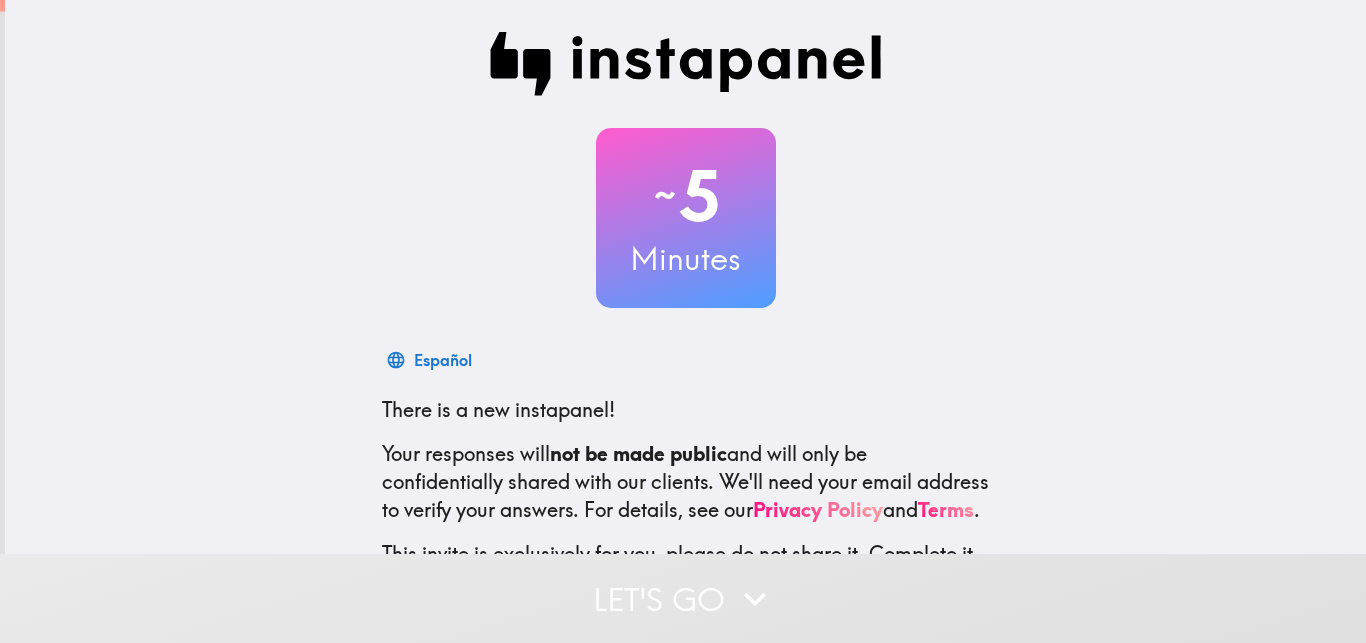scroll, scrollTop: 0, scrollLeft: 0, axis: both 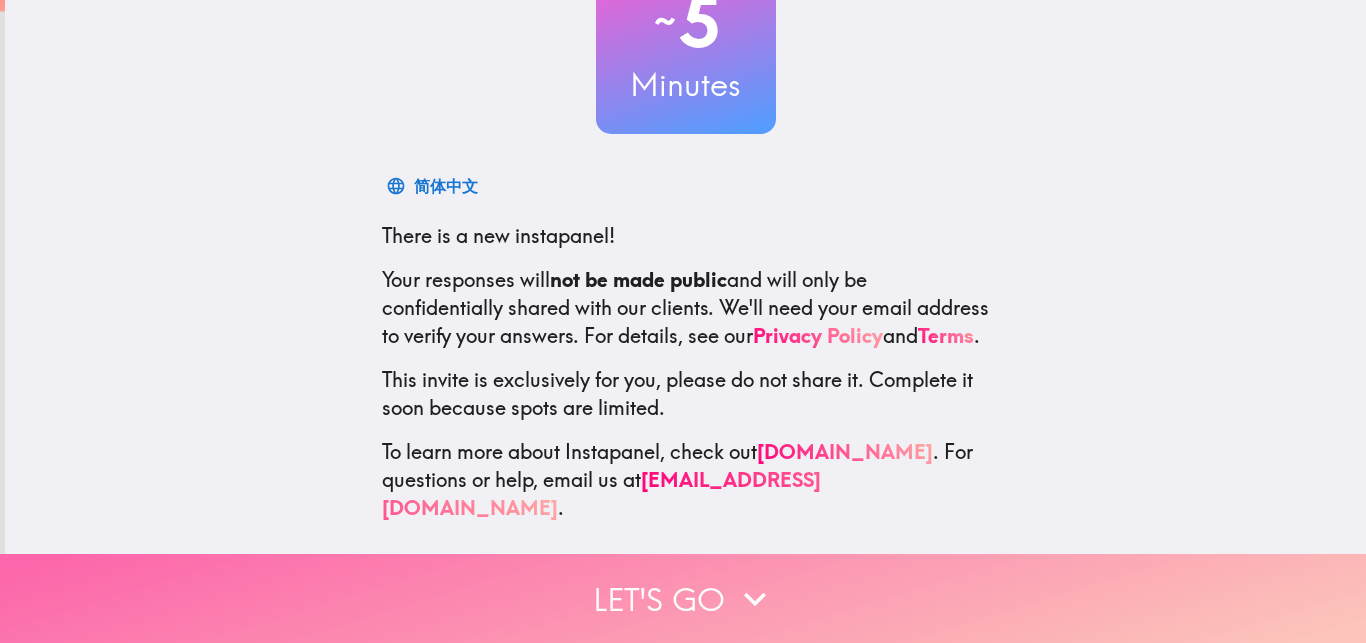 click on "Let's go" at bounding box center (683, 598) 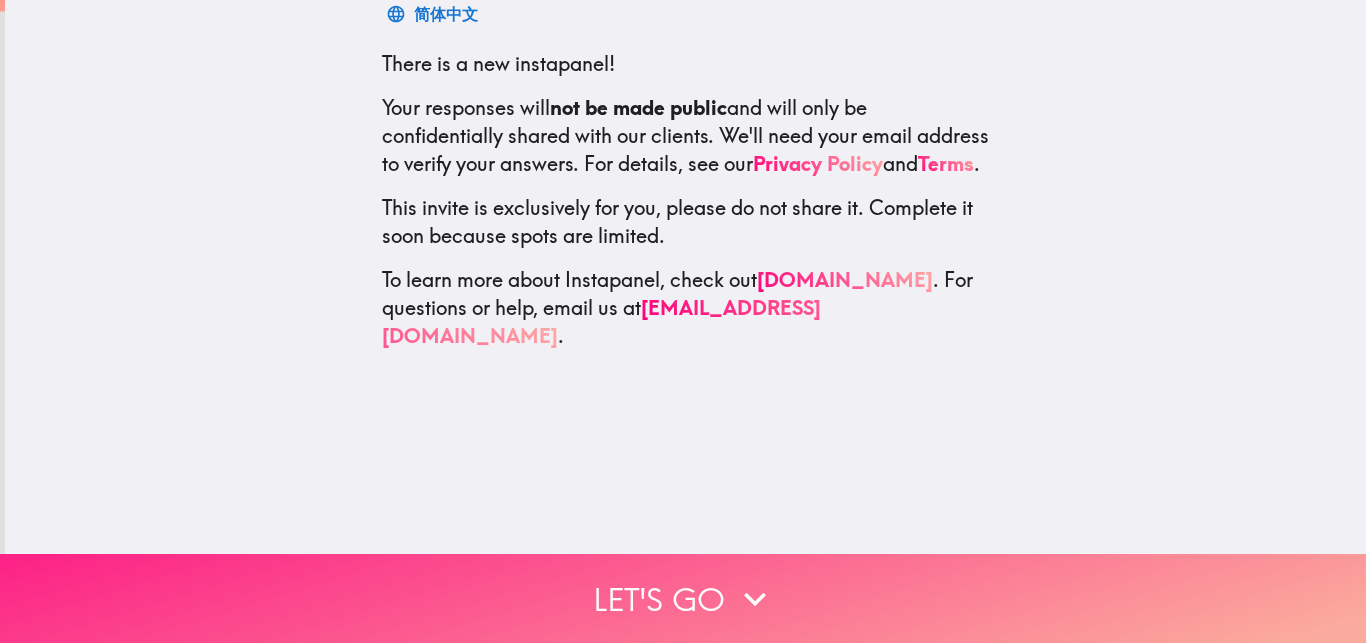 scroll, scrollTop: 0, scrollLeft: 0, axis: both 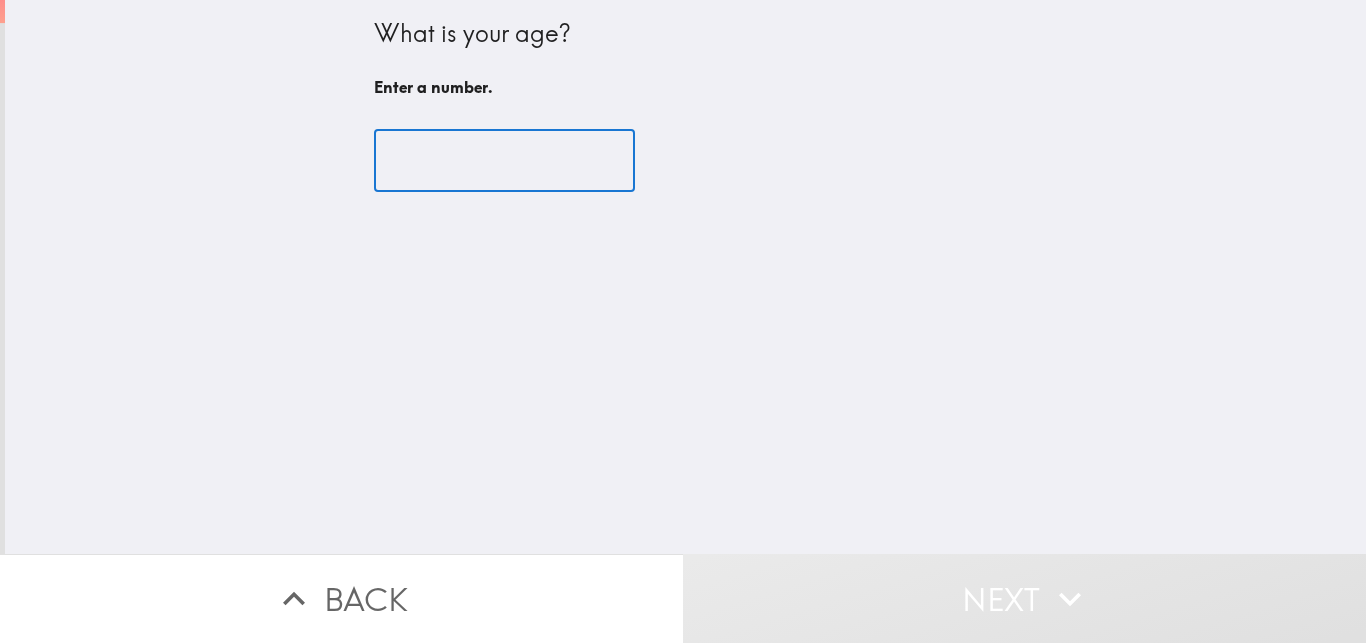 click at bounding box center (504, 161) 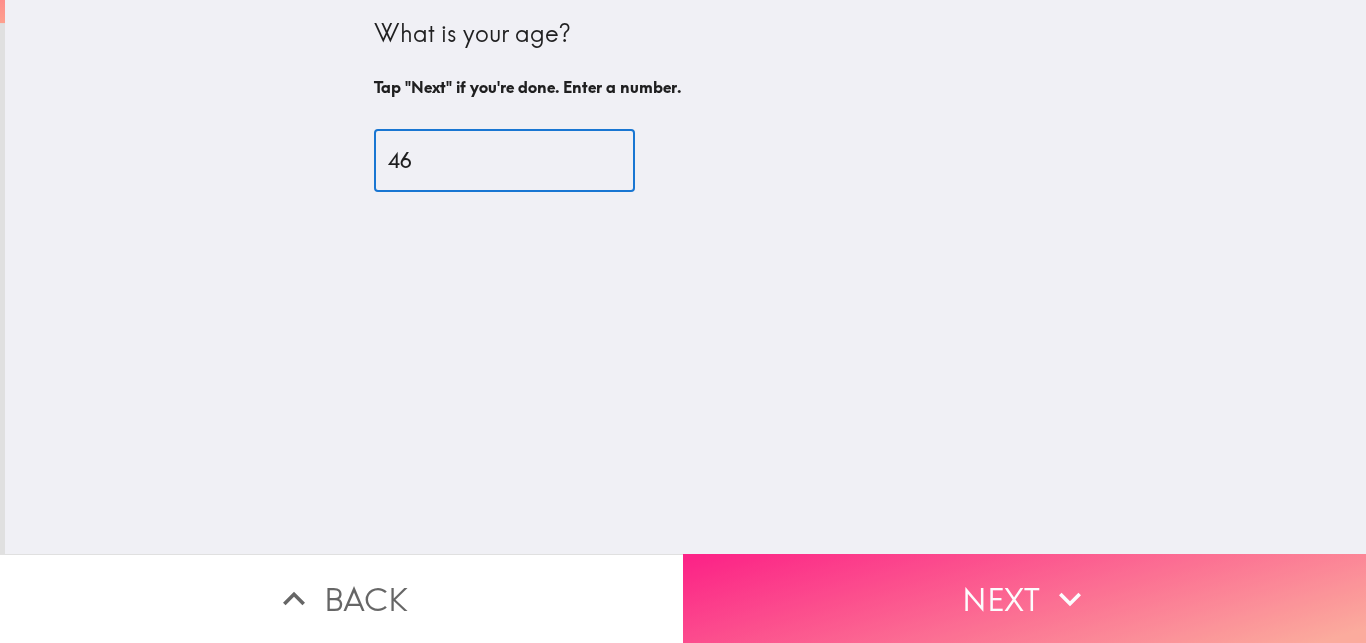 type on "46" 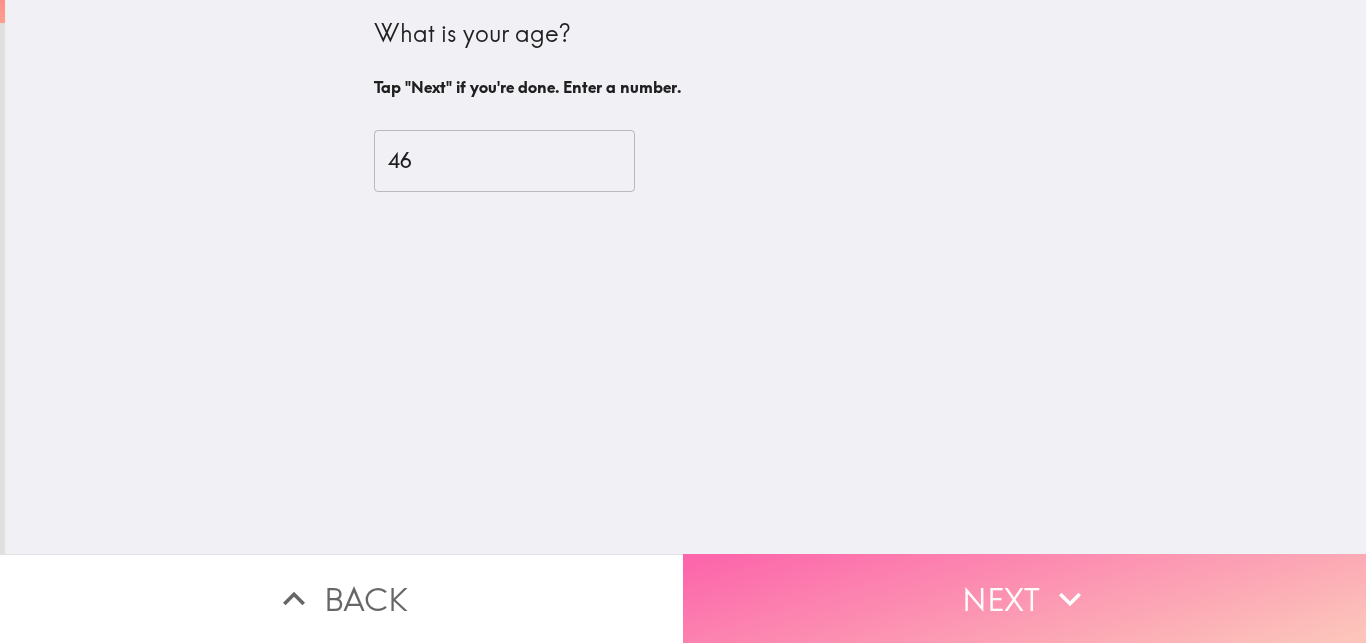 click on "Next" at bounding box center (1024, 598) 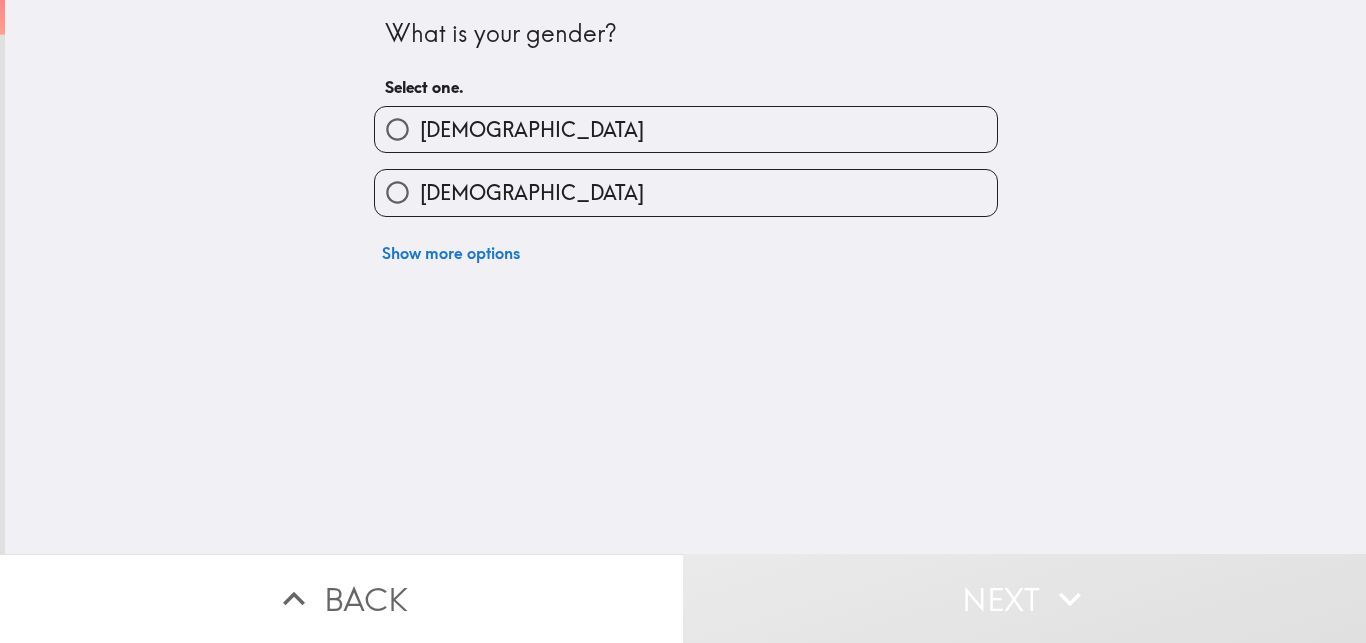 click on "[DEMOGRAPHIC_DATA]" at bounding box center [686, 129] 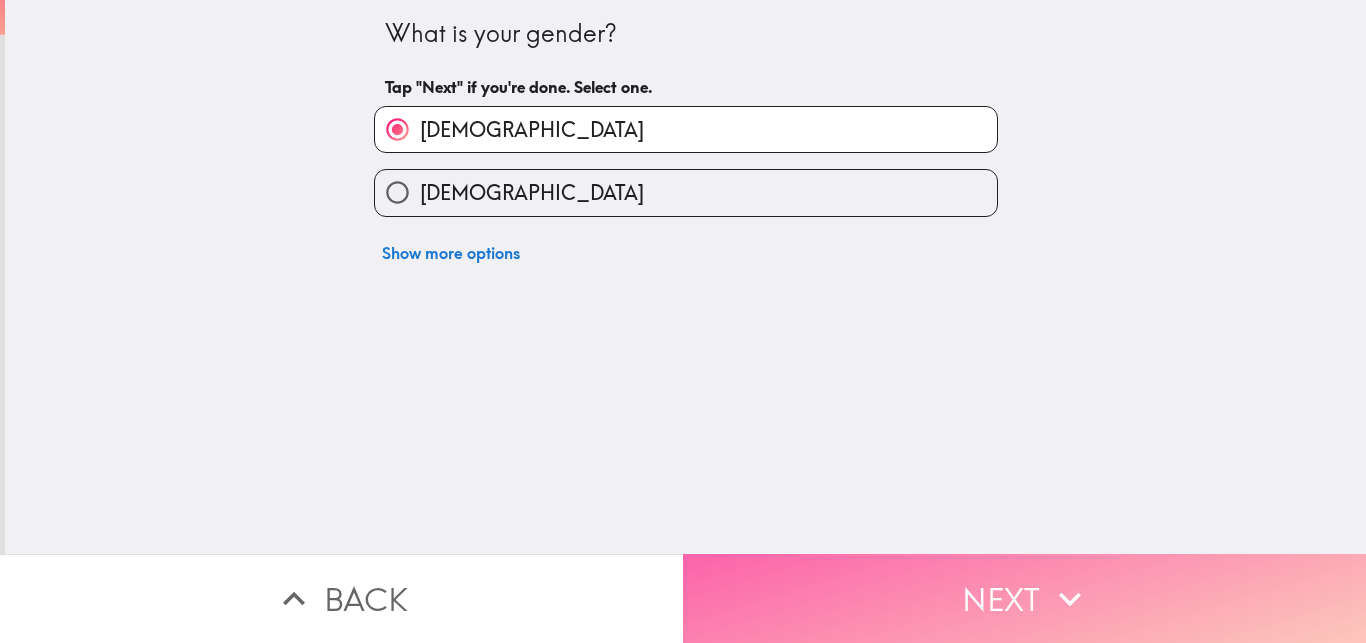 click on "Next" at bounding box center (1024, 598) 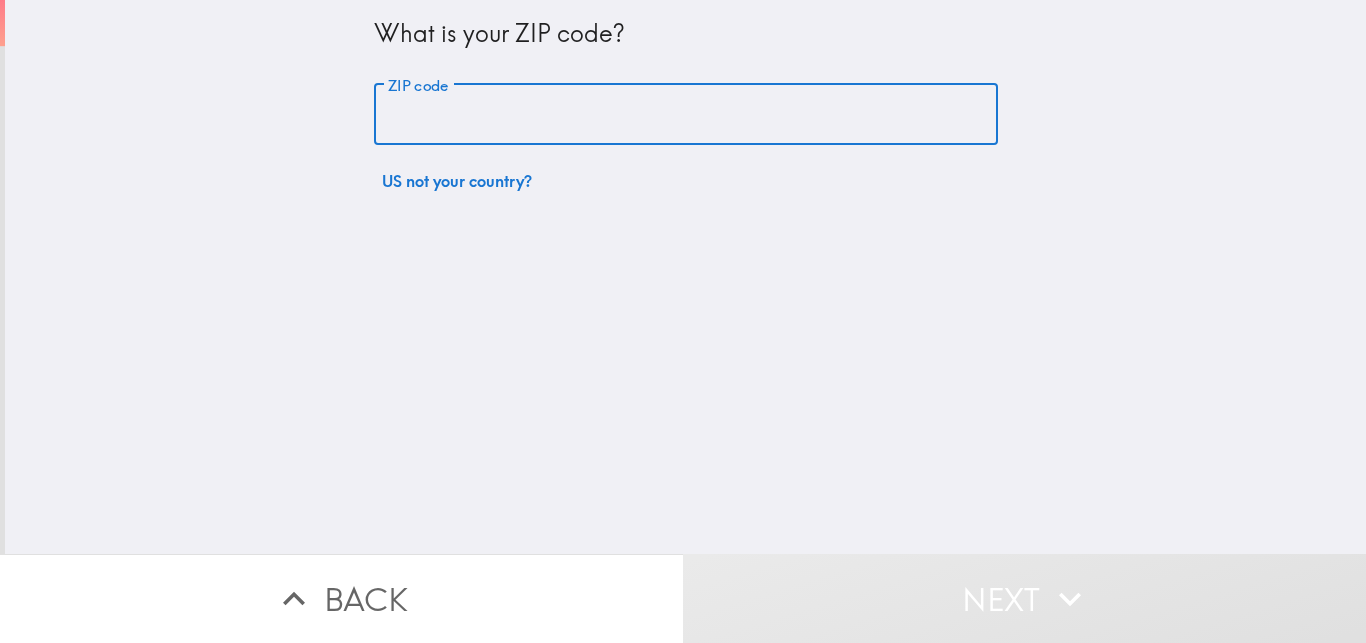 click on "ZIP code" at bounding box center [686, 115] 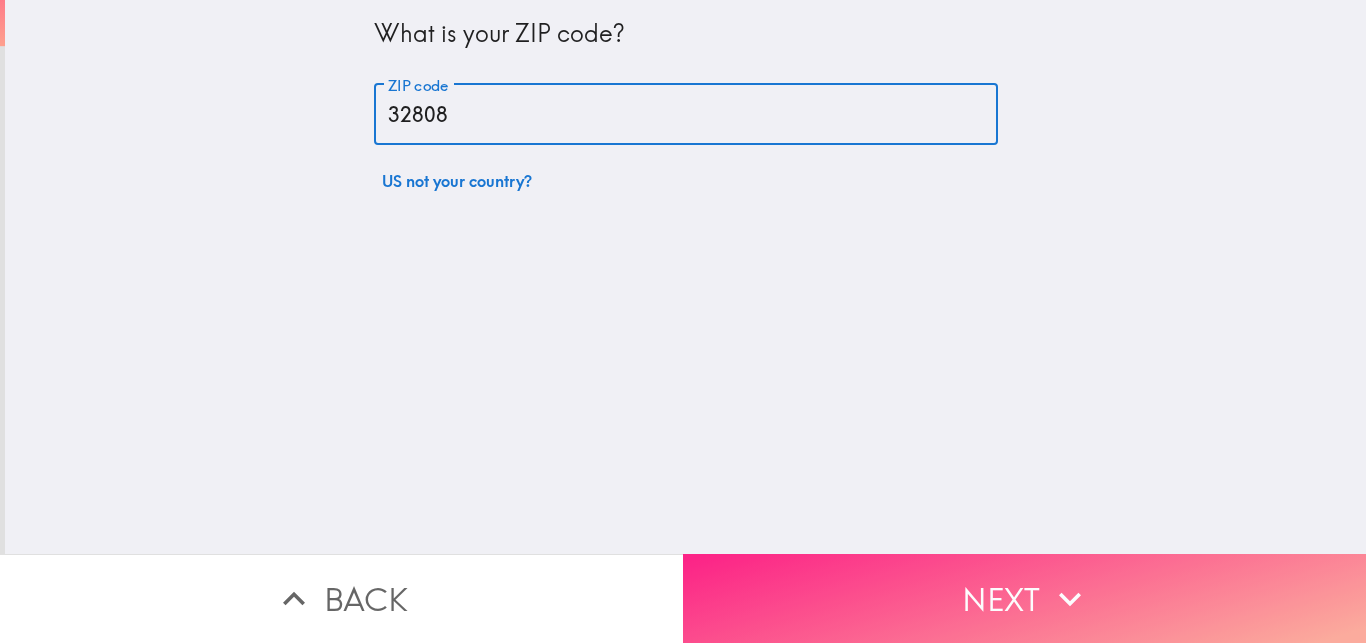 type on "32808" 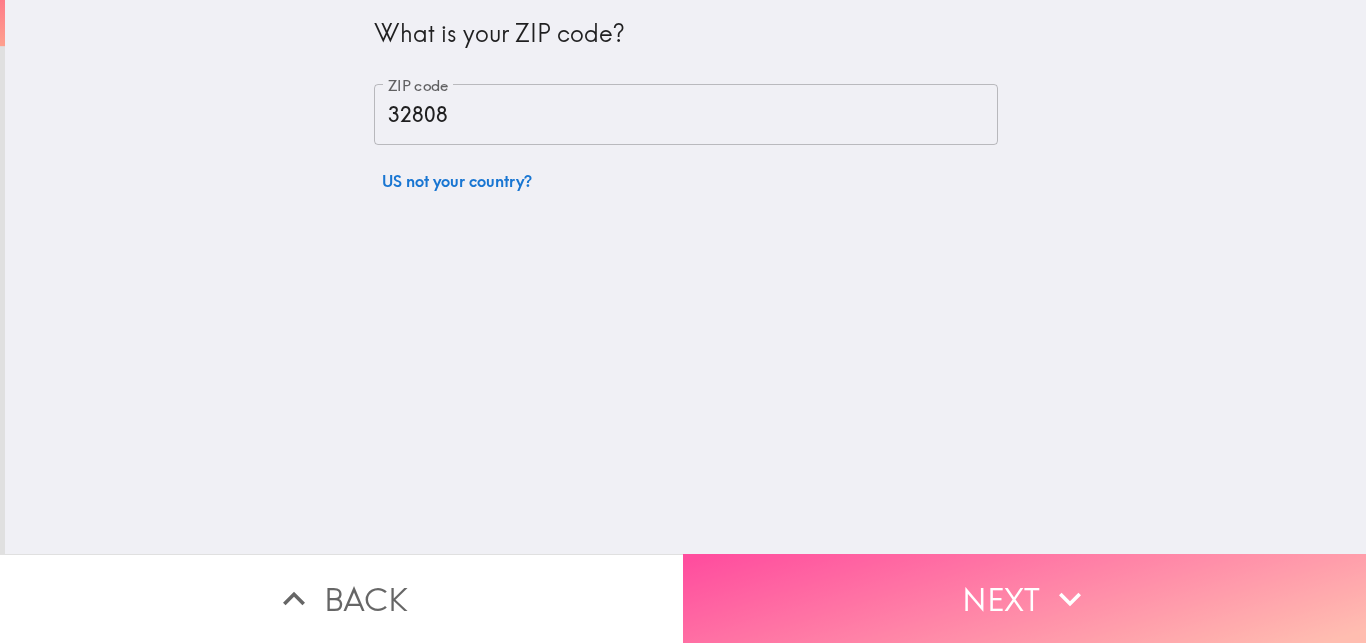 click on "Next" at bounding box center (1024, 598) 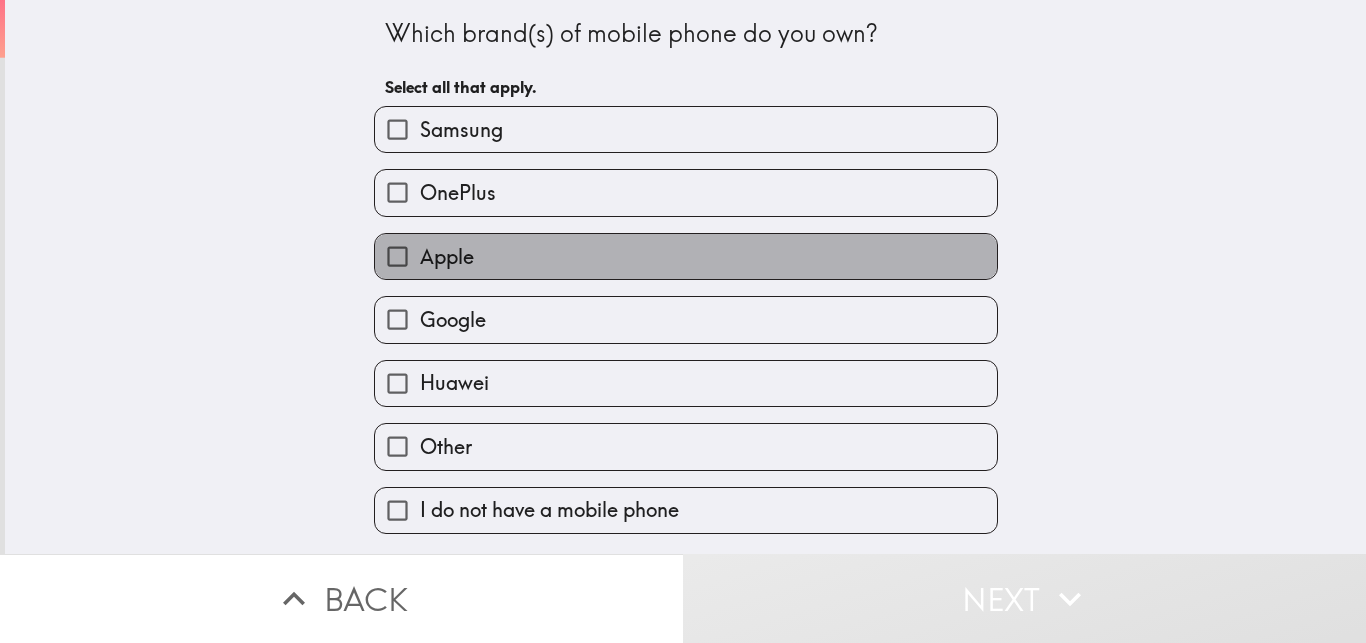click on "Apple" at bounding box center [686, 256] 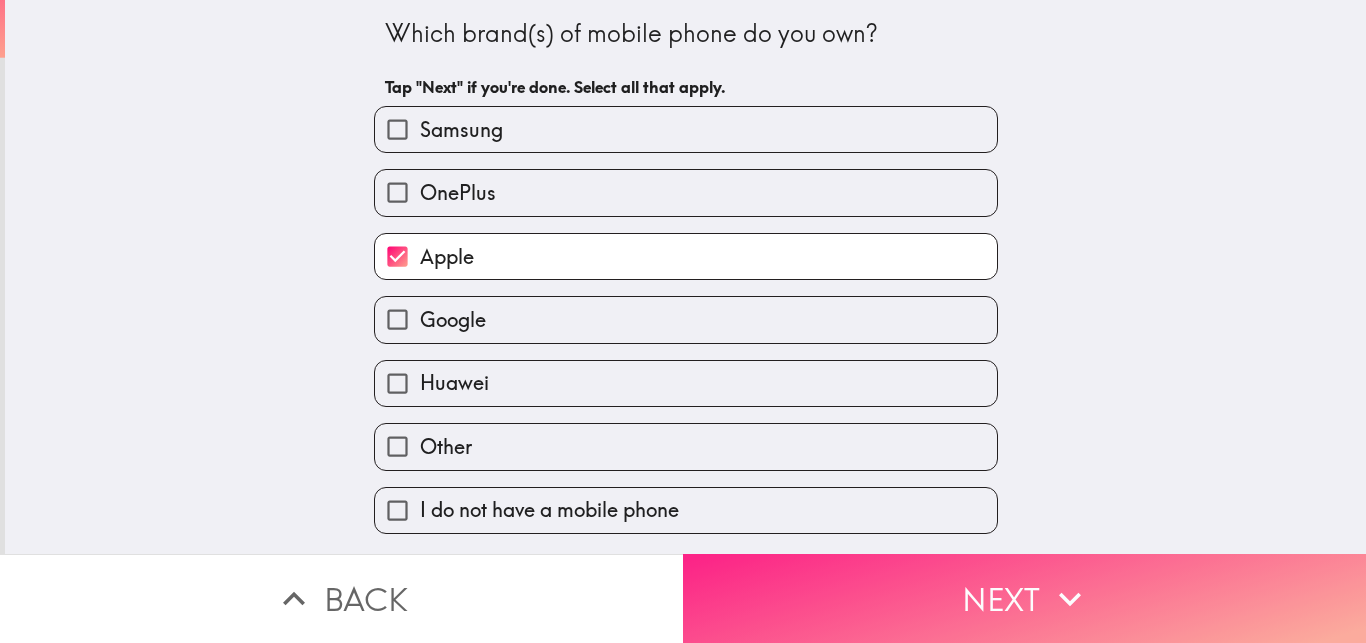 click on "Next" at bounding box center [1024, 598] 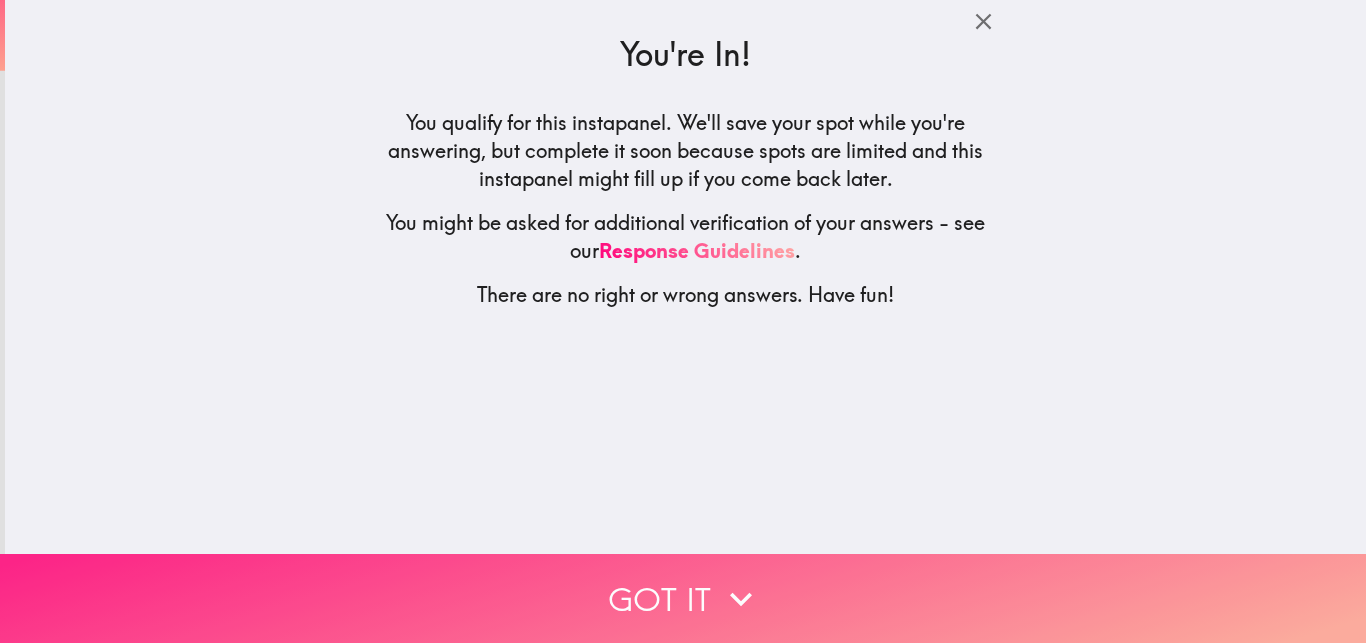 click on "Got it" at bounding box center (683, 598) 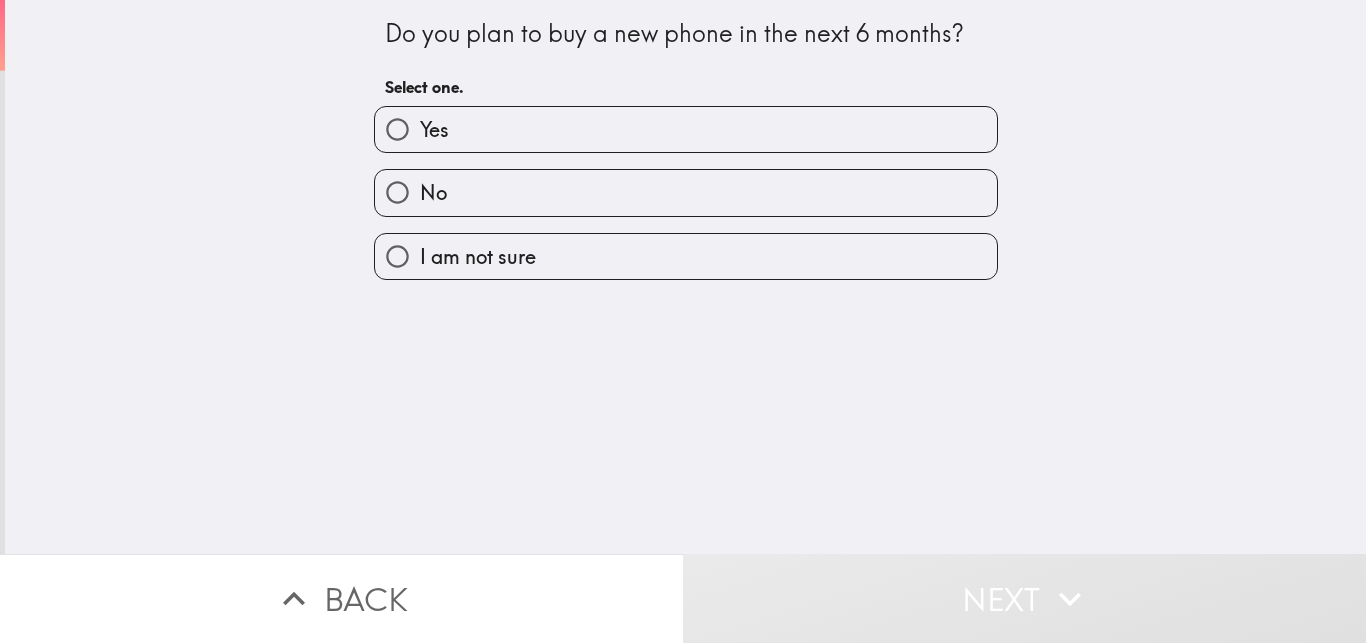 click on "No" at bounding box center [686, 192] 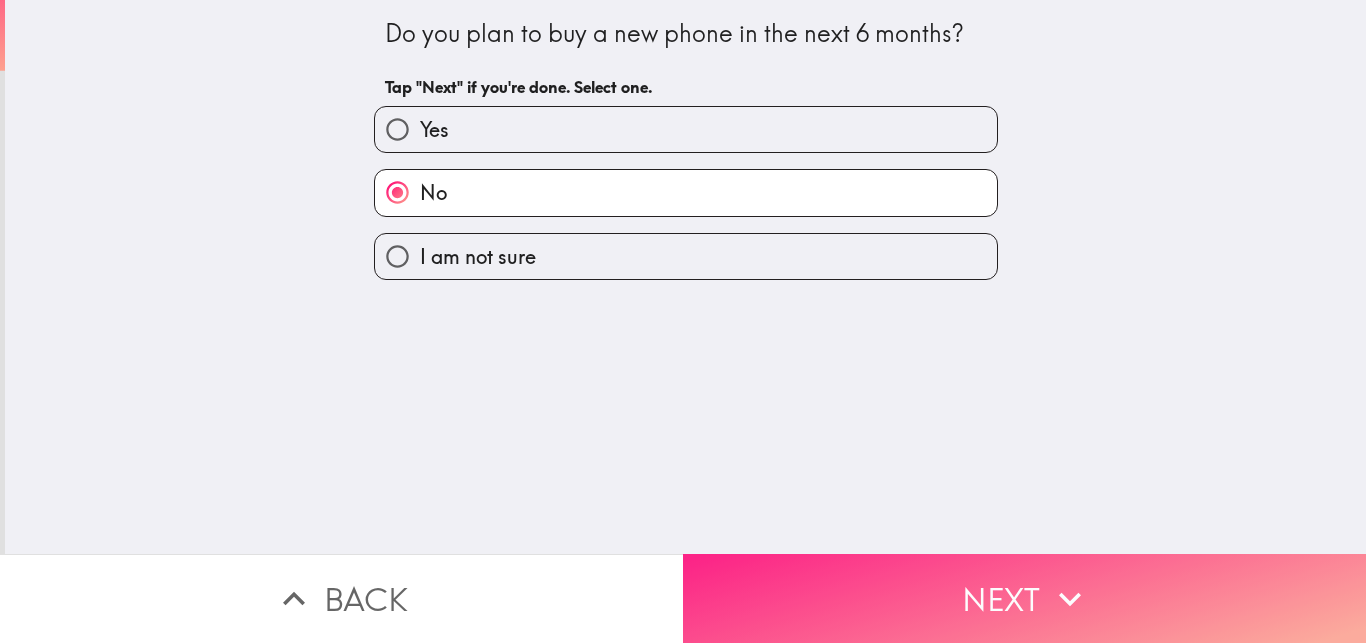 click on "Next" at bounding box center (1024, 598) 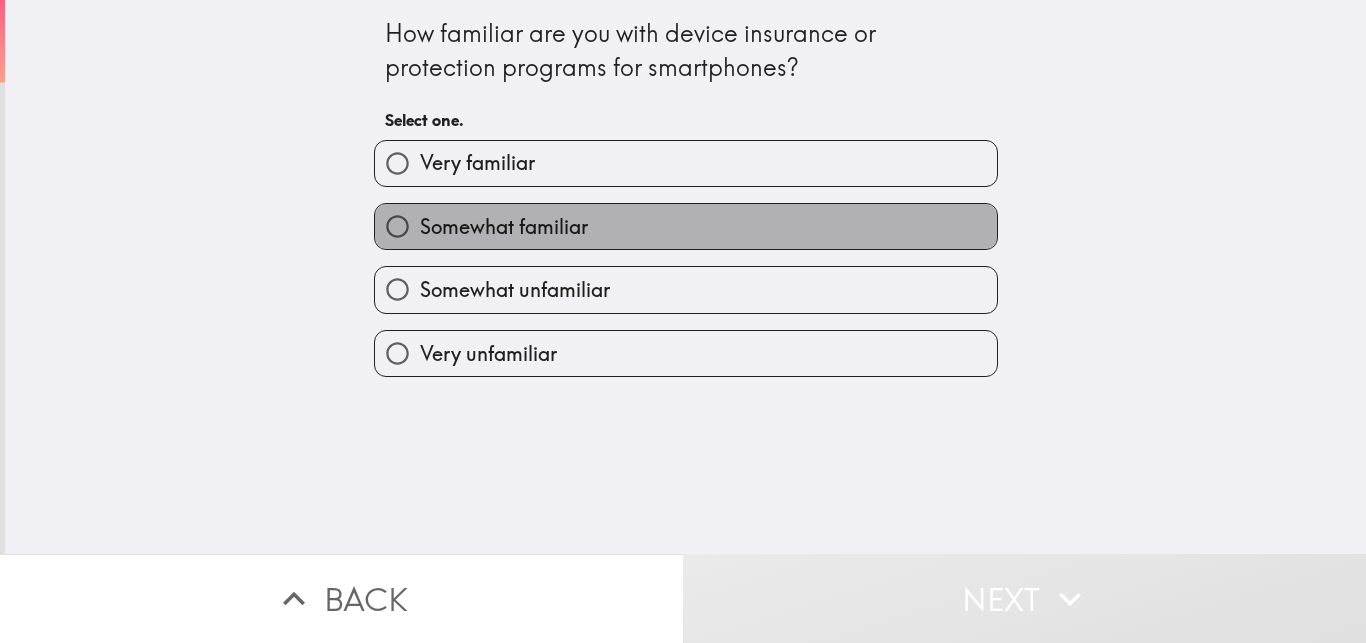 click on "Somewhat familiar" at bounding box center (686, 226) 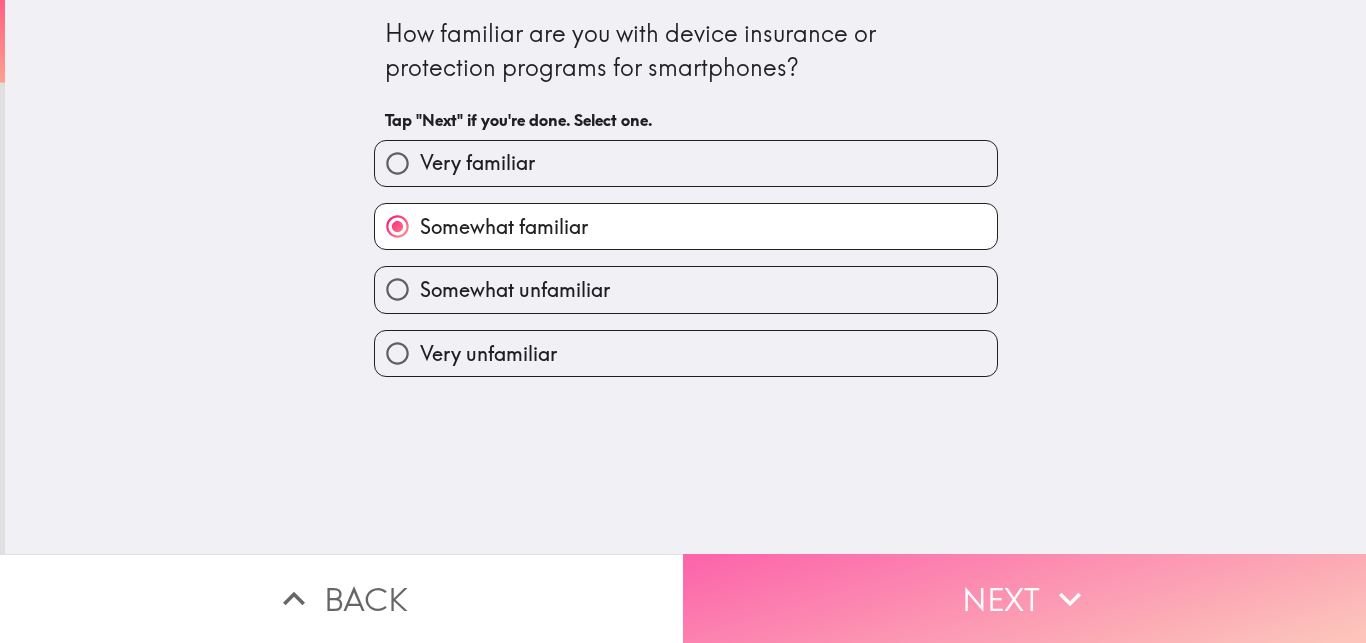 drag, startPoint x: 939, startPoint y: 578, endPoint x: 939, endPoint y: 565, distance: 13 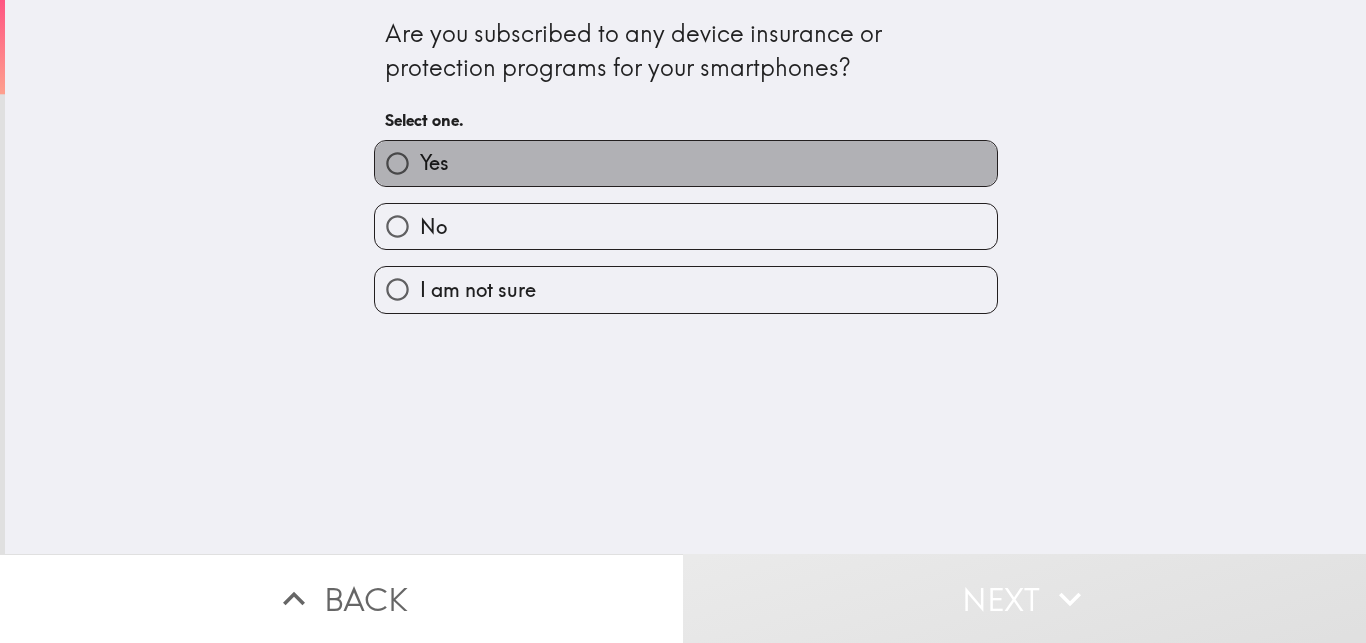 click on "Yes" at bounding box center (686, 163) 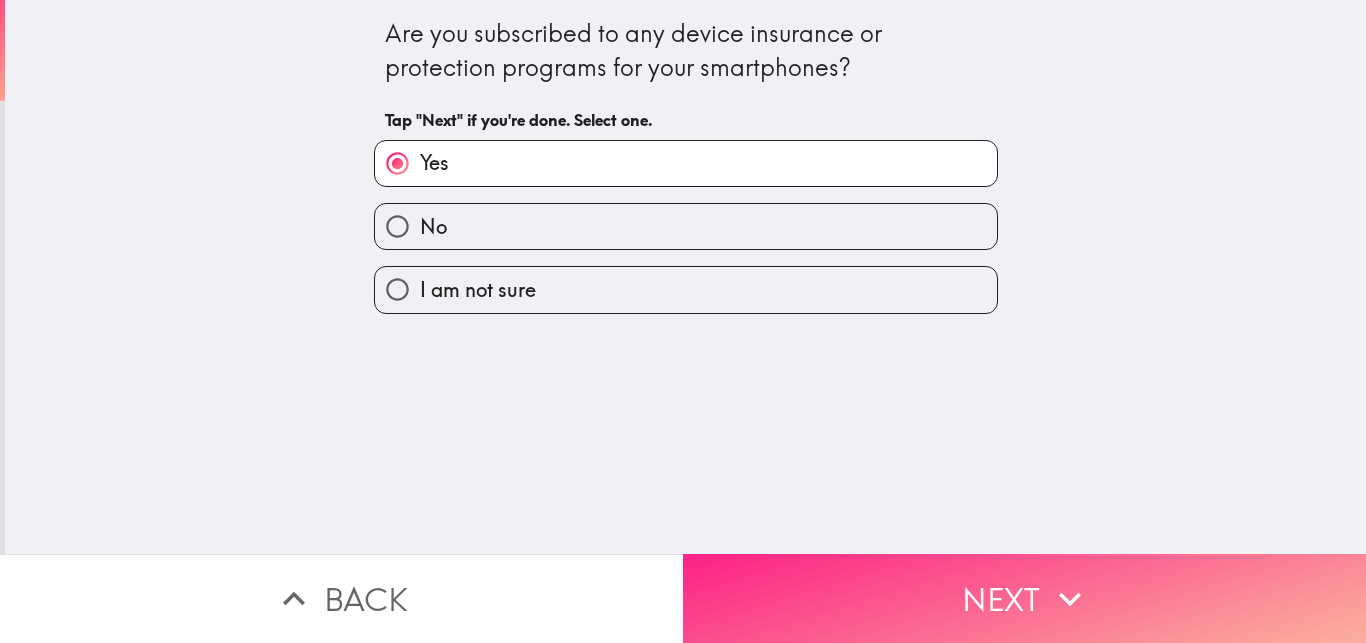 click on "Next" at bounding box center (1024, 598) 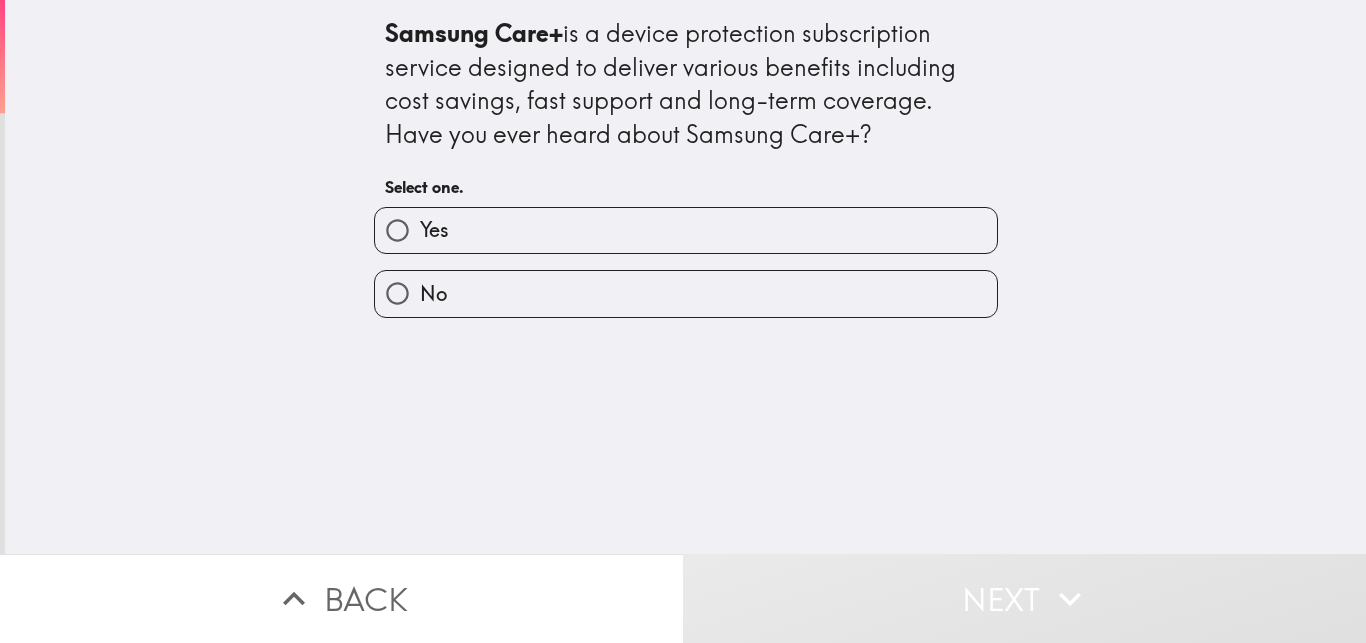 click on "Yes" at bounding box center (686, 230) 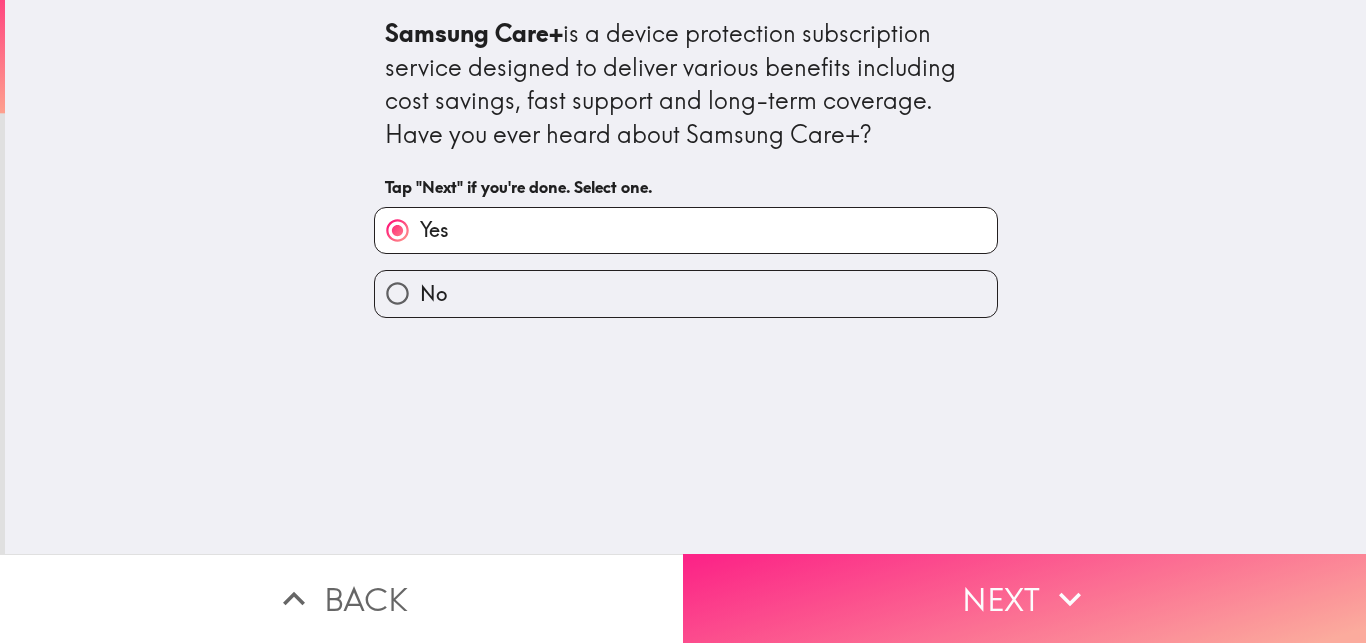 click on "Next" at bounding box center (1024, 598) 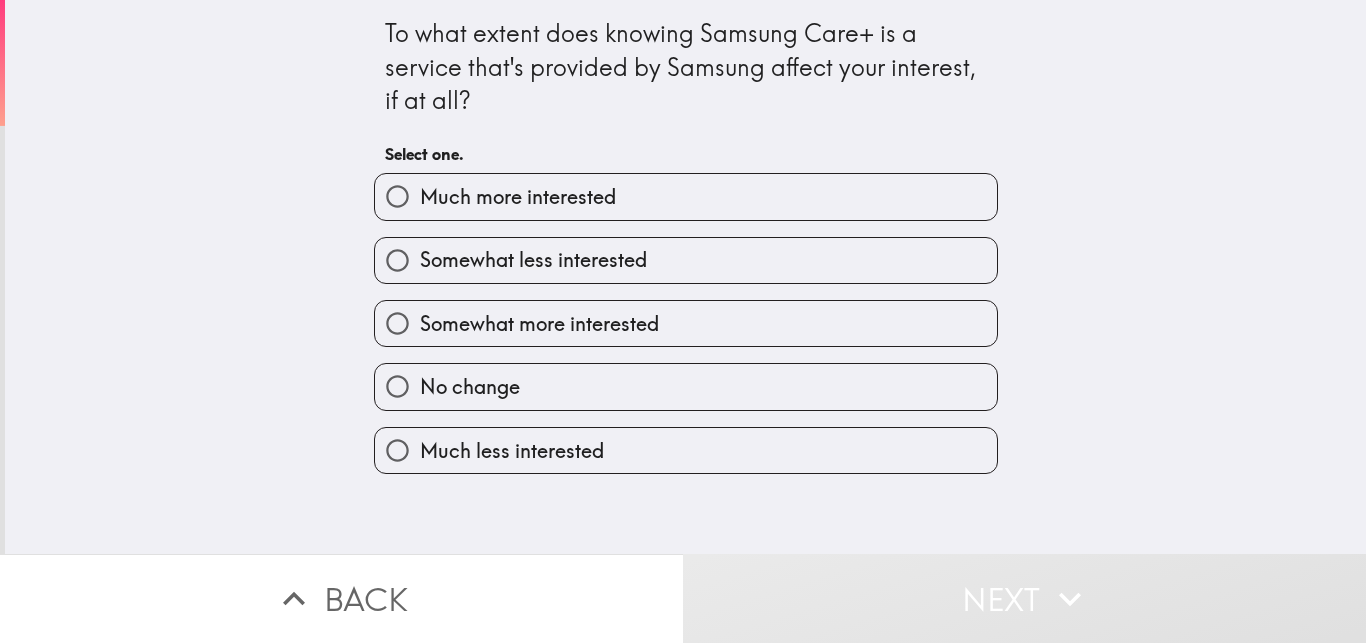 click on "Much more interested" at bounding box center (686, 196) 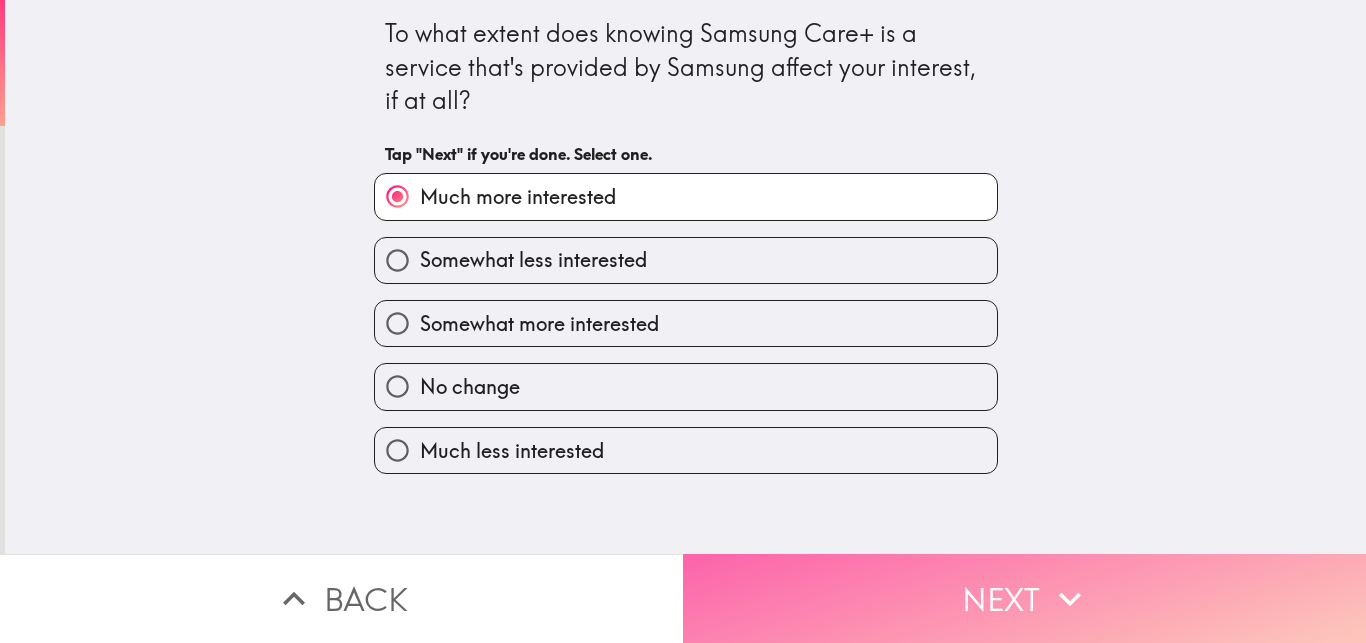 click on "Next" at bounding box center [1024, 598] 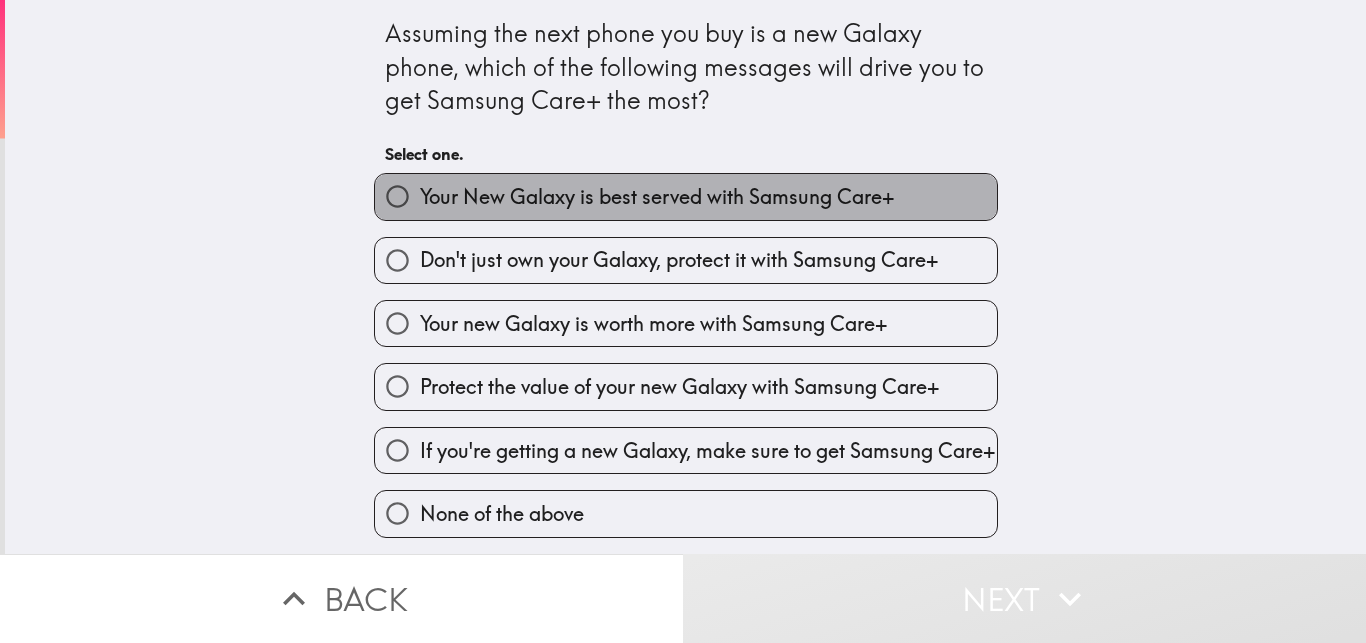 click on "Your New Galaxy is best served with Samsung Care+" at bounding box center (657, 197) 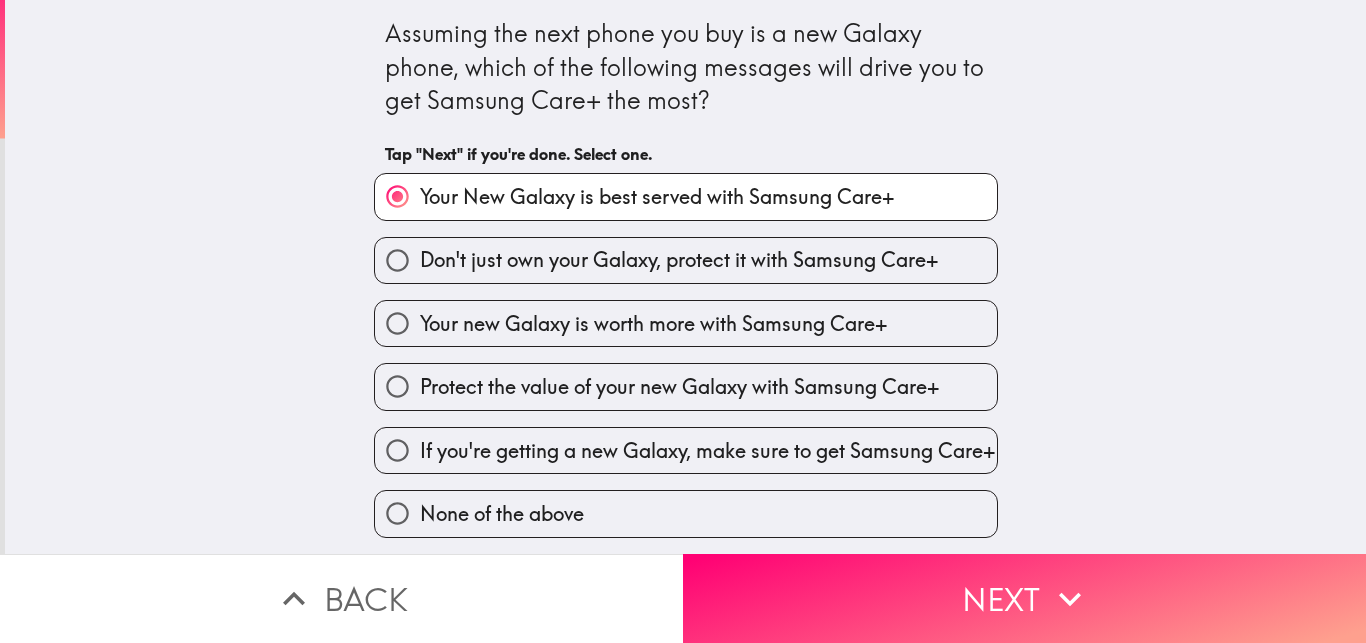 scroll, scrollTop: 11, scrollLeft: 0, axis: vertical 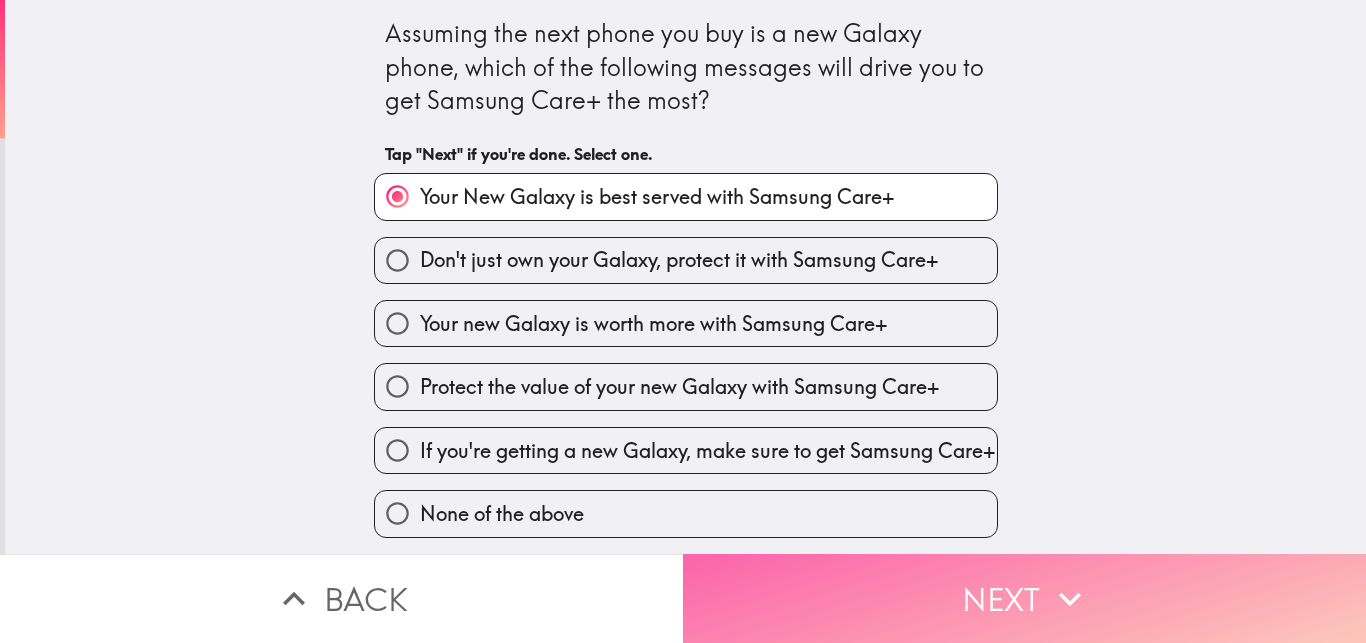 click on "Next" at bounding box center (1024, 598) 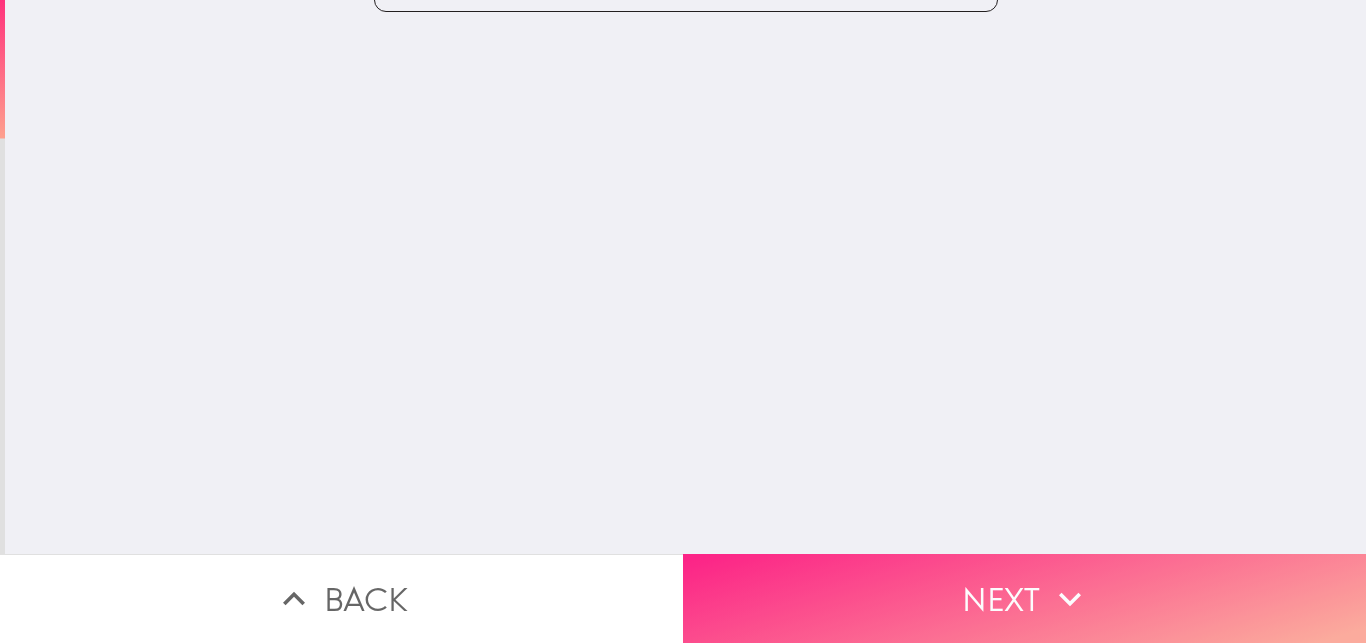 scroll, scrollTop: 0, scrollLeft: 0, axis: both 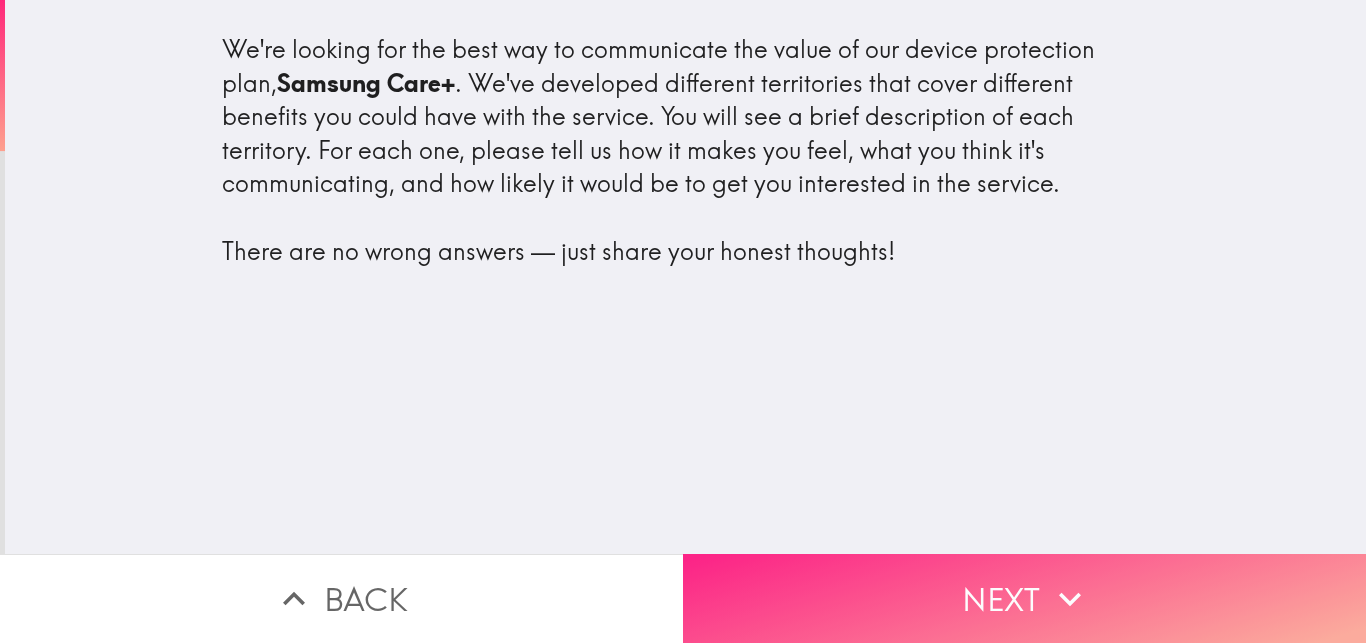 click on "Next" at bounding box center (1024, 598) 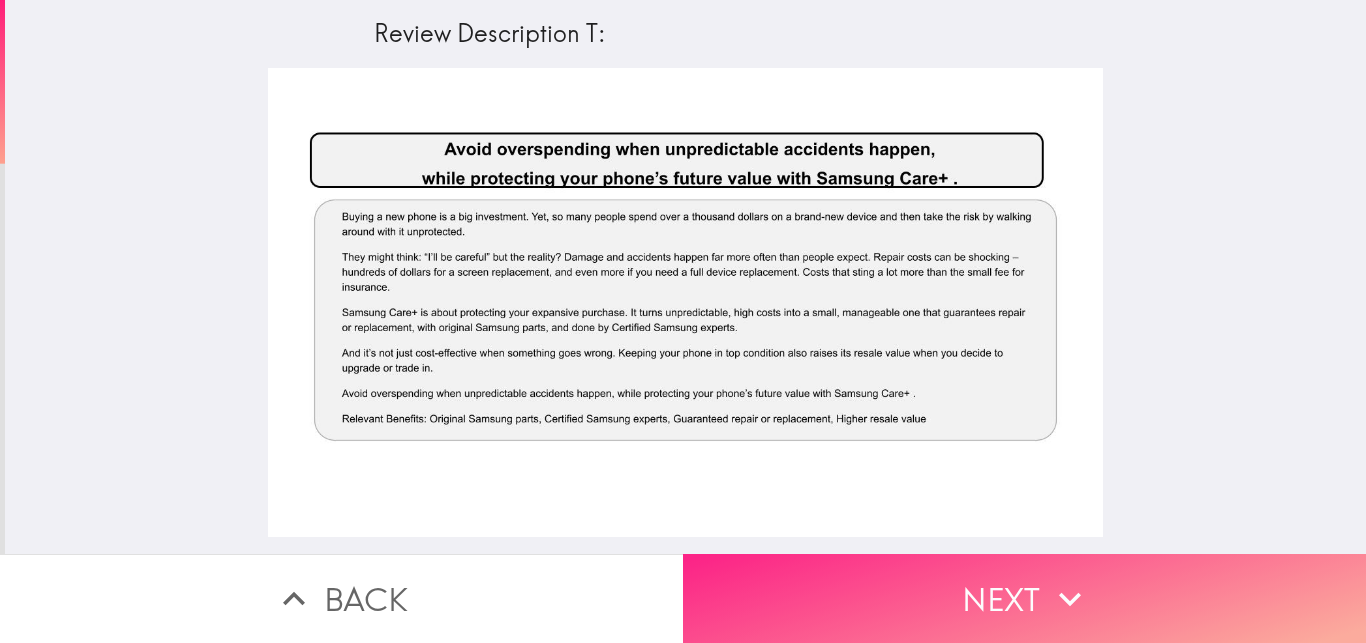 click on "Next" at bounding box center [1024, 598] 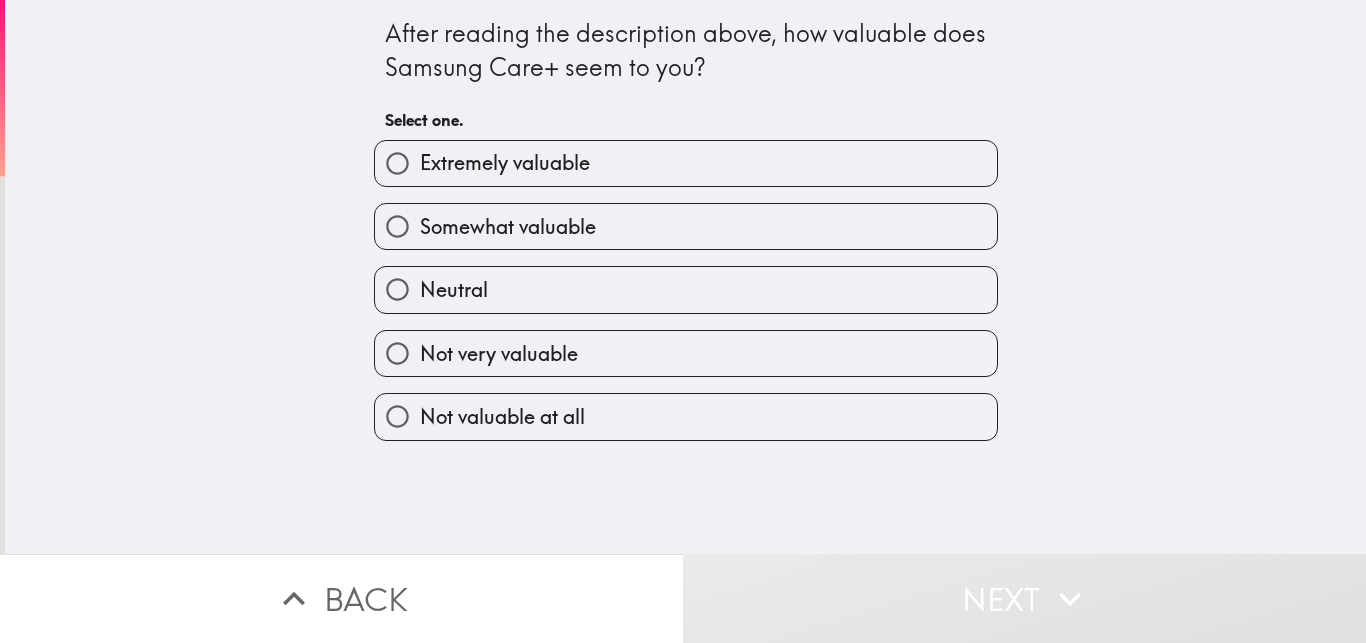 click on "Extremely valuable" at bounding box center (505, 163) 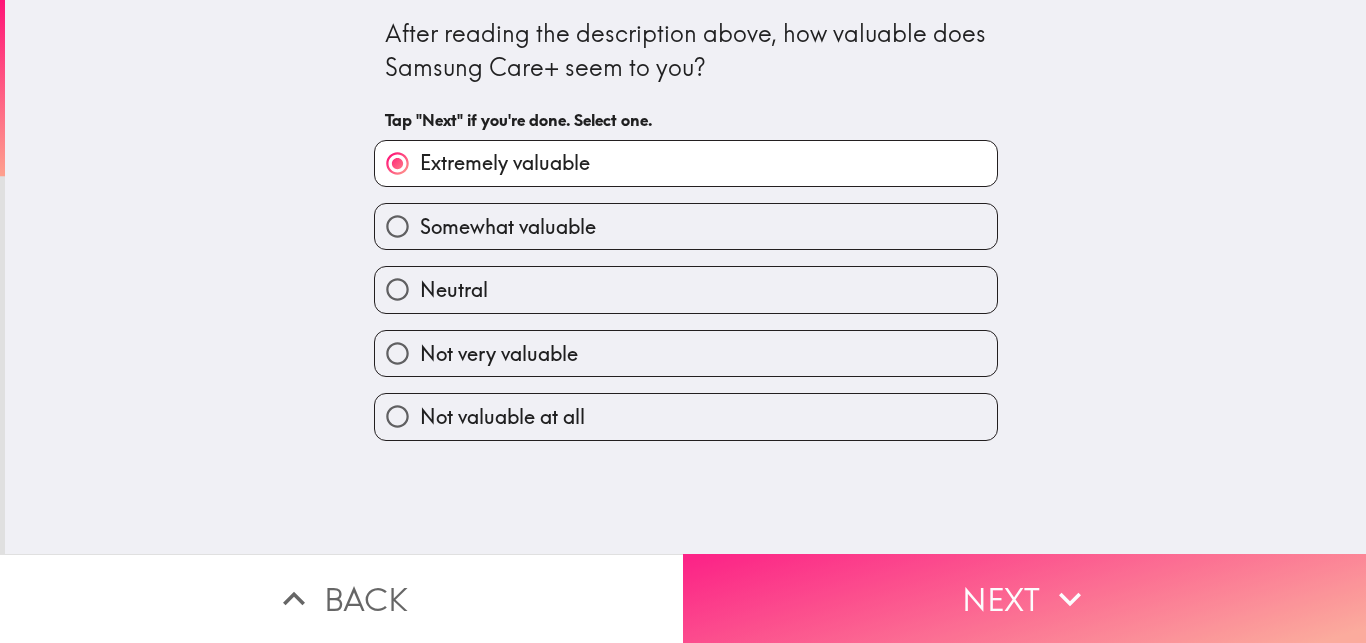 click on "Next" at bounding box center (1024, 598) 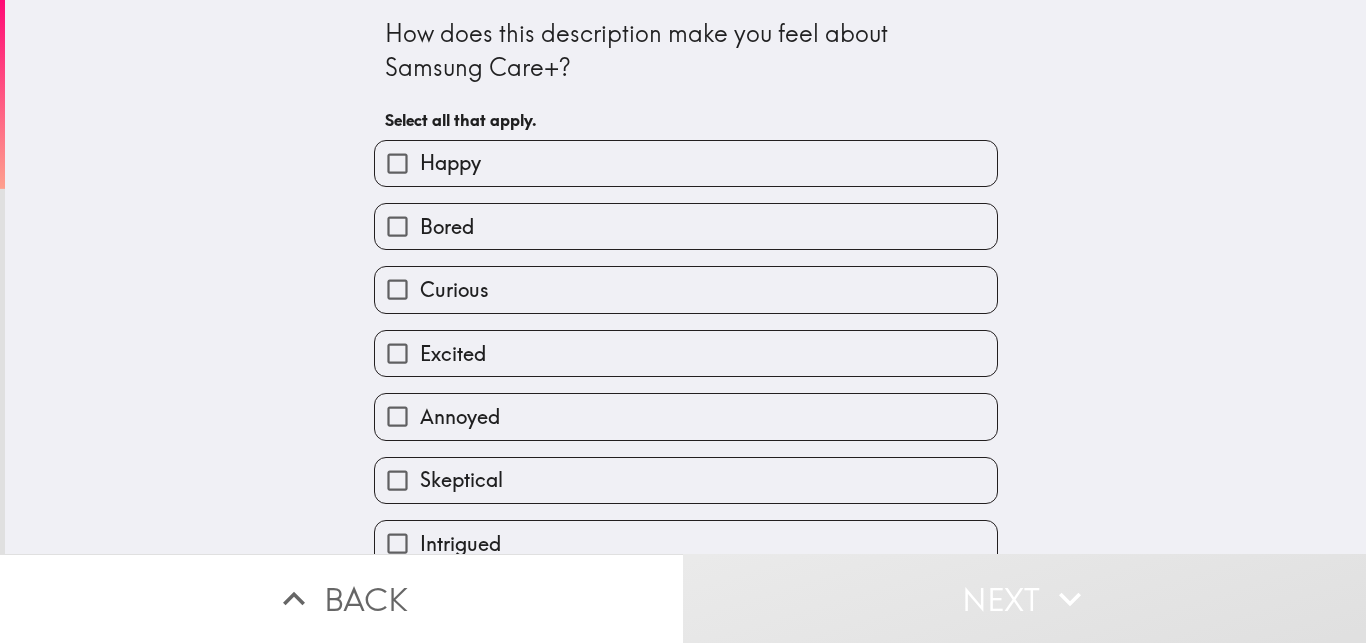 click on "Excited" at bounding box center [686, 353] 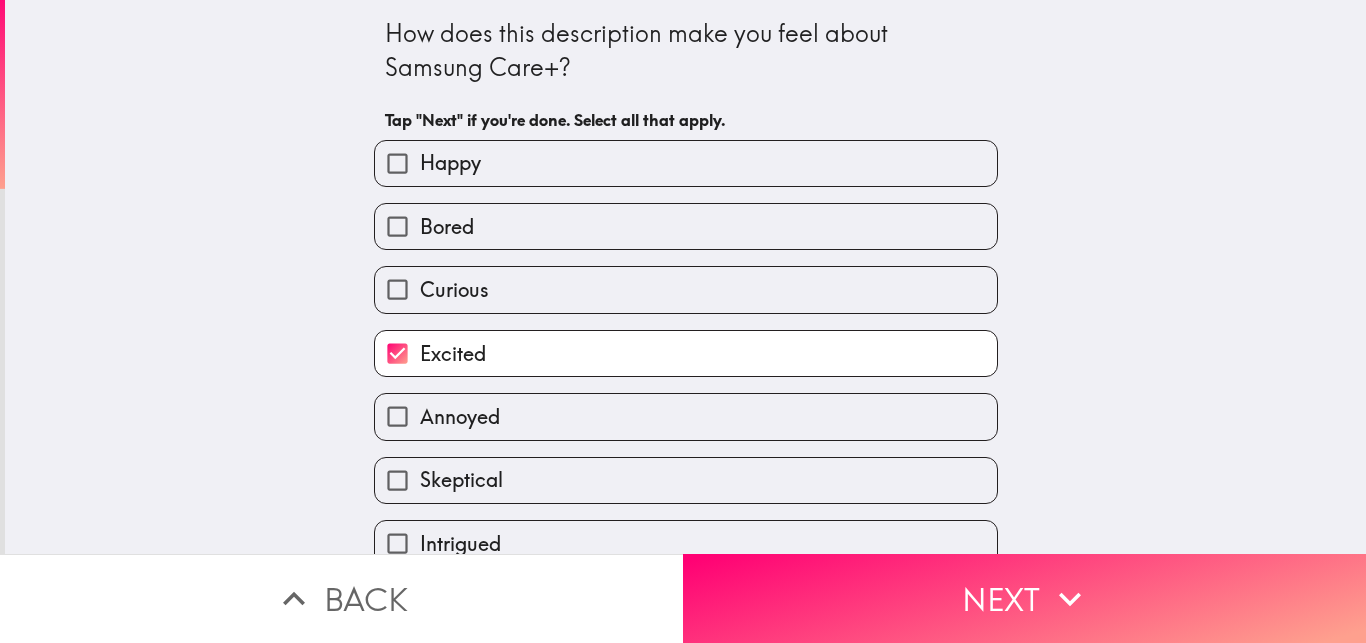 click on "Happy" at bounding box center [686, 163] 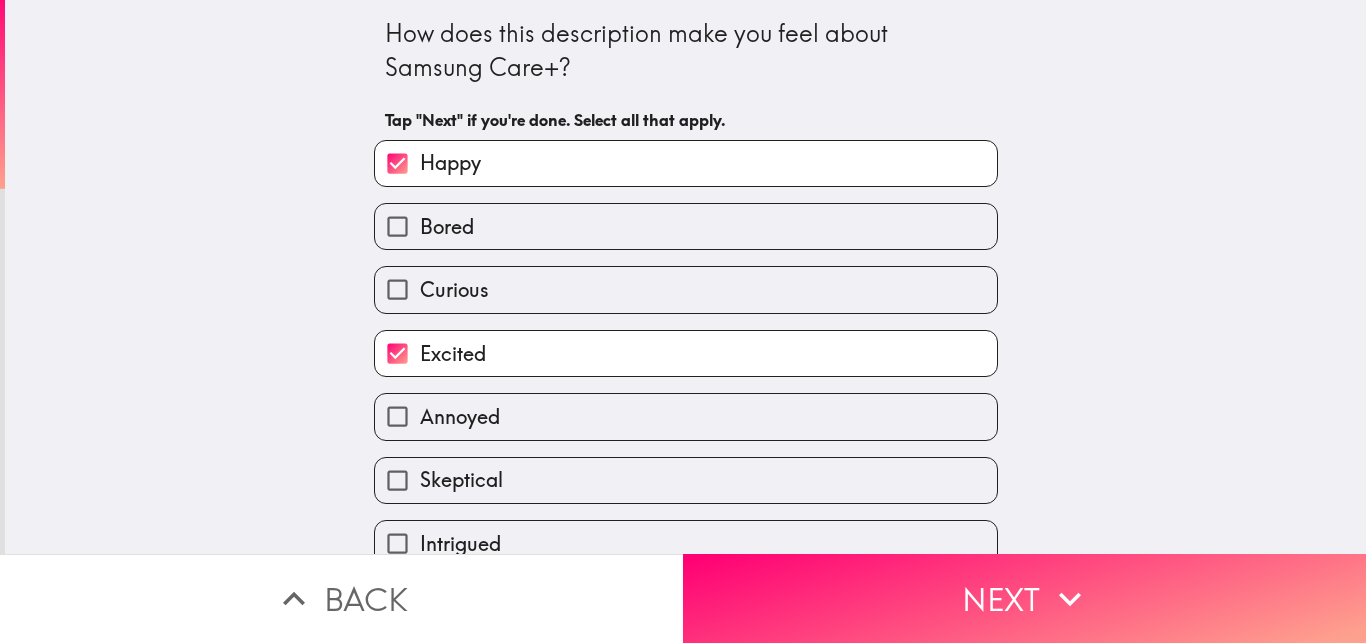 scroll, scrollTop: 158, scrollLeft: 0, axis: vertical 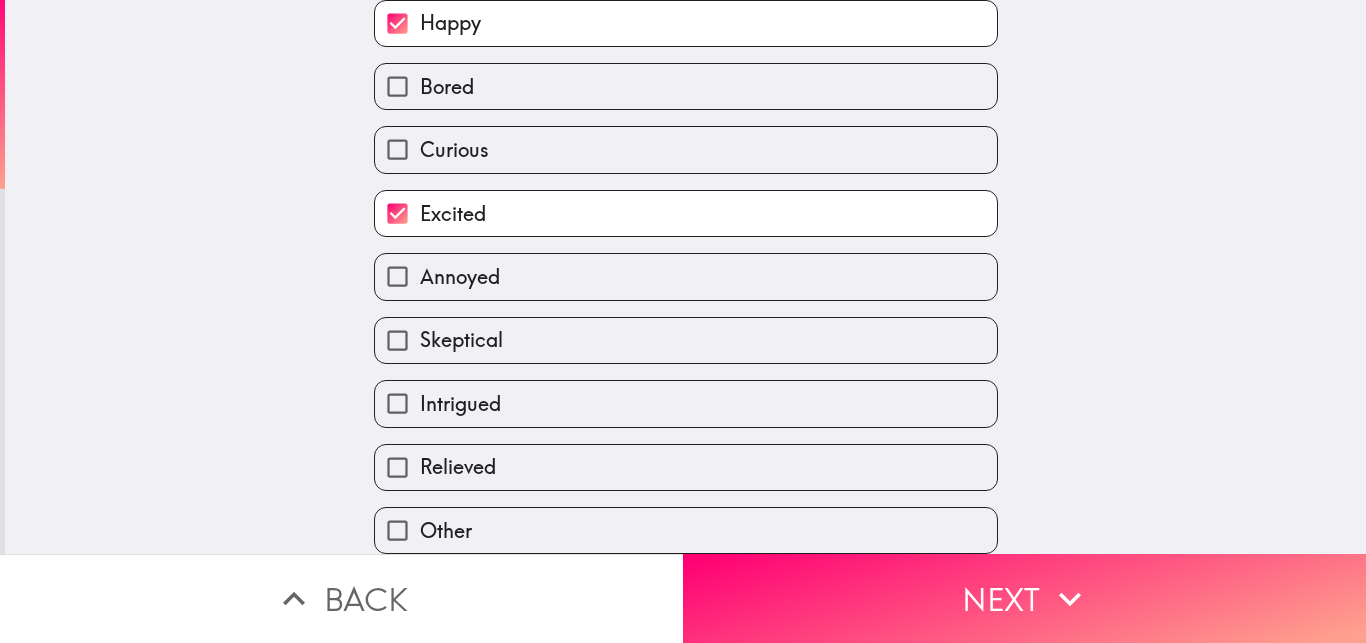 click on "Relieved" at bounding box center [686, 467] 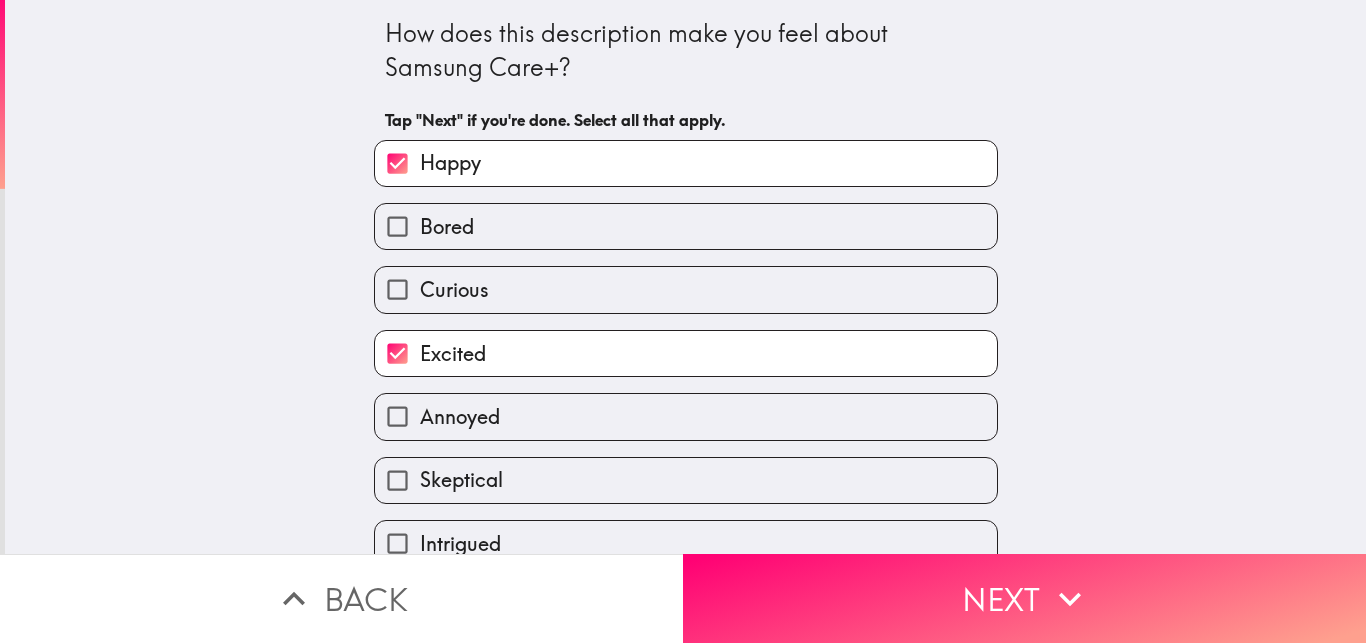 scroll, scrollTop: 158, scrollLeft: 0, axis: vertical 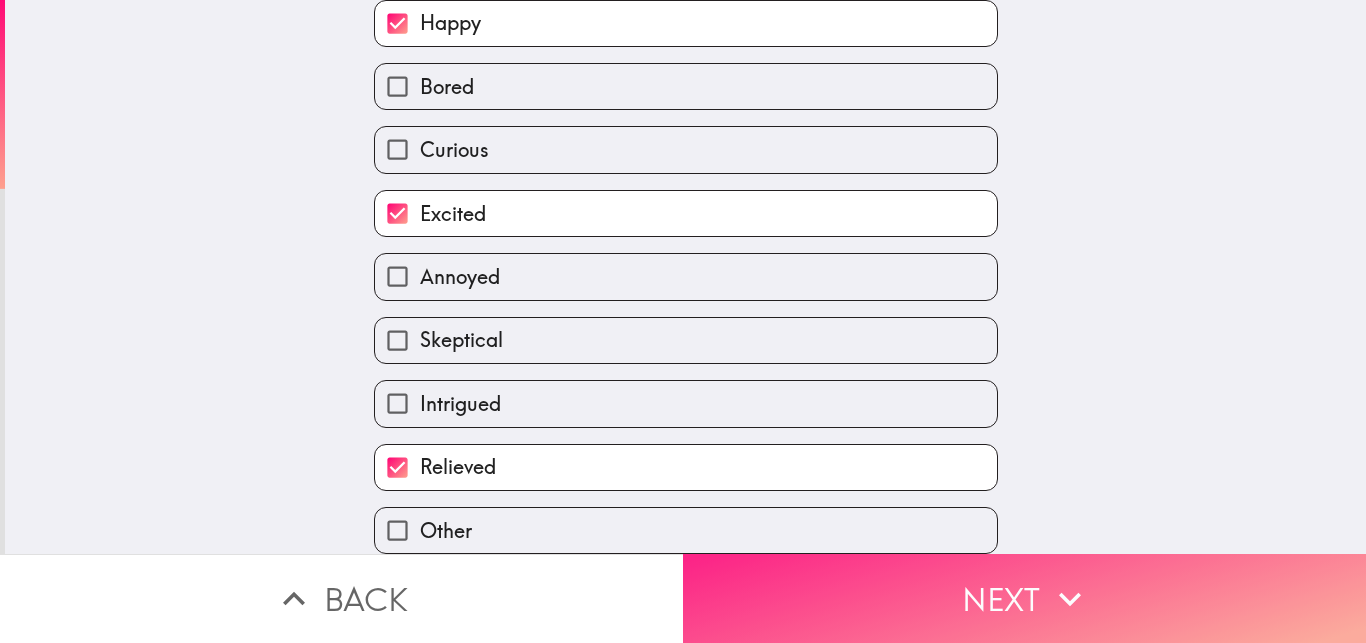 click on "Next" at bounding box center (1024, 598) 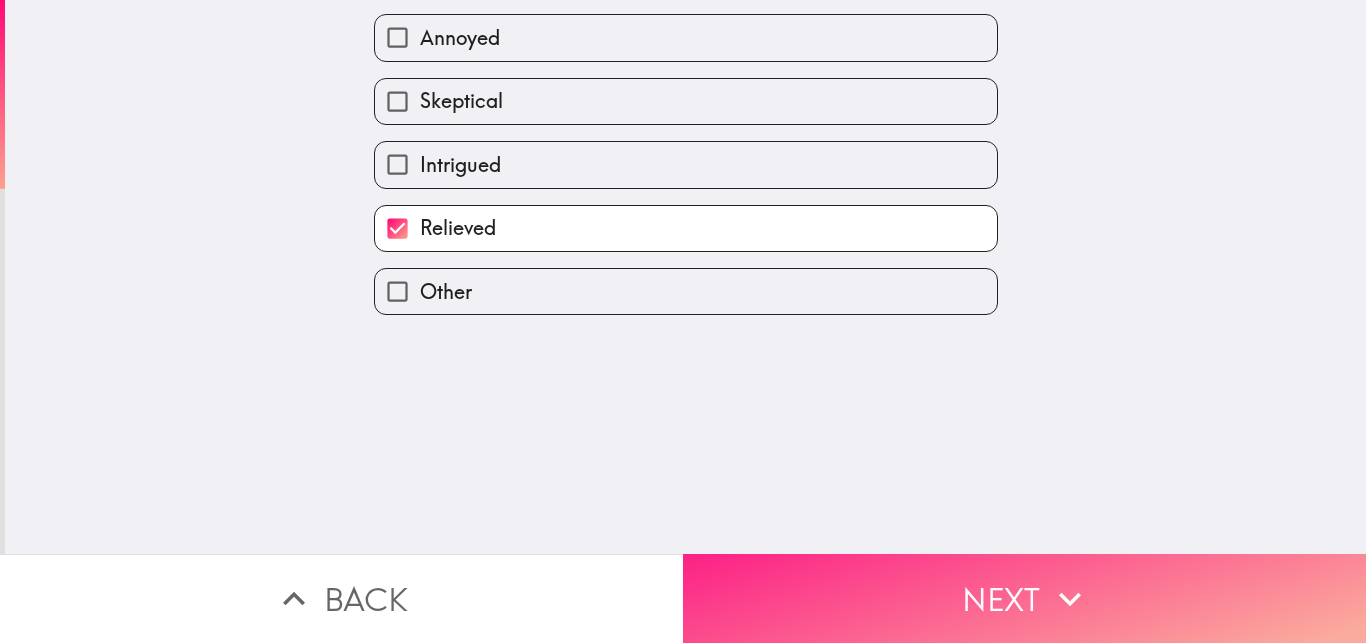 scroll, scrollTop: 0, scrollLeft: 0, axis: both 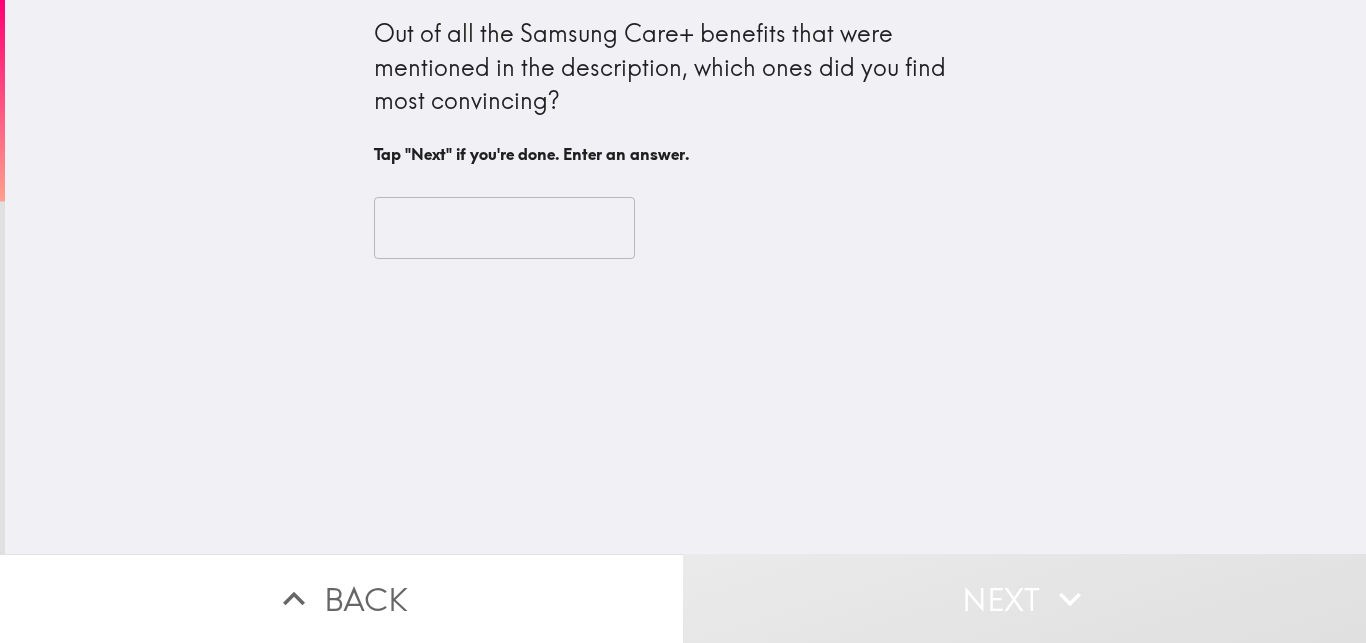 click at bounding box center [504, 228] 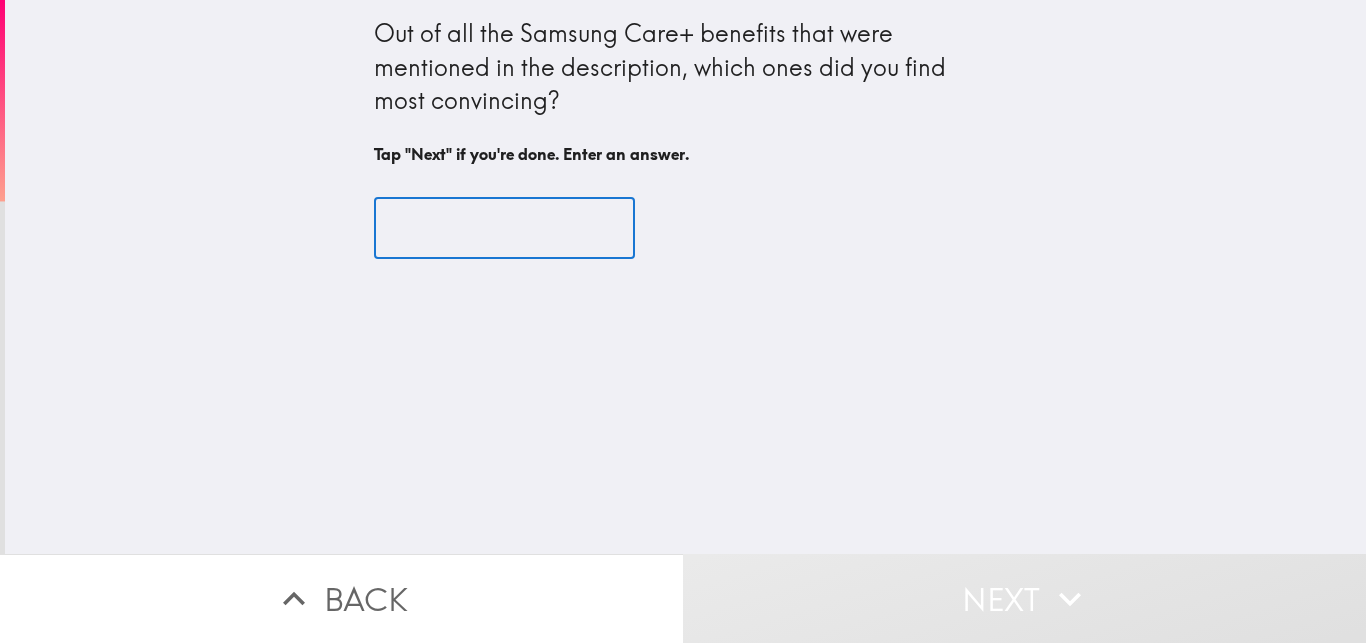 click at bounding box center [504, 228] 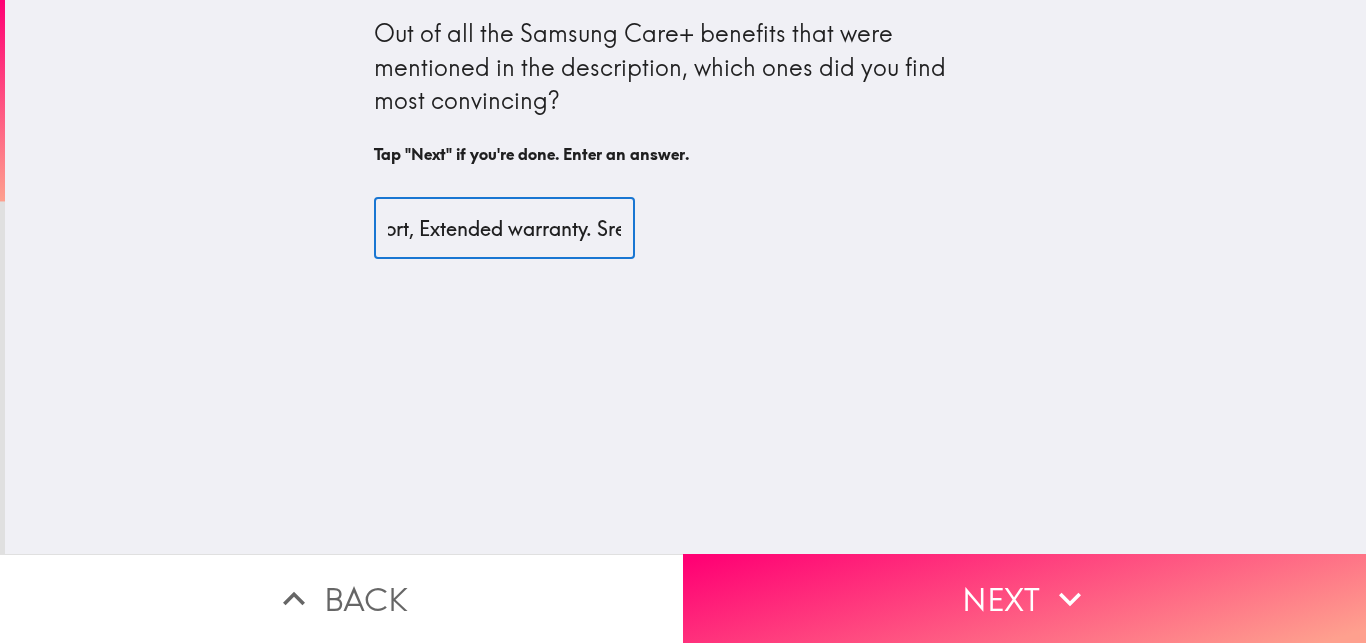 scroll, scrollTop: 0, scrollLeft: 198, axis: horizontal 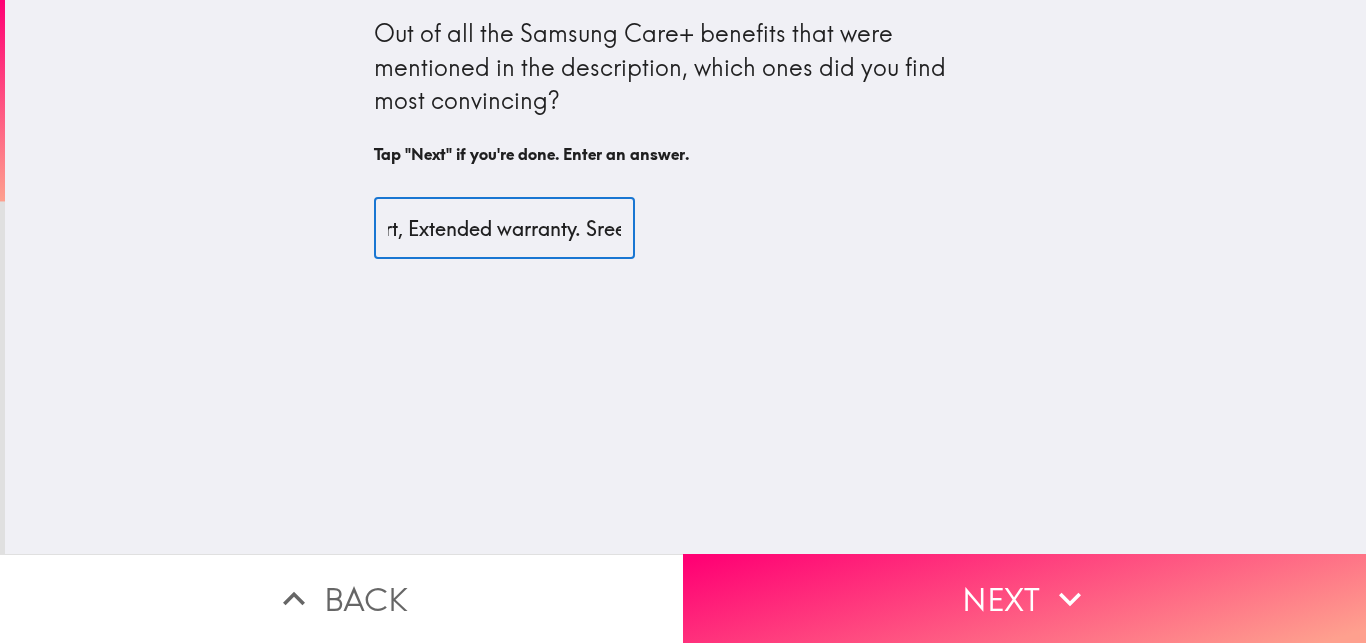click on "24/7 customer support, Extended warranty. Sreen" at bounding box center [504, 228] 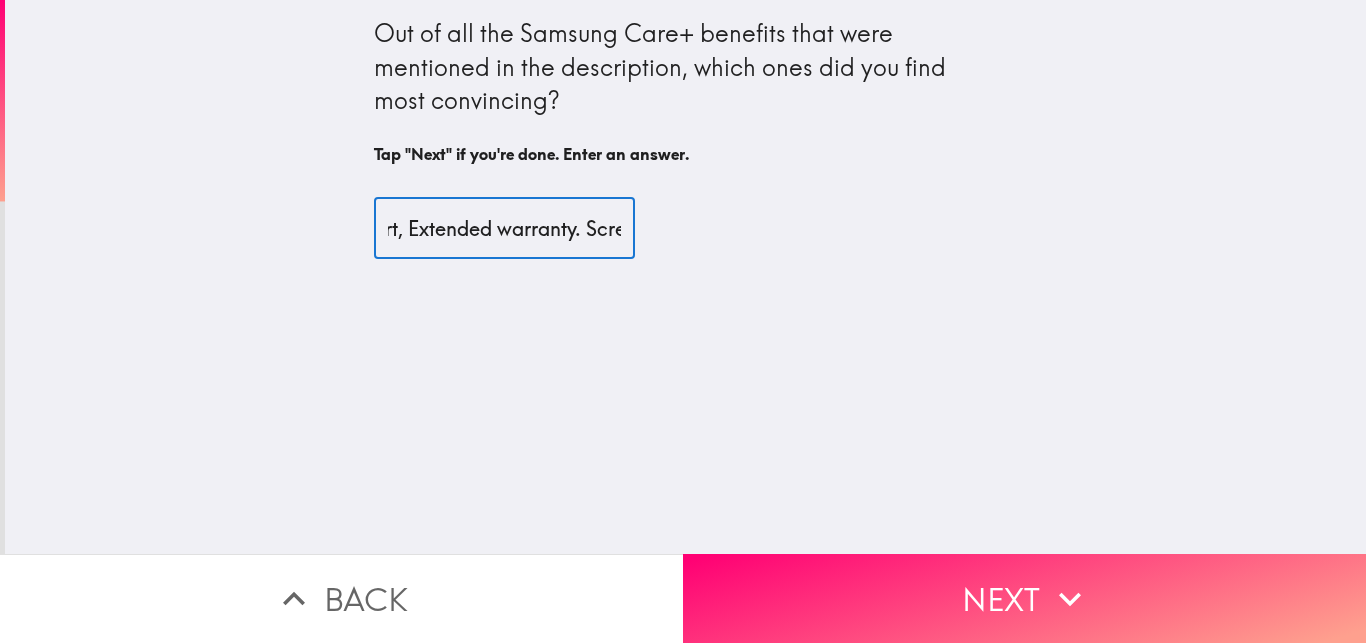 click on "24/7 customer support, Extended warranty. Screen" at bounding box center [504, 228] 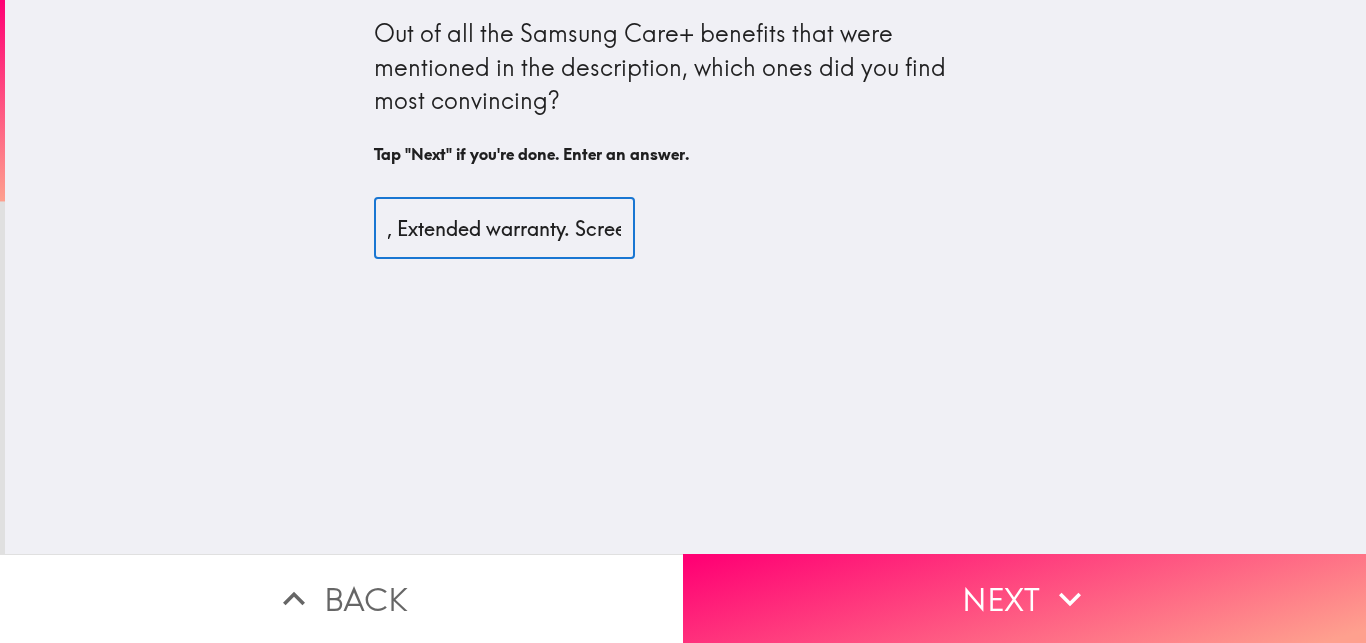 drag, startPoint x: 621, startPoint y: 238, endPoint x: 679, endPoint y: 239, distance: 58.00862 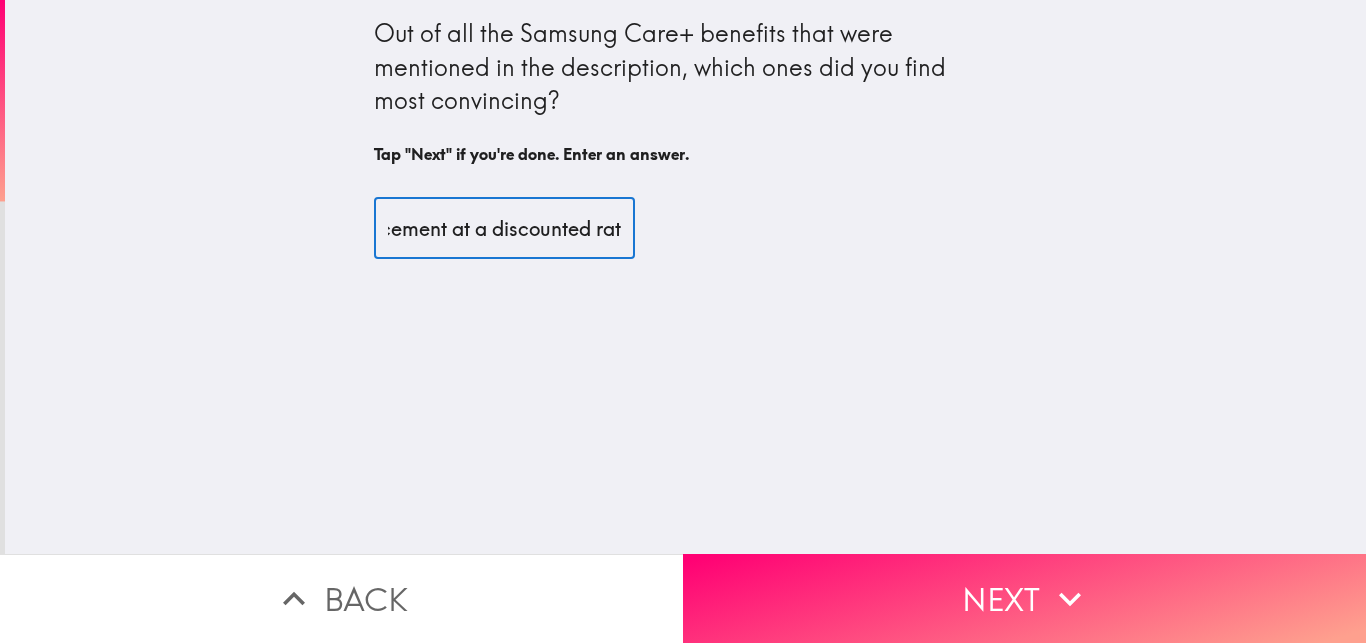 scroll, scrollTop: 0, scrollLeft: 522, axis: horizontal 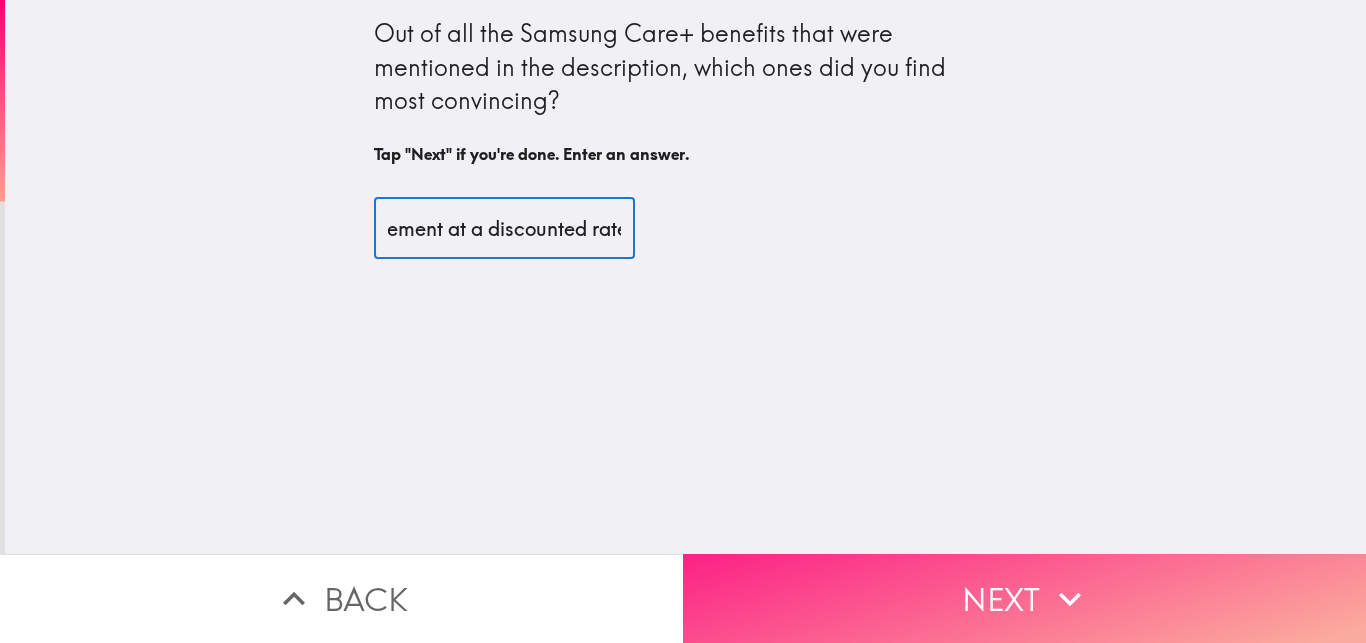 type on "24/7 customer support, Extended warranty. Screen replacement at a discounted rate." 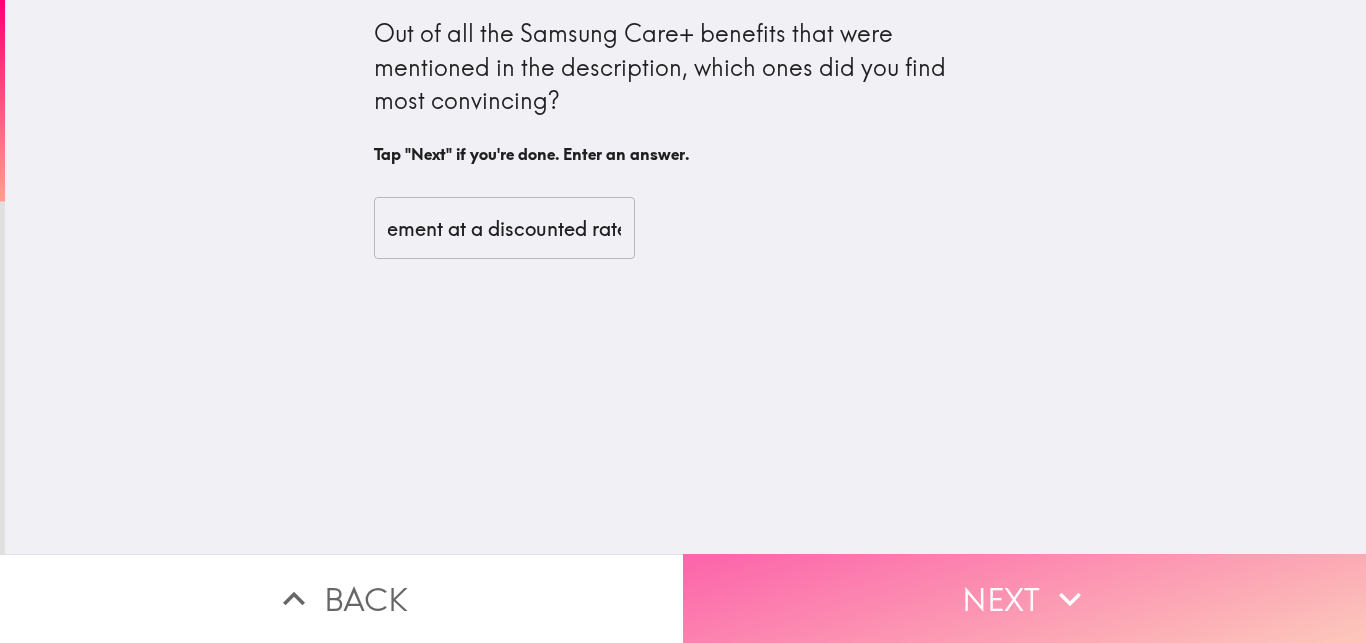 click on "Next" at bounding box center (1024, 598) 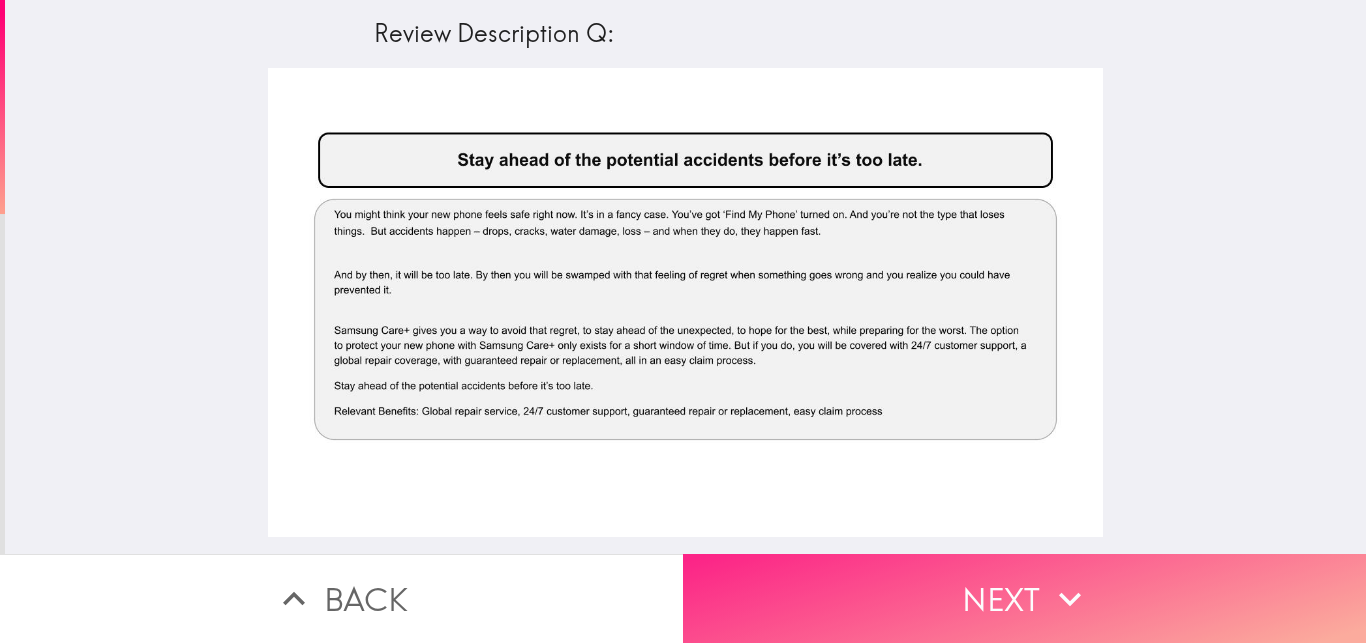 click on "Next" at bounding box center (1024, 598) 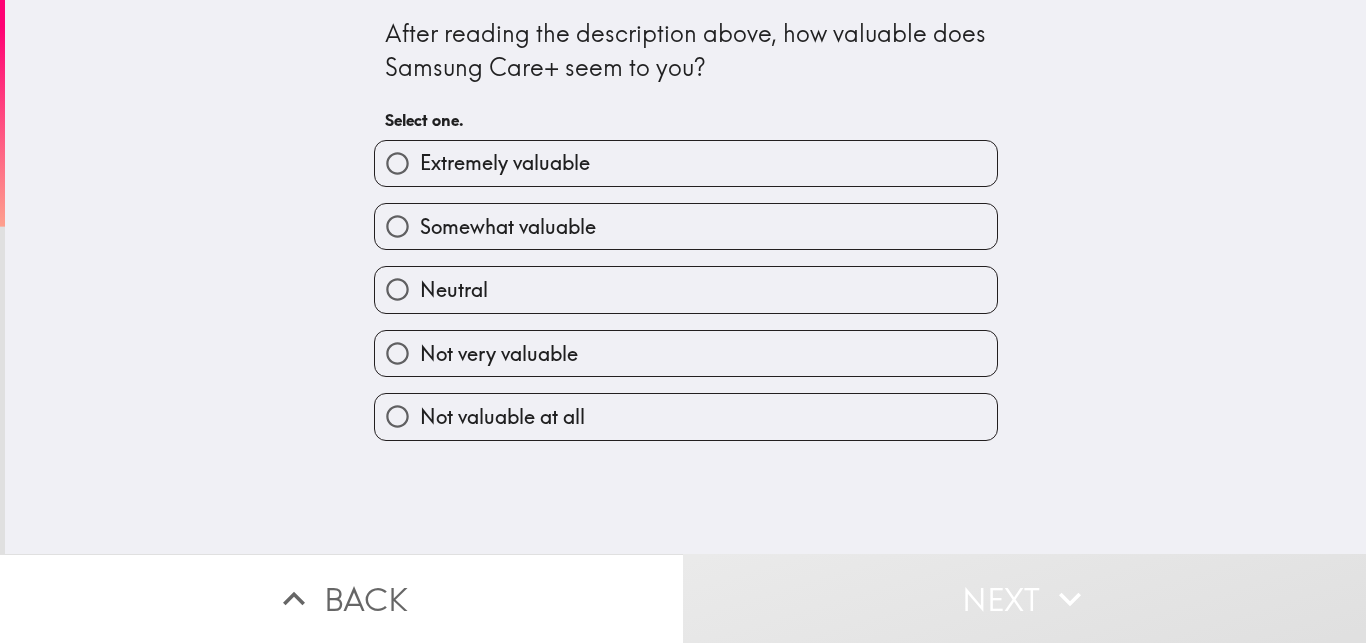 click on "Extremely valuable" at bounding box center [686, 163] 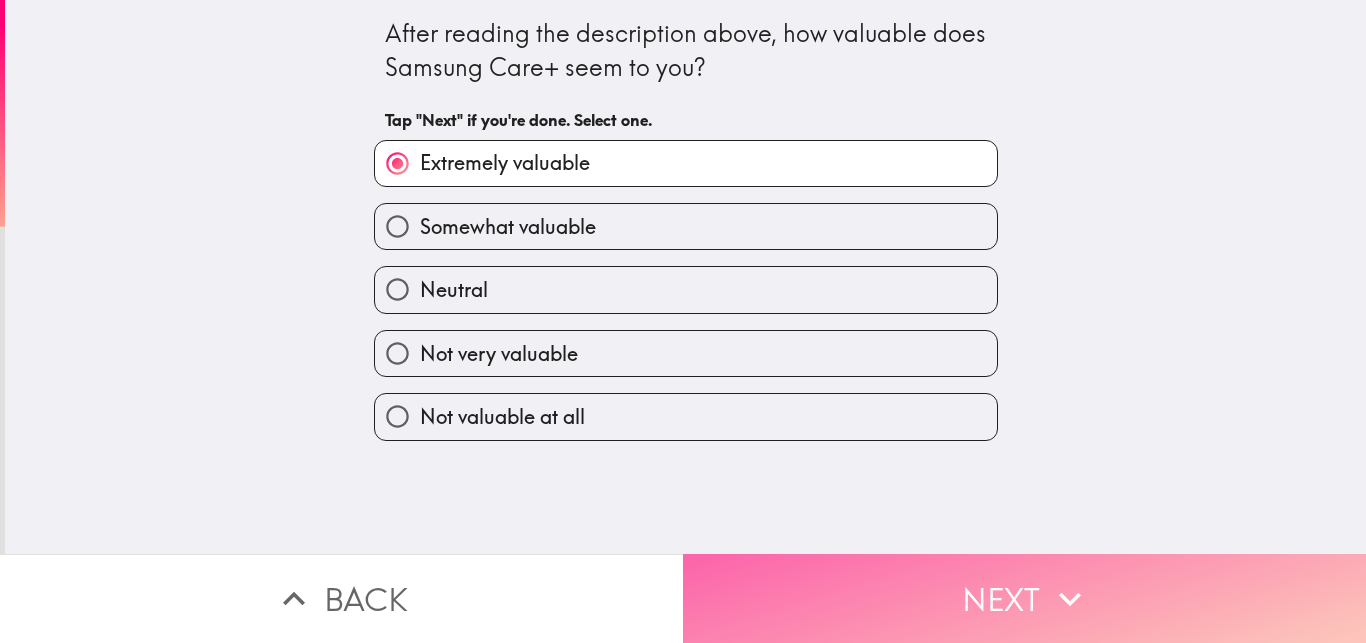 click on "Next" at bounding box center (1024, 598) 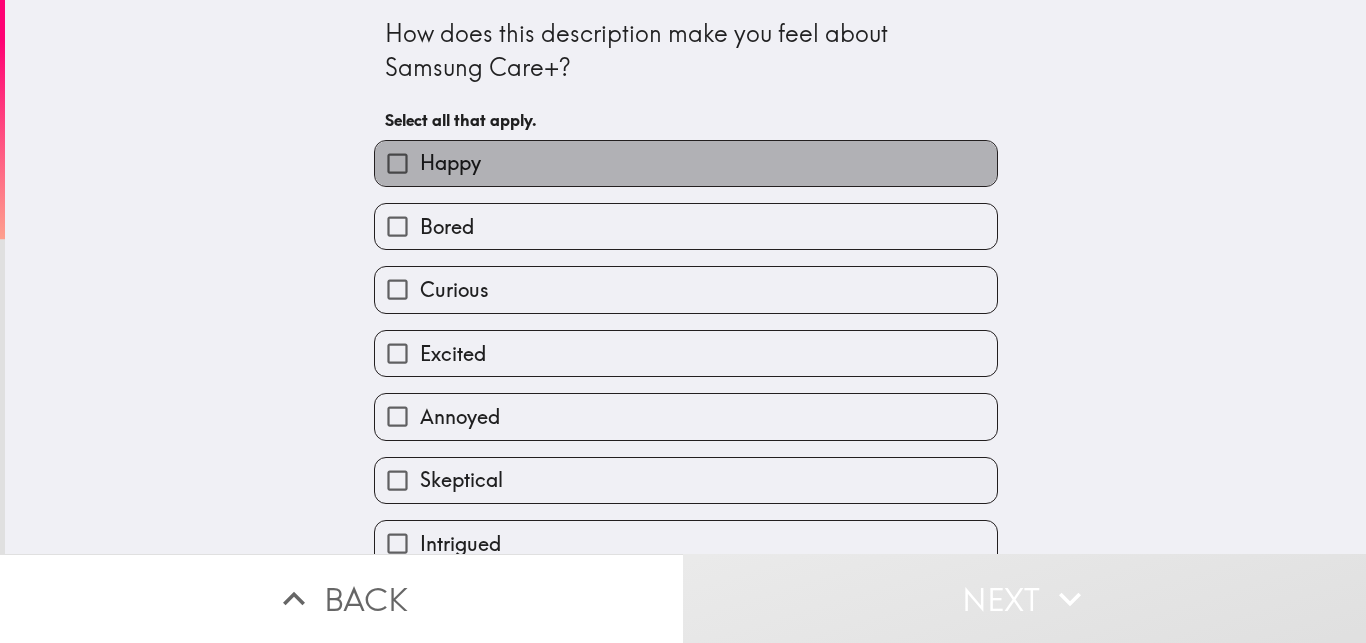 click on "Happy" at bounding box center [686, 163] 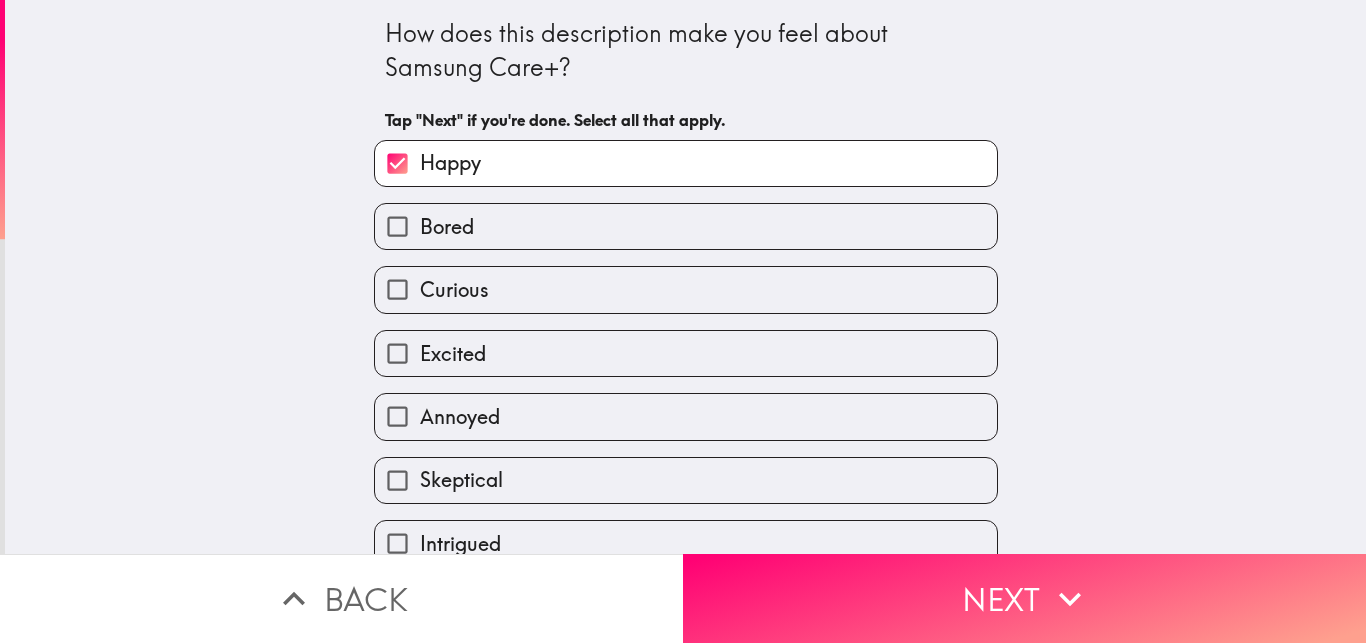 click on "Excited" at bounding box center (686, 353) 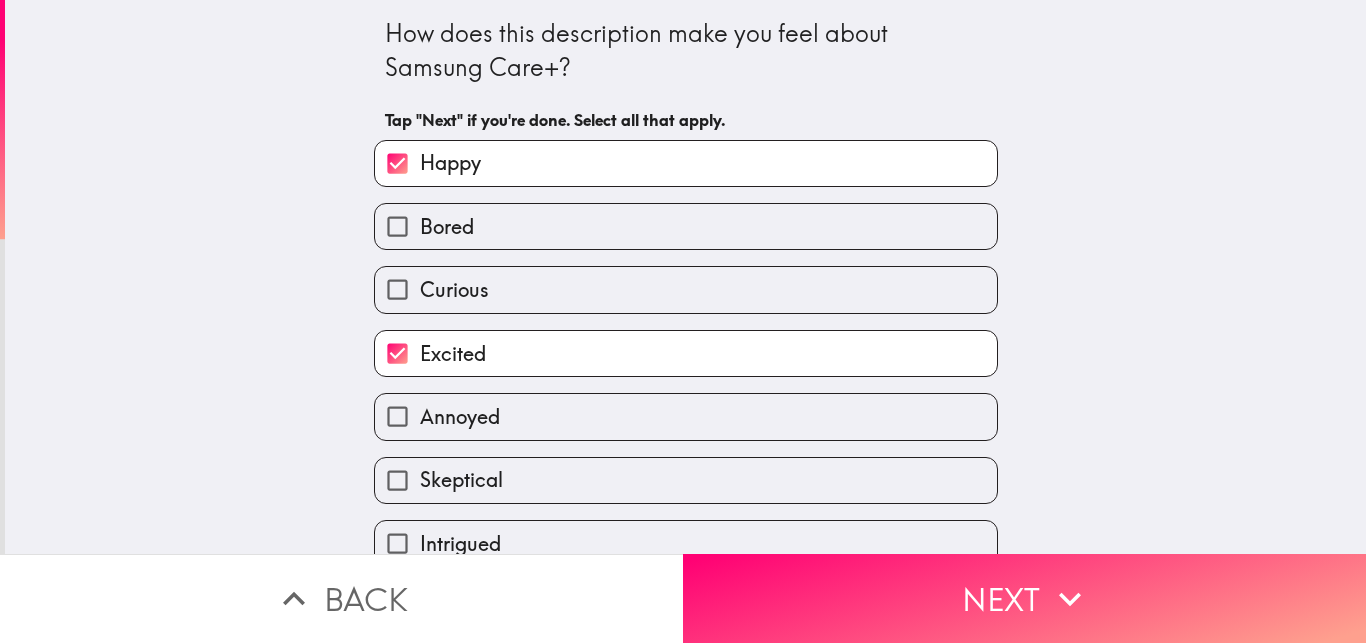 scroll, scrollTop: 158, scrollLeft: 0, axis: vertical 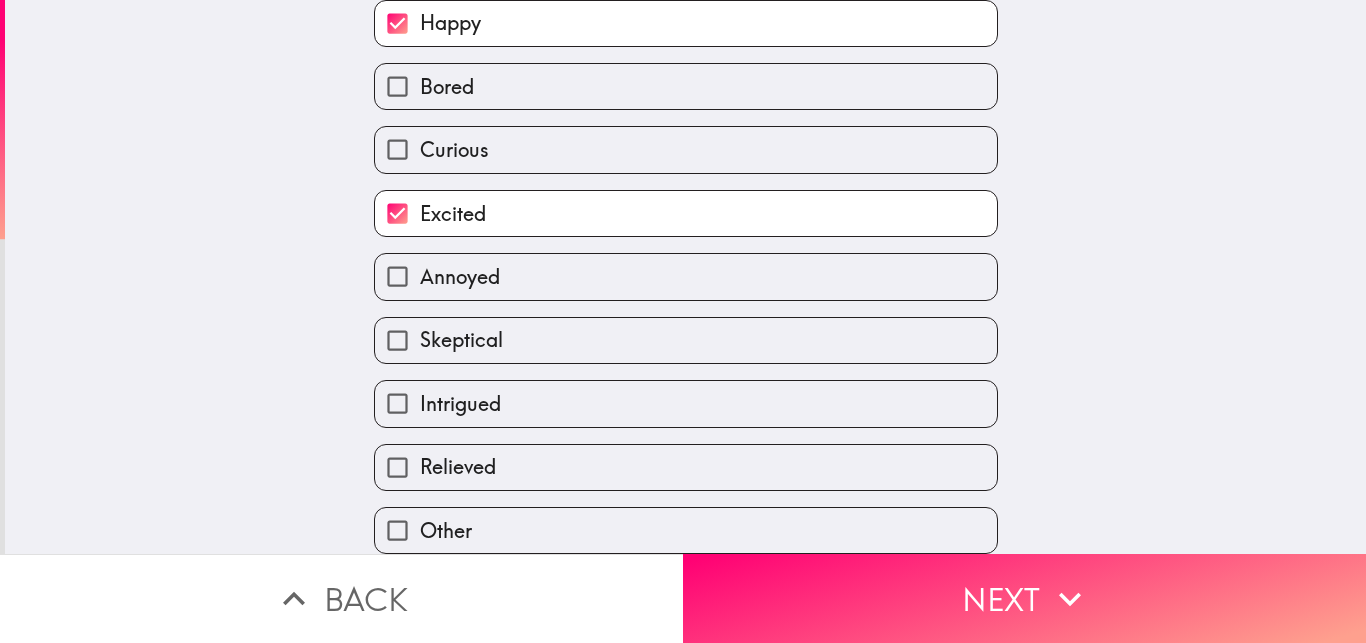 click on "Relieved" at bounding box center (686, 467) 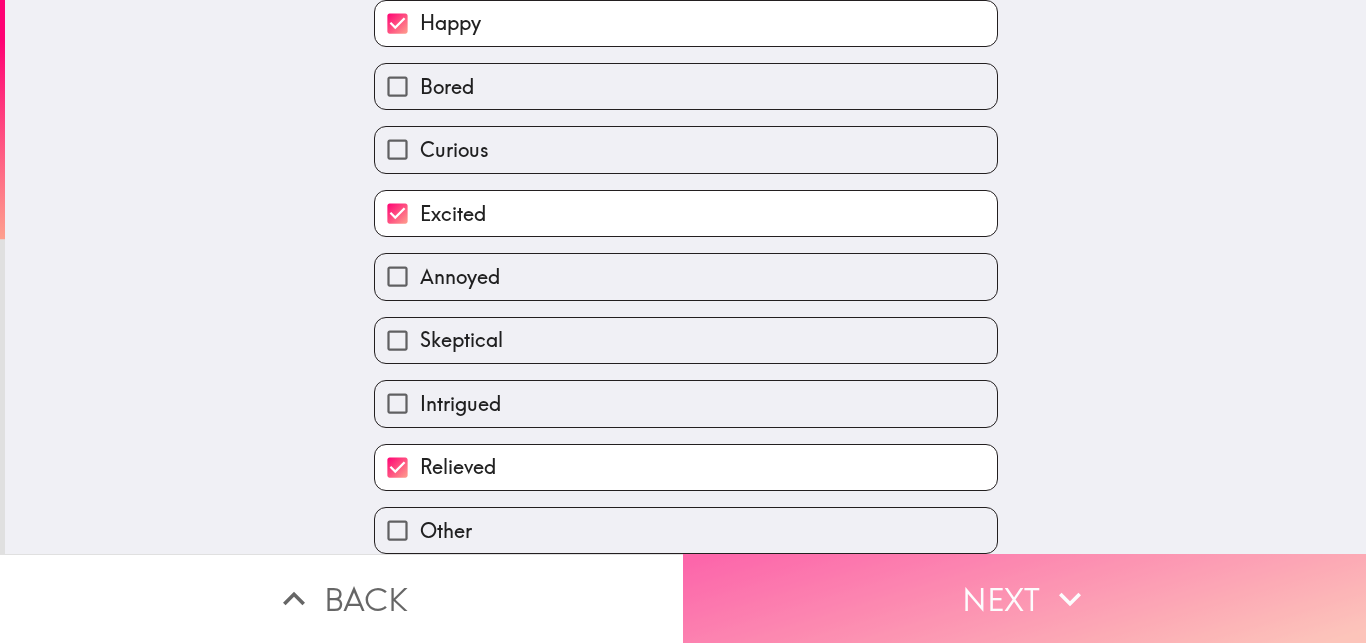 click on "Next" at bounding box center [1024, 598] 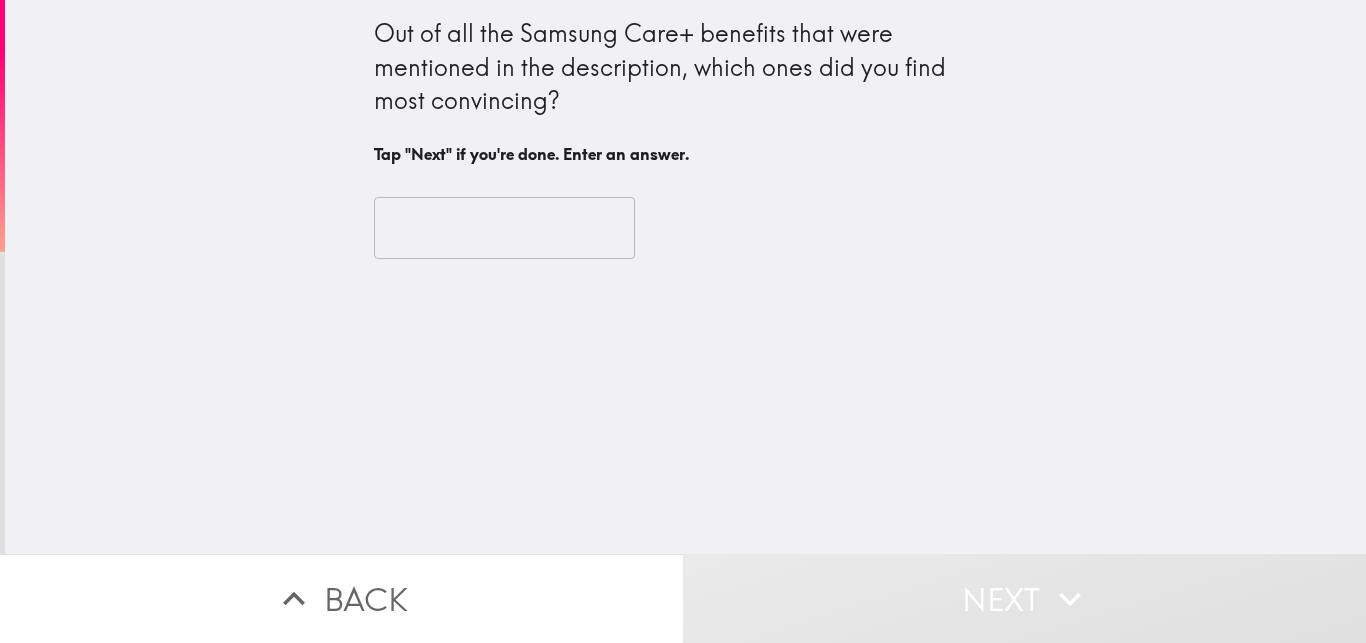 click at bounding box center (504, 228) 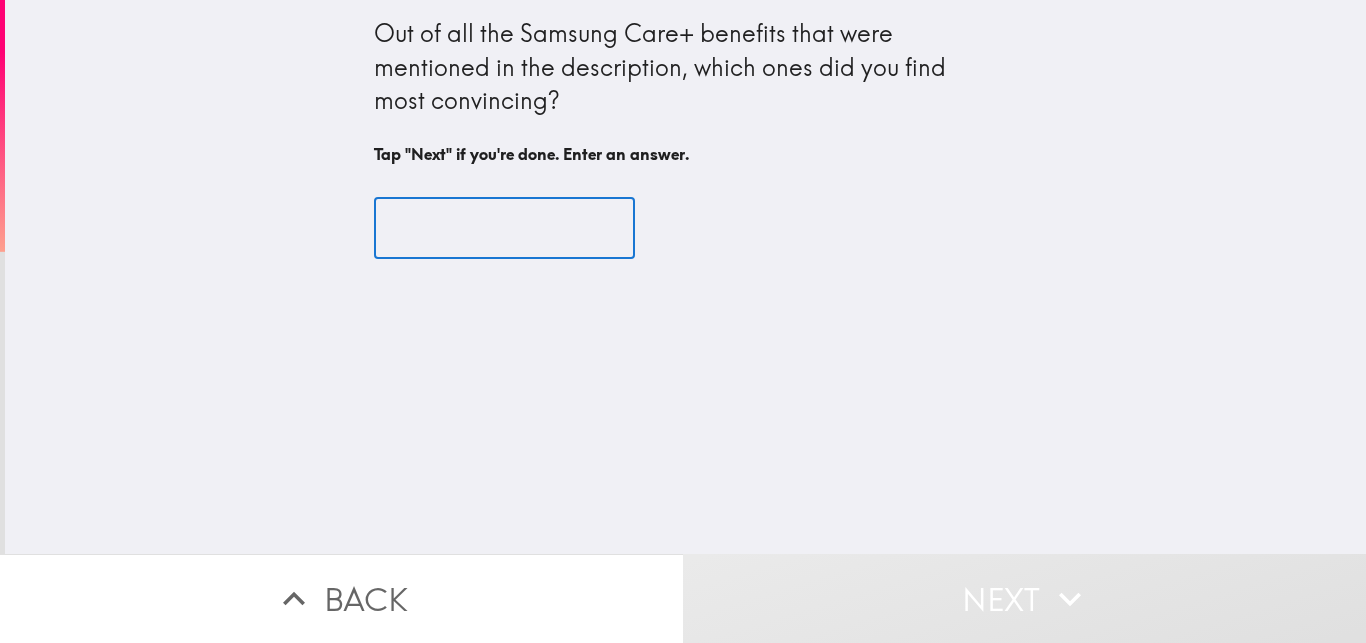 click at bounding box center (504, 228) 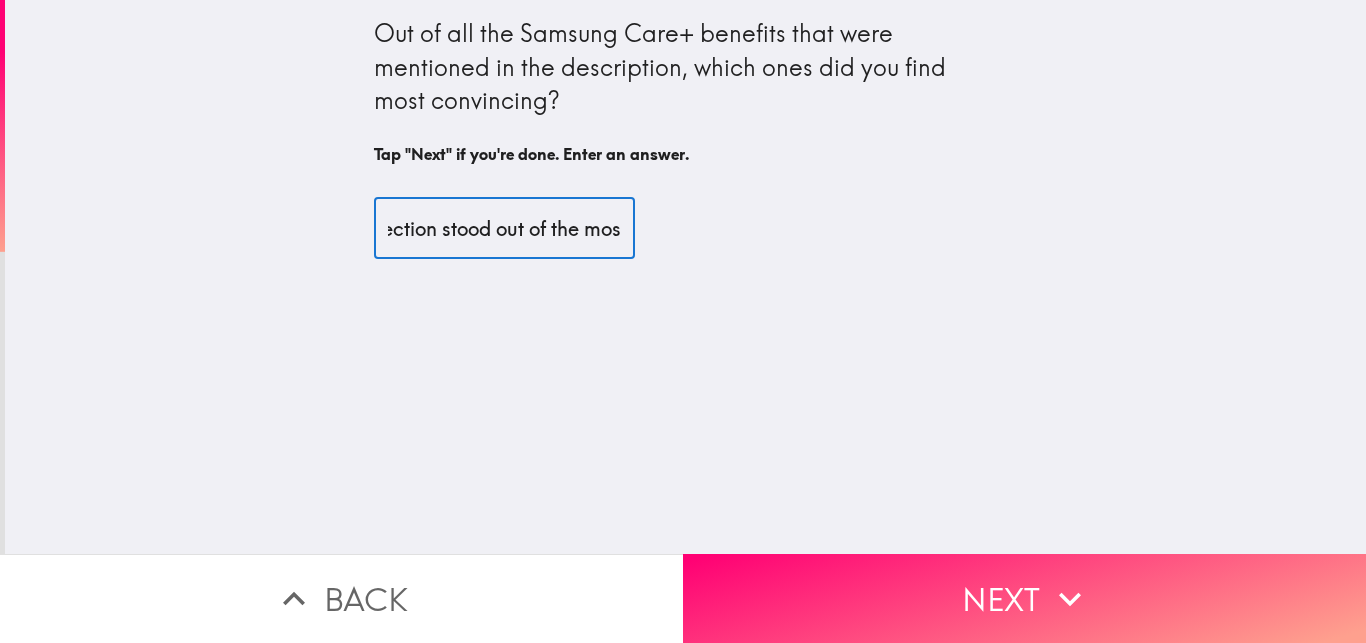 scroll, scrollTop: 0, scrollLeft: 618, axis: horizontal 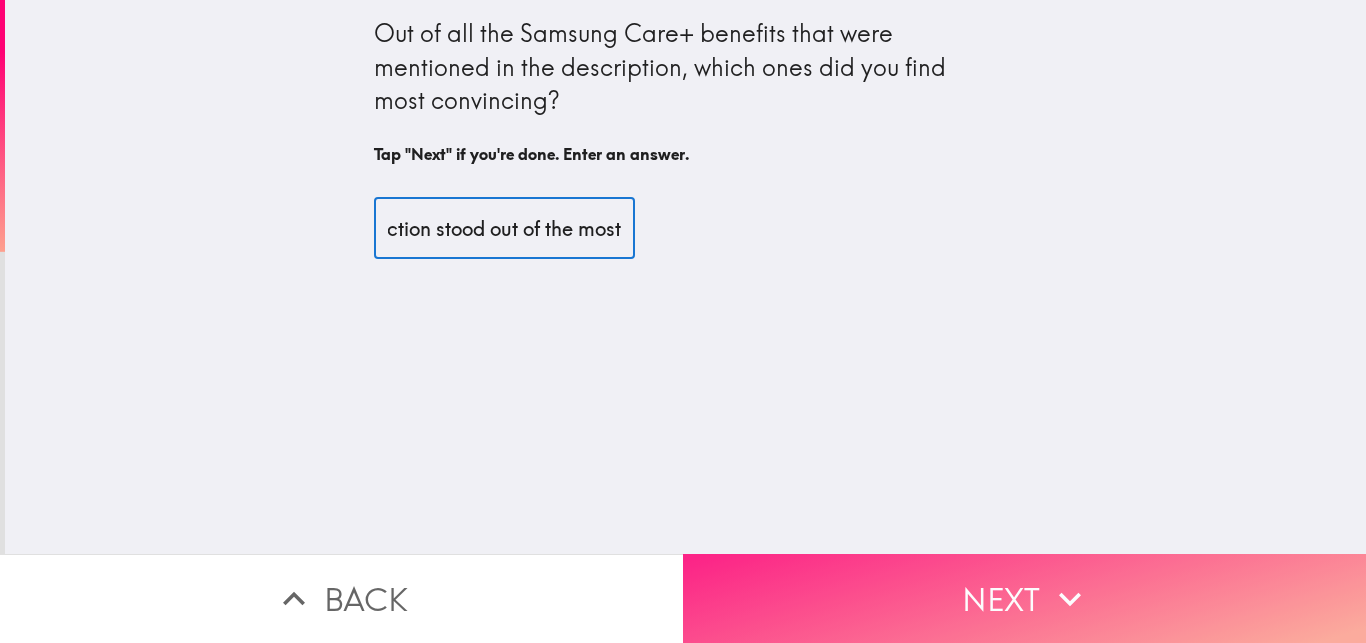 type on "Among all the samsung care+ benefits, the accidental damage protection stood out of the most." 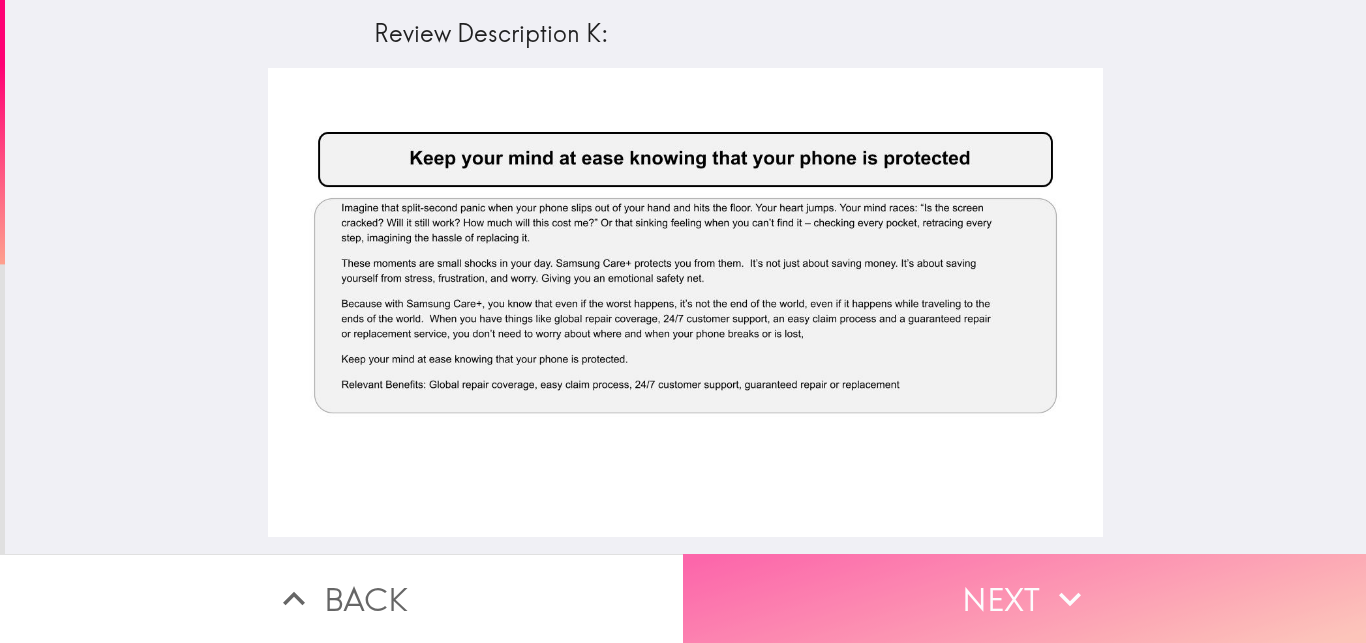 click on "Next" at bounding box center [1024, 598] 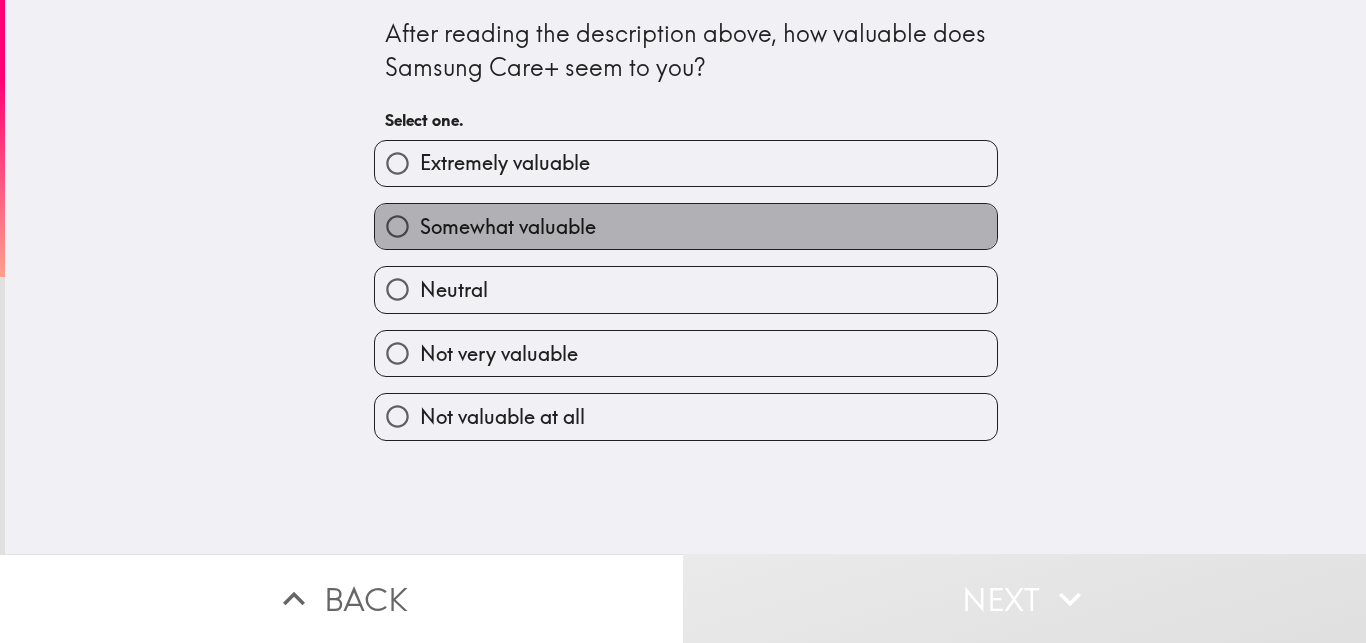 drag, startPoint x: 490, startPoint y: 225, endPoint x: 529, endPoint y: 277, distance: 65 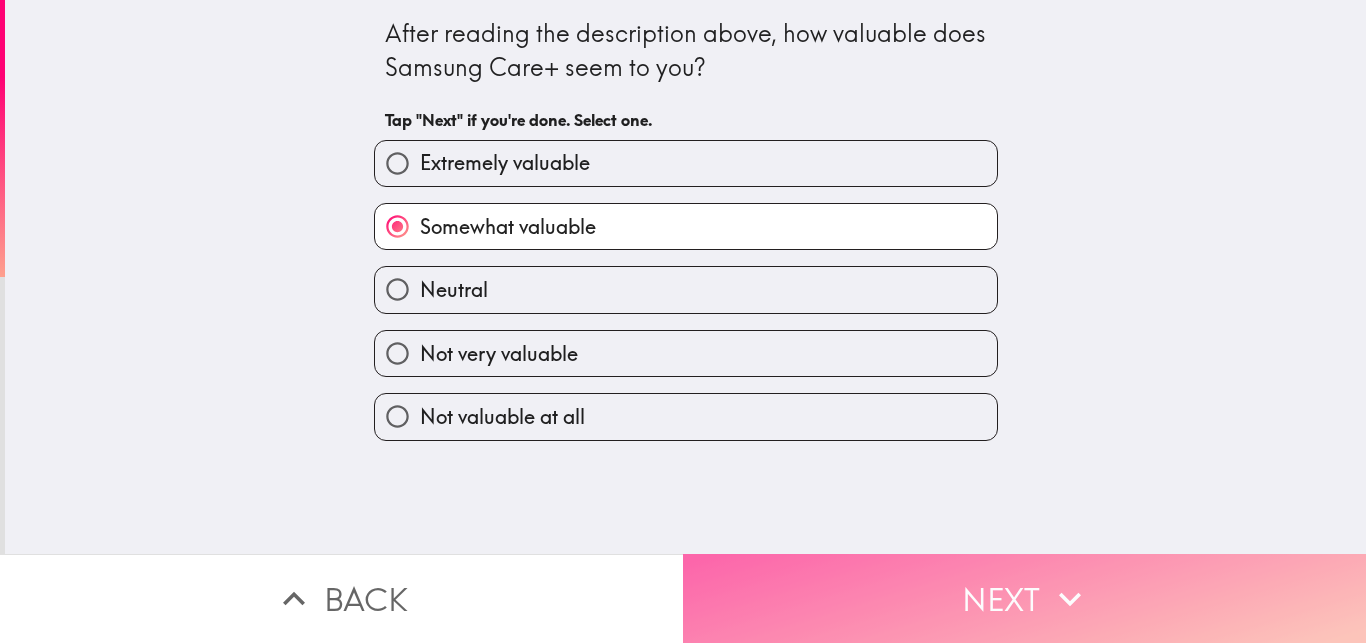 click on "Next" at bounding box center (1024, 598) 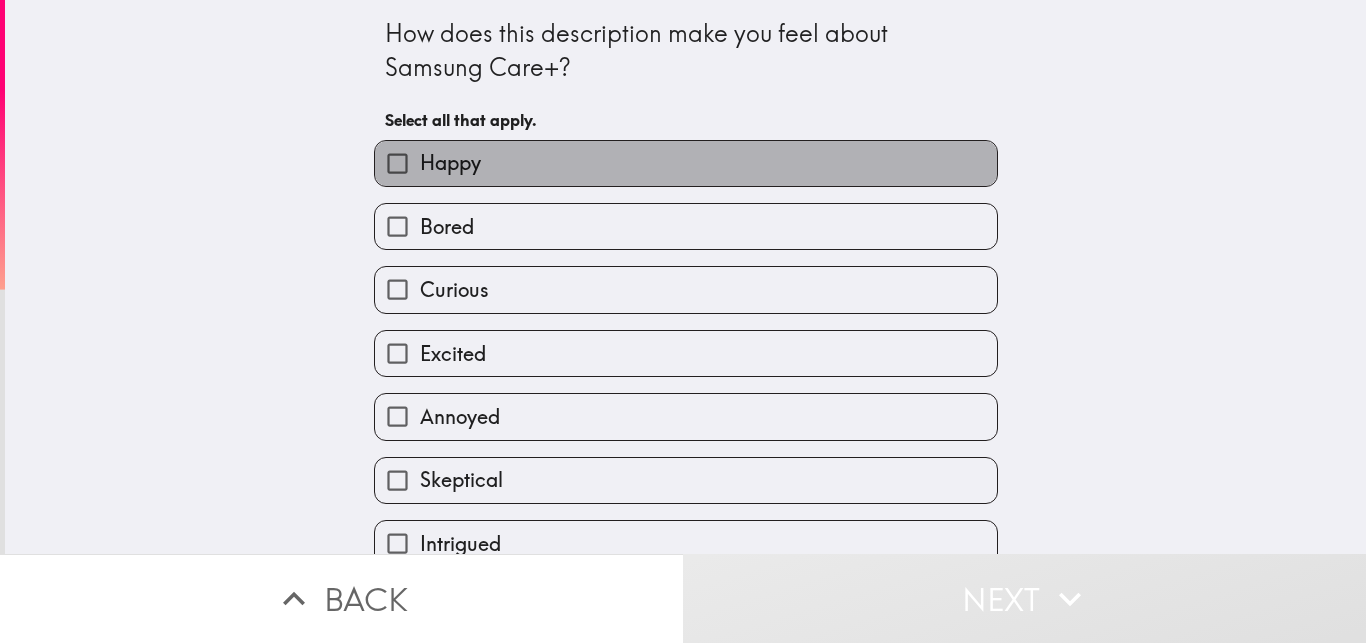 click on "Happy" at bounding box center (686, 163) 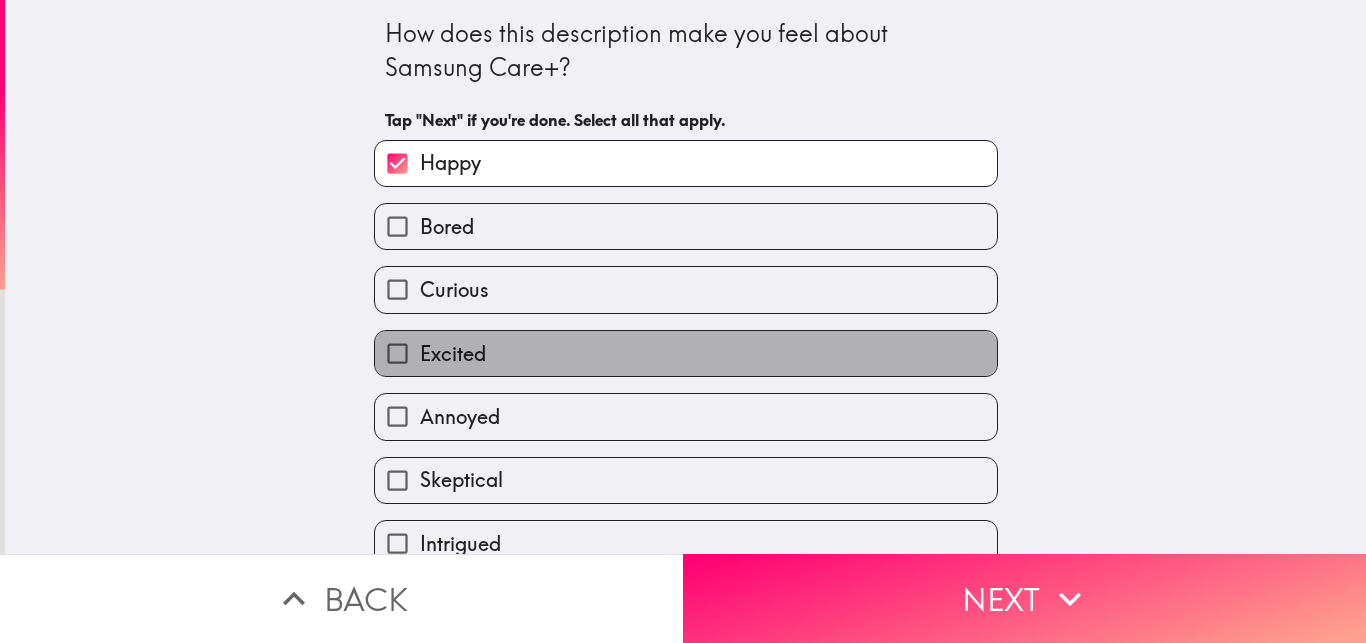 click on "Excited" at bounding box center (686, 353) 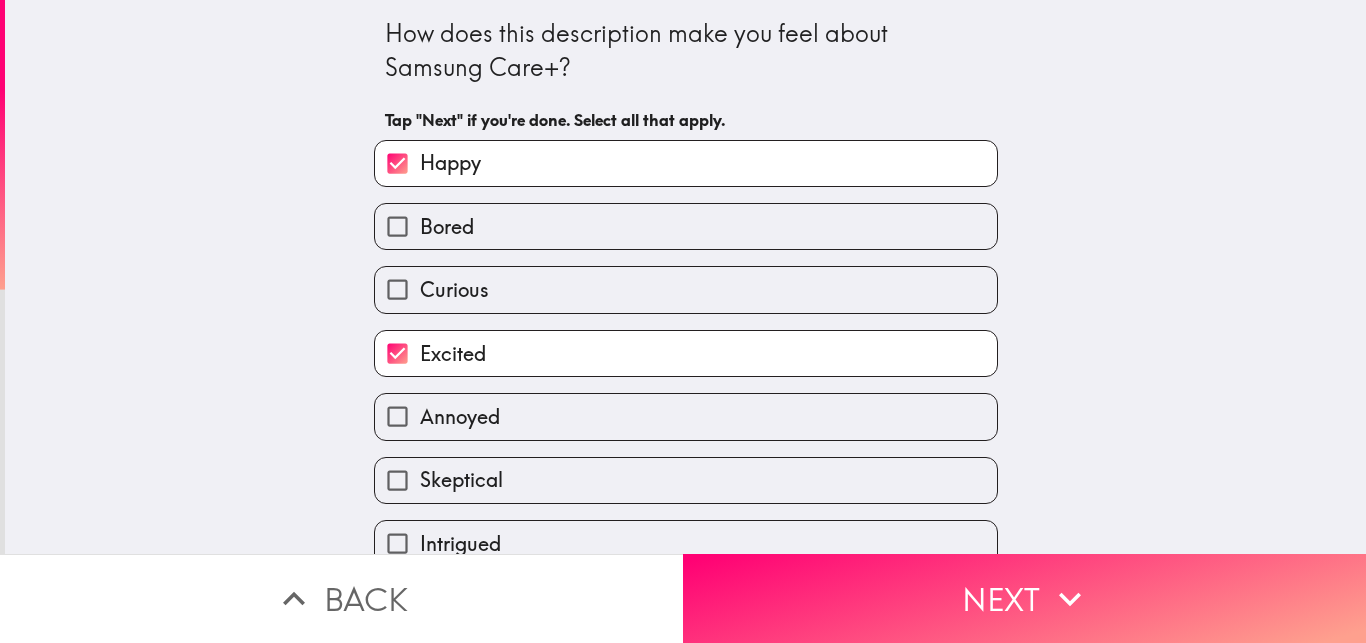 scroll, scrollTop: 158, scrollLeft: 0, axis: vertical 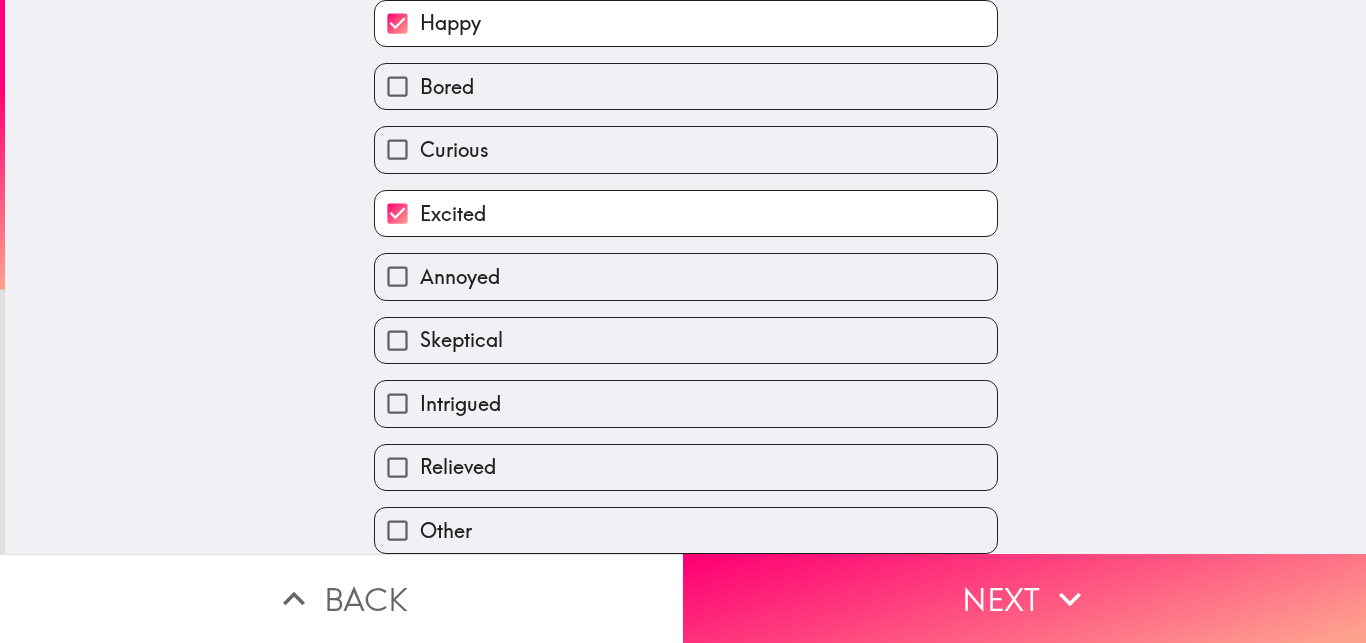 click on "Relieved" at bounding box center (686, 467) 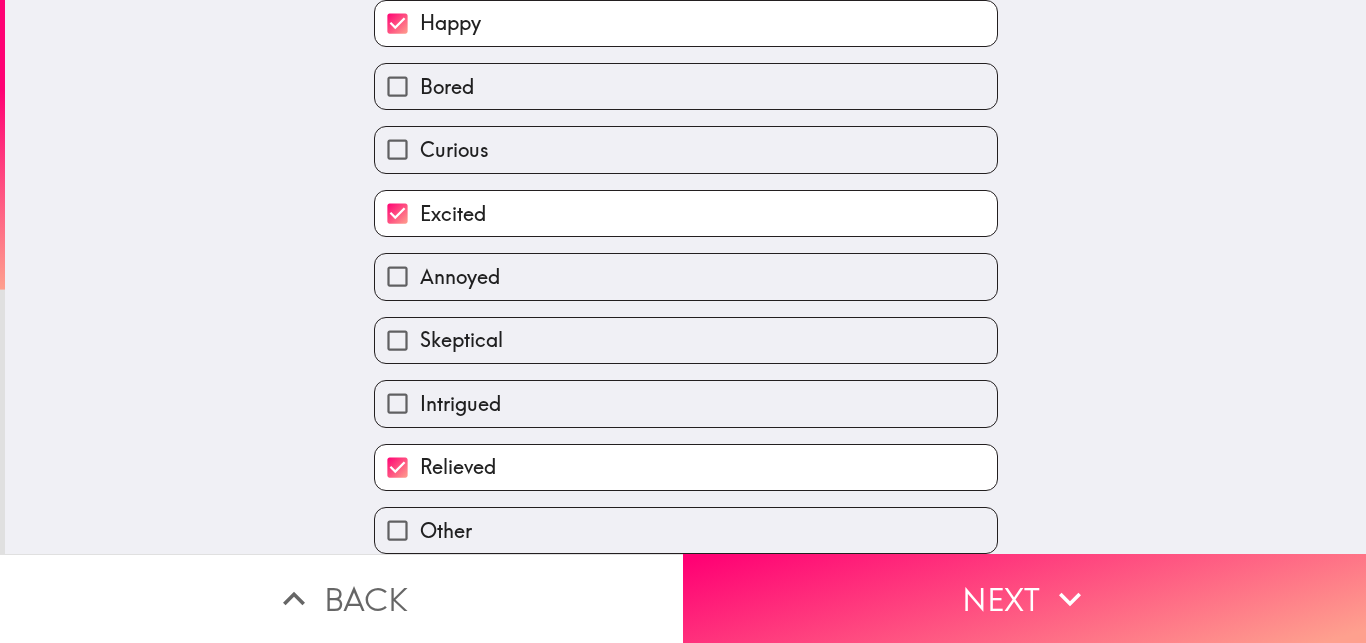 click on "Intrigued" at bounding box center [686, 403] 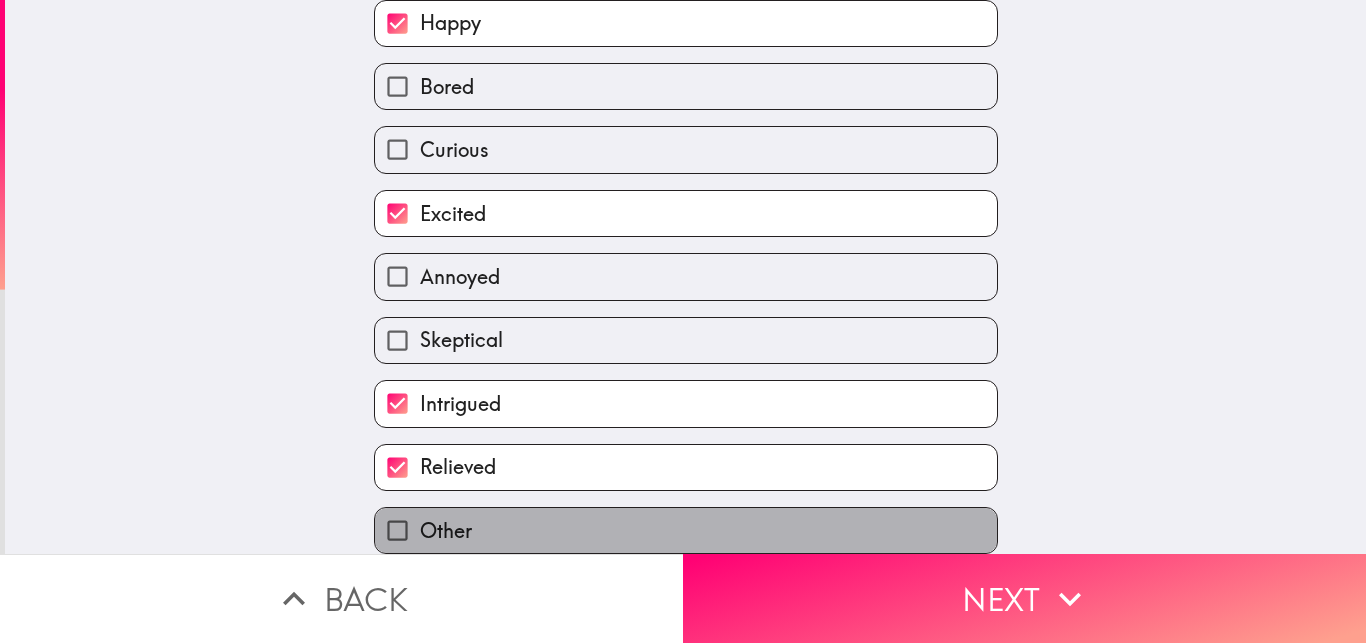 click on "Other" at bounding box center [686, 530] 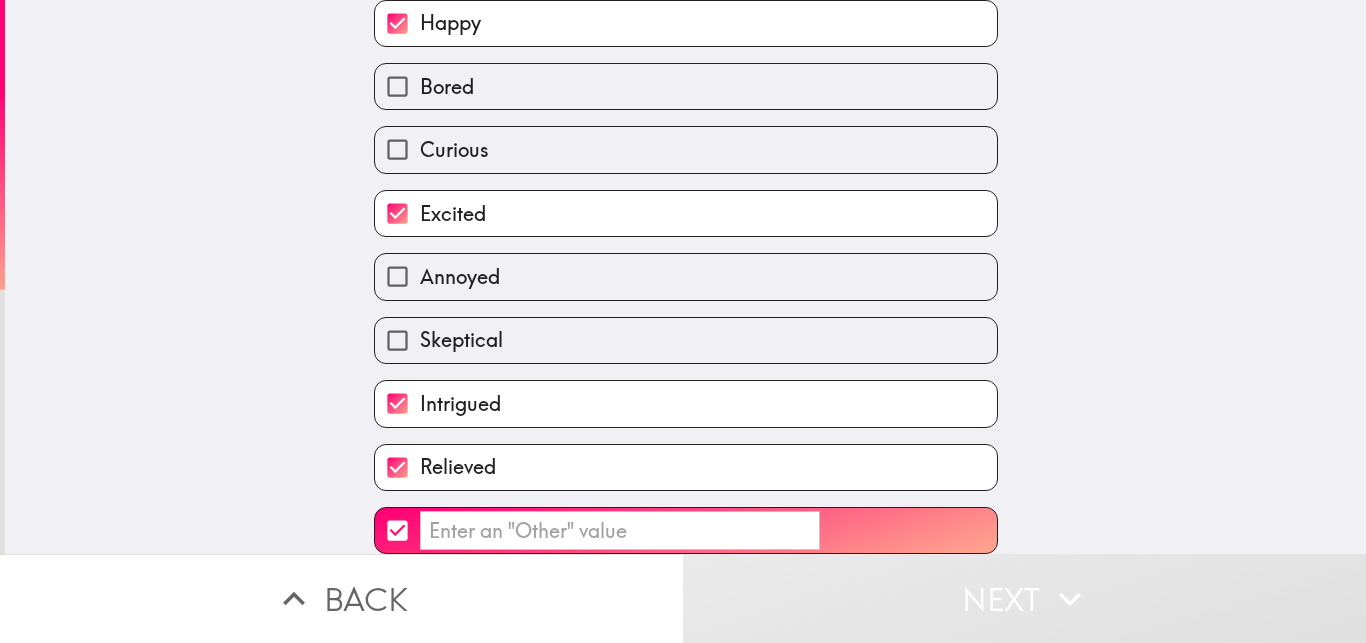 click on "​" at bounding box center [397, 530] 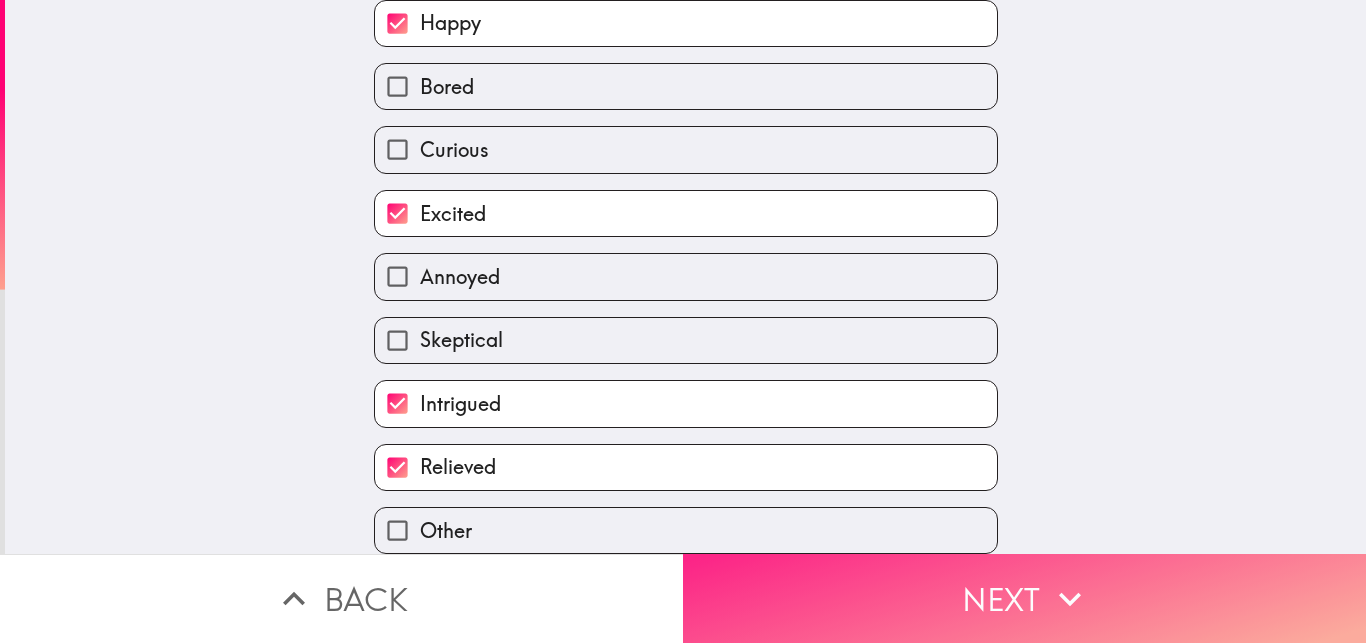 click on "Next" at bounding box center [1024, 598] 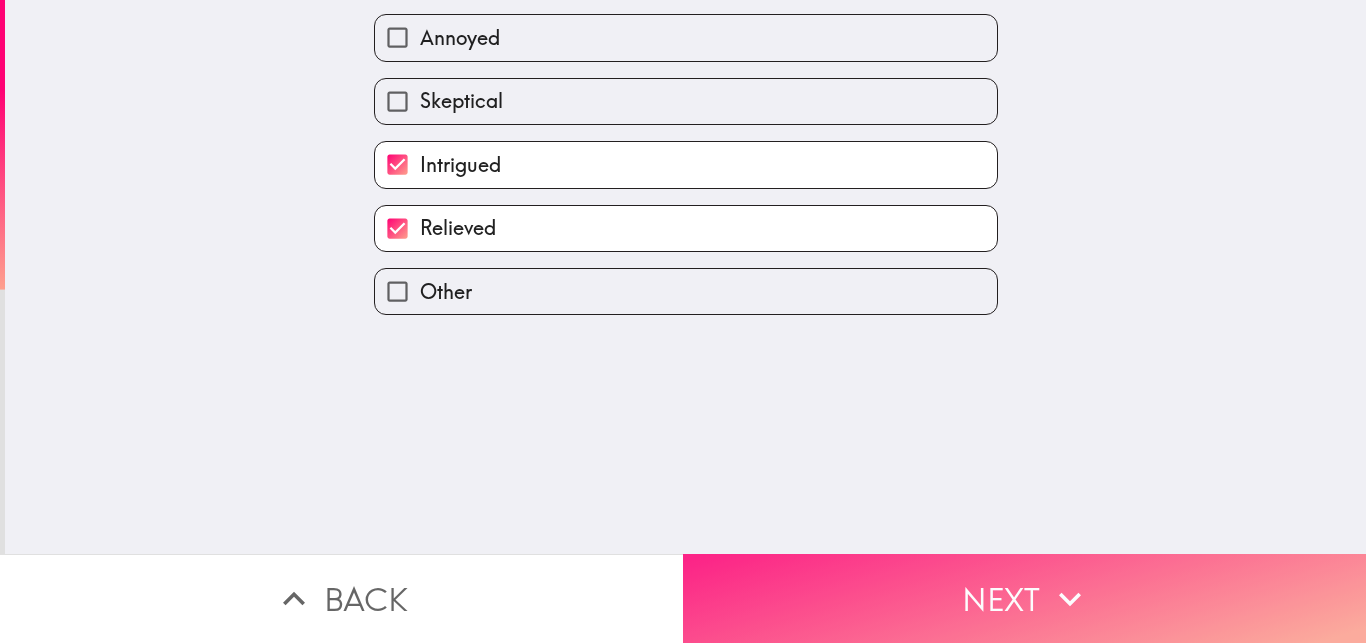 scroll, scrollTop: 0, scrollLeft: 0, axis: both 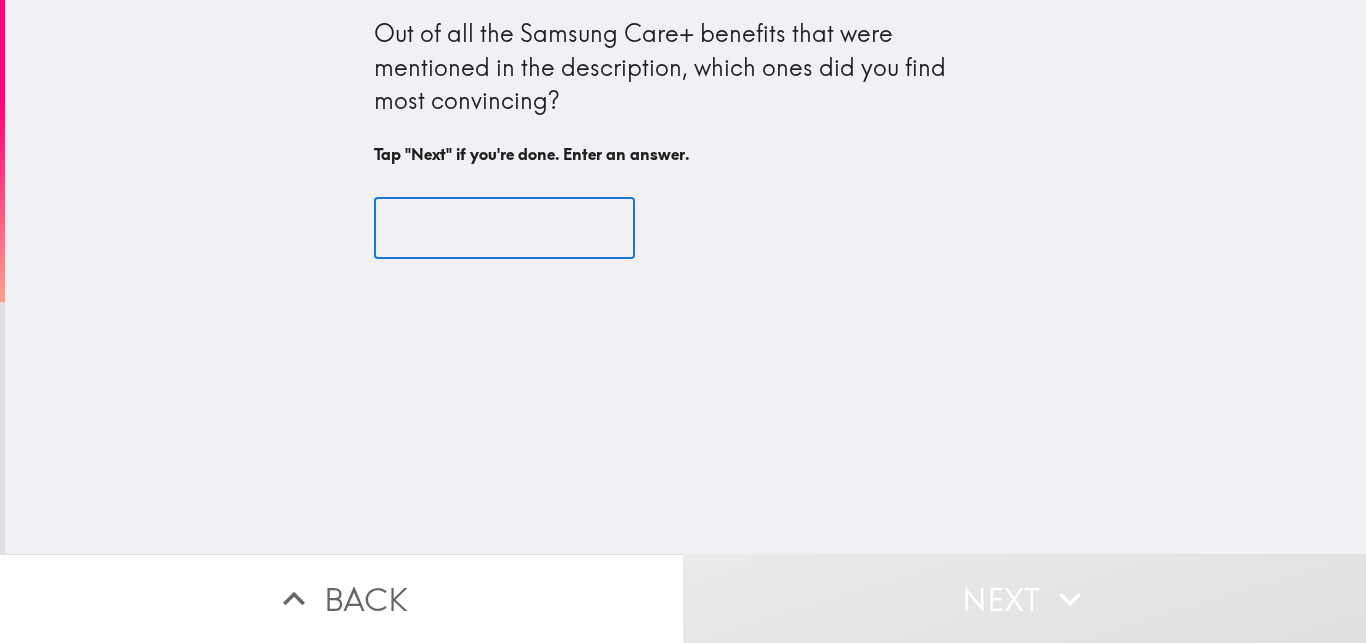 click at bounding box center (504, 228) 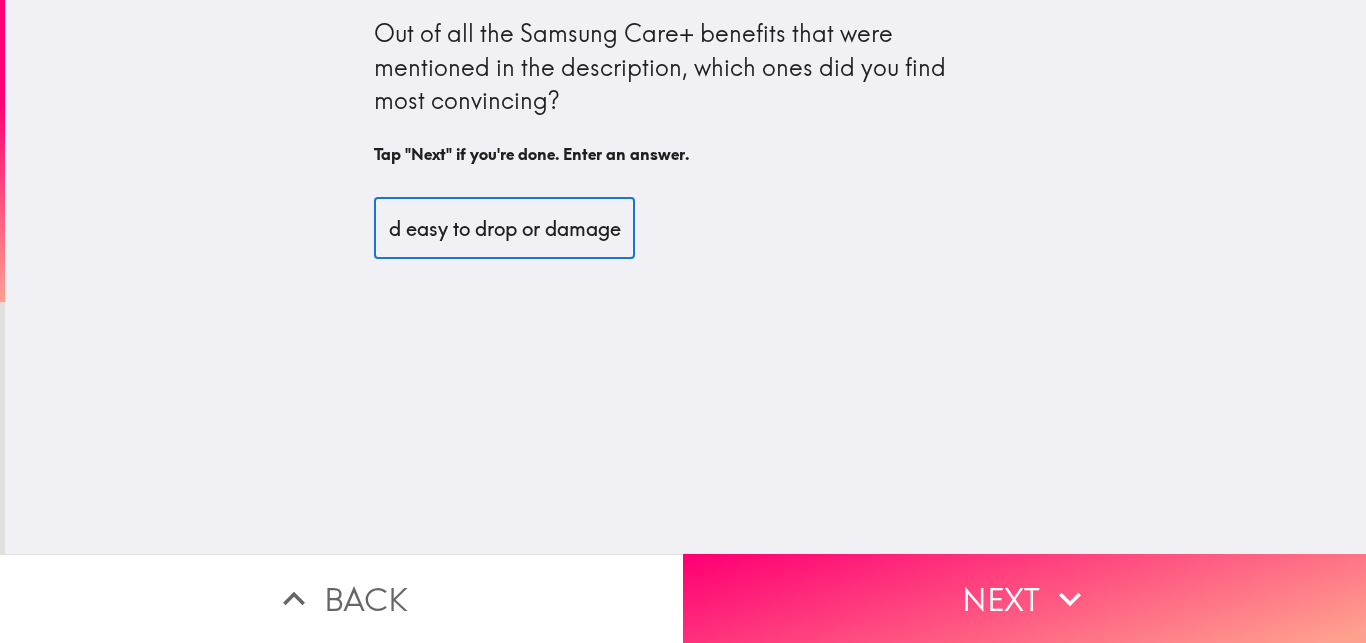 scroll, scrollTop: 0, scrollLeft: 836, axis: horizontal 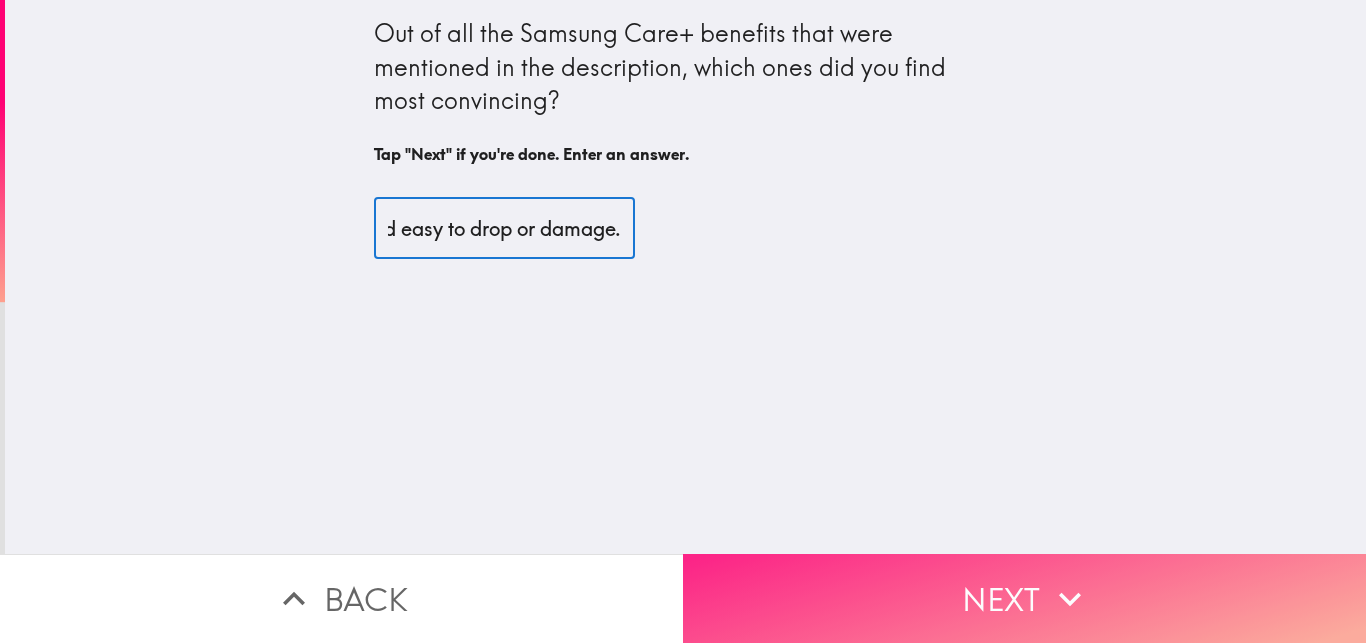 type on "I found the accidental damage coverage the most convincing . since phones are so happy and easy to drop or damage." 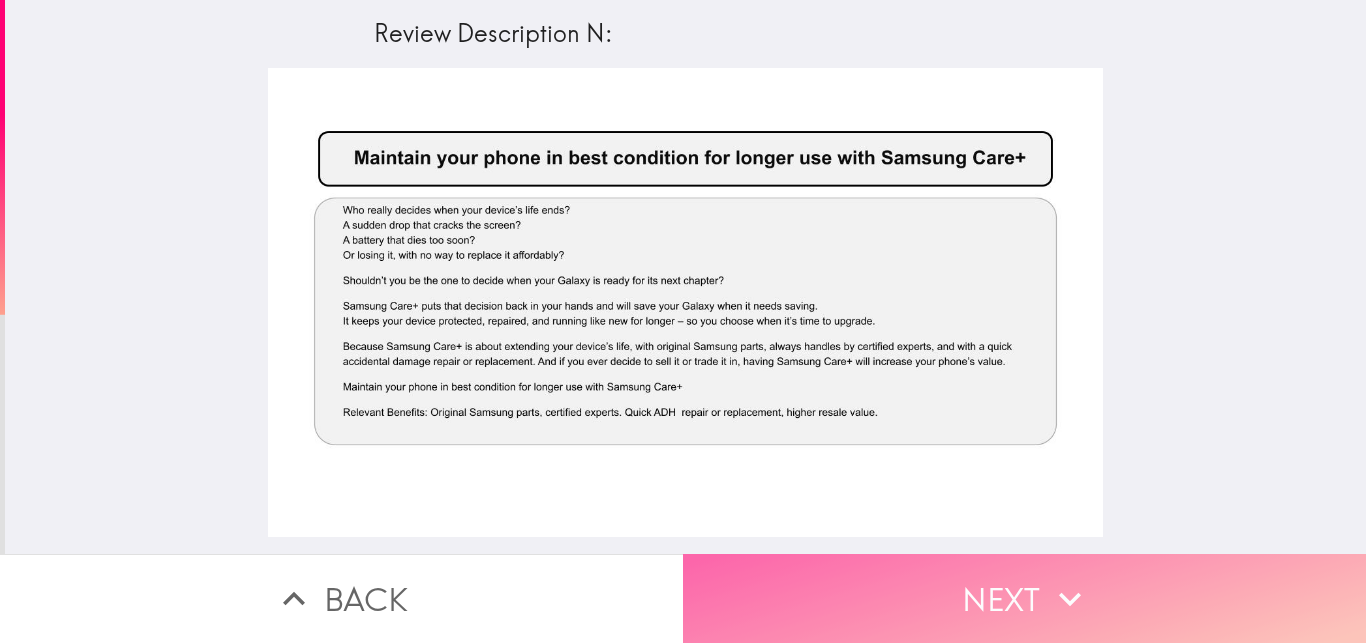 click 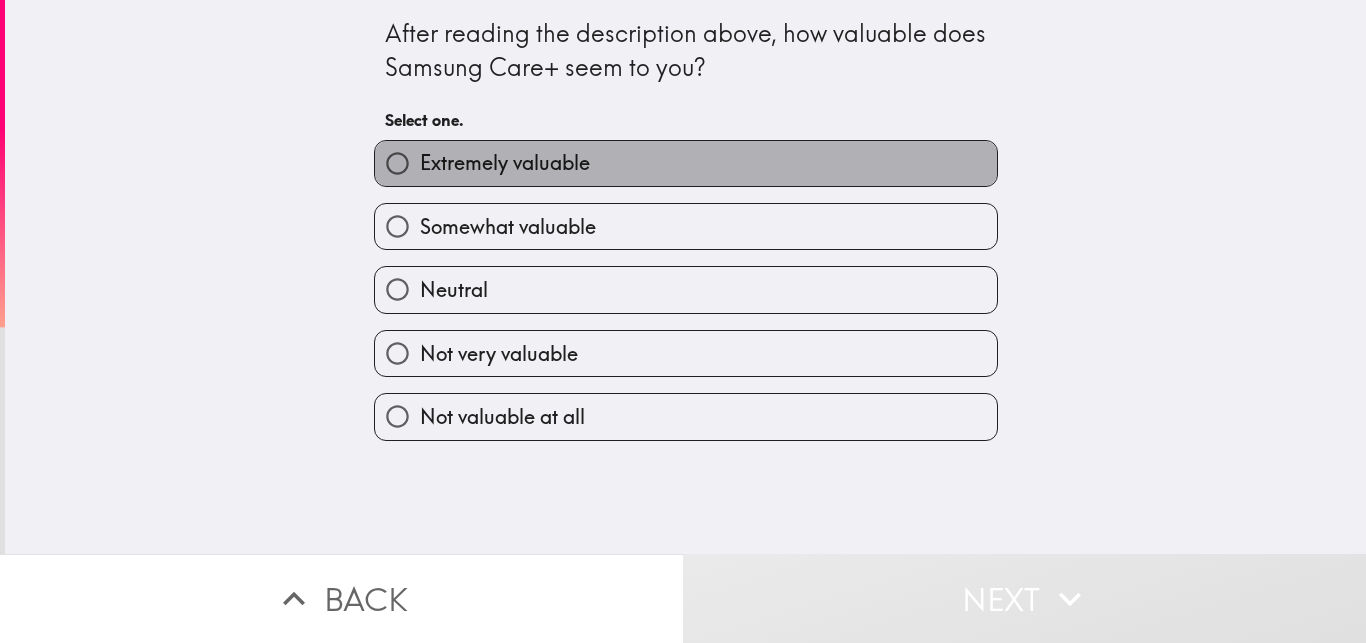 click on "Extremely valuable" at bounding box center (686, 163) 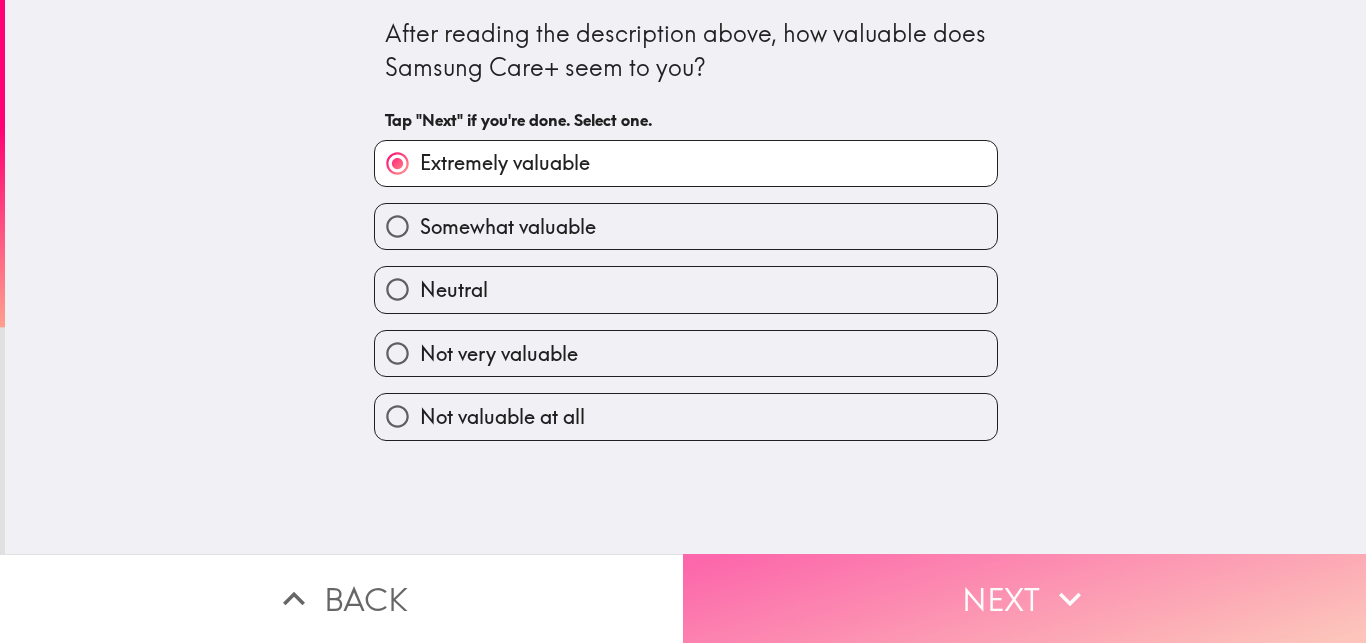 drag, startPoint x: 1001, startPoint y: 577, endPoint x: 986, endPoint y: 555, distance: 26.627054 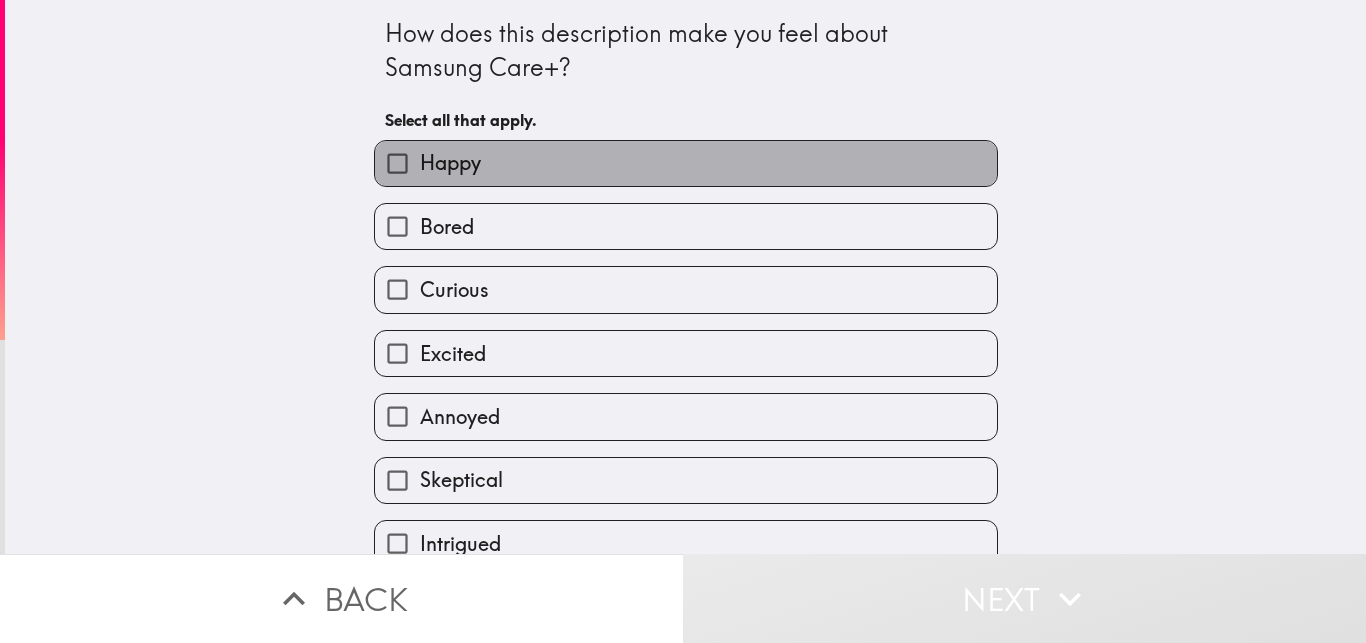 click on "Happy" at bounding box center (686, 163) 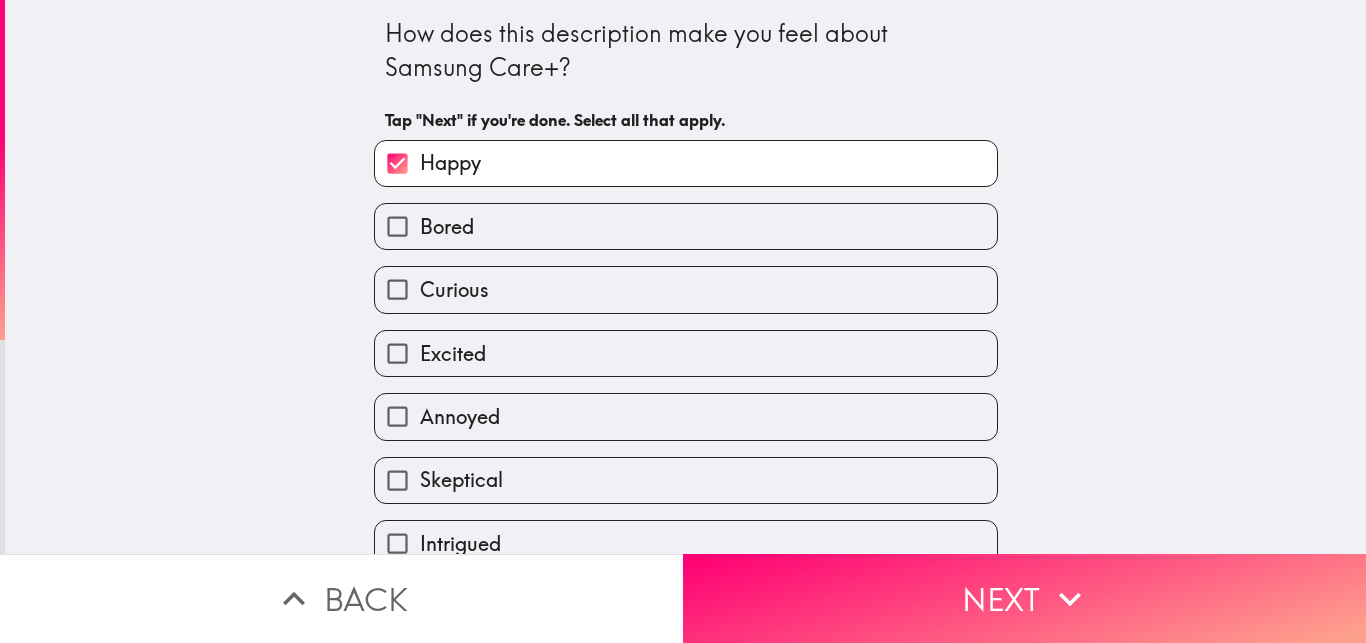 scroll, scrollTop: 158, scrollLeft: 0, axis: vertical 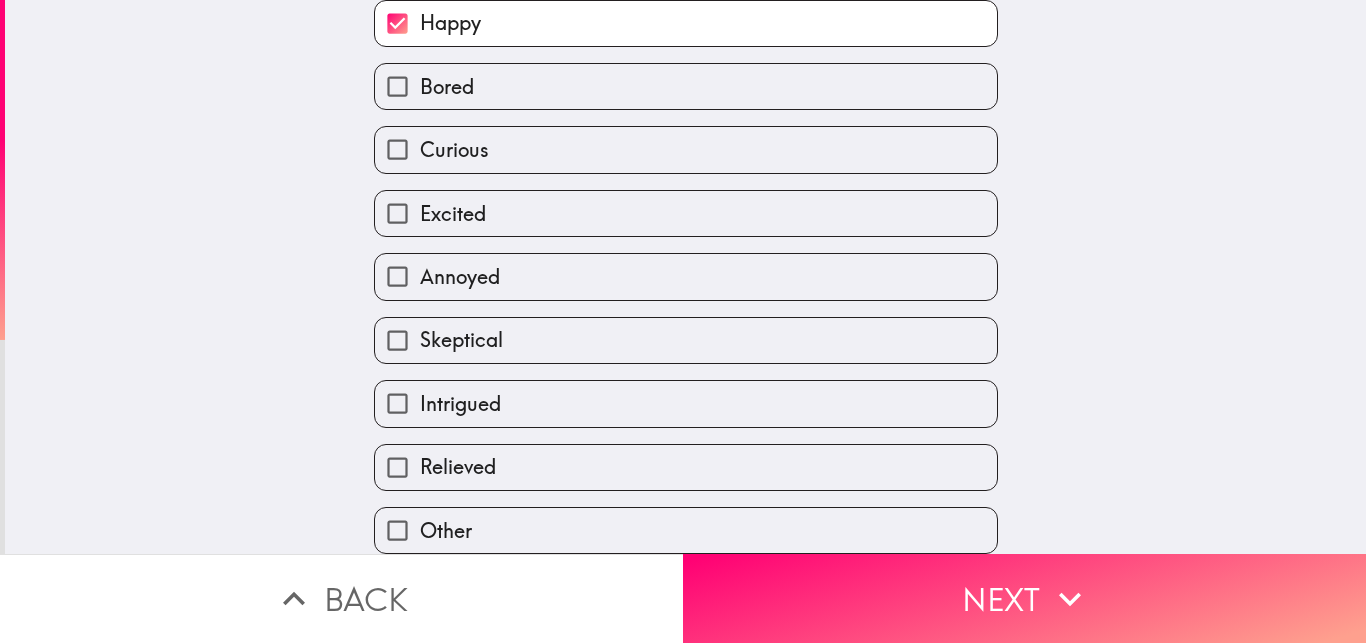 click on "Relieved" at bounding box center [686, 467] 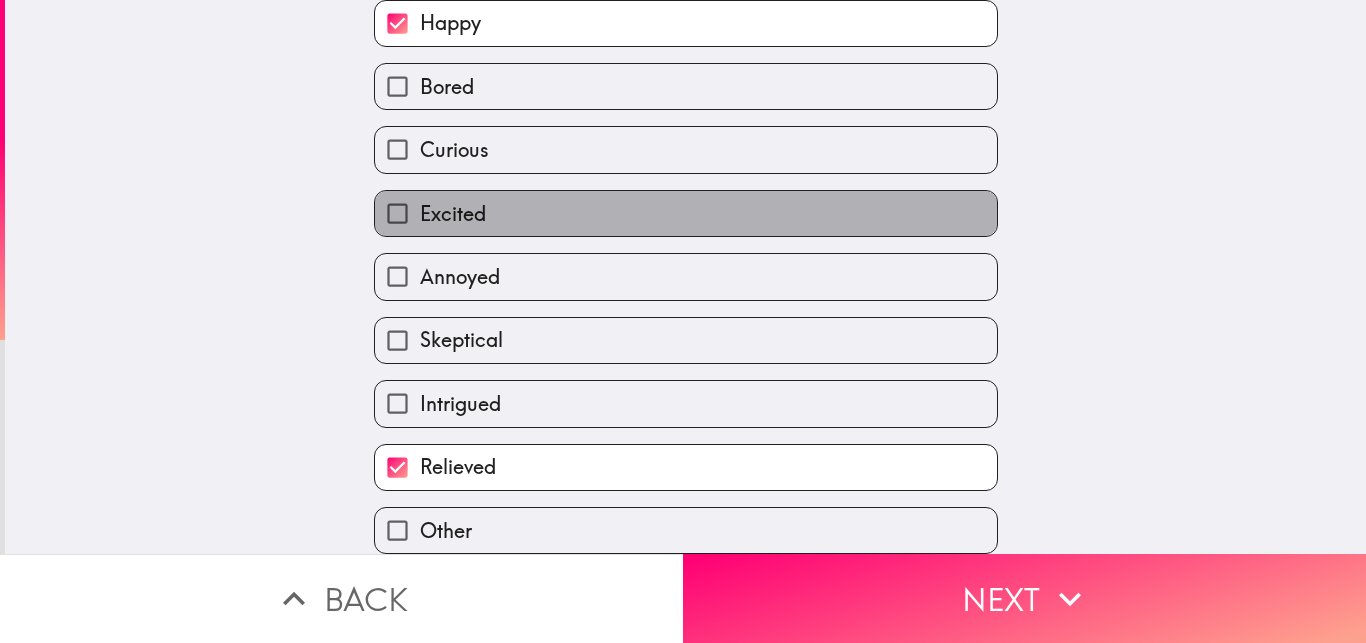click on "Excited" at bounding box center [453, 214] 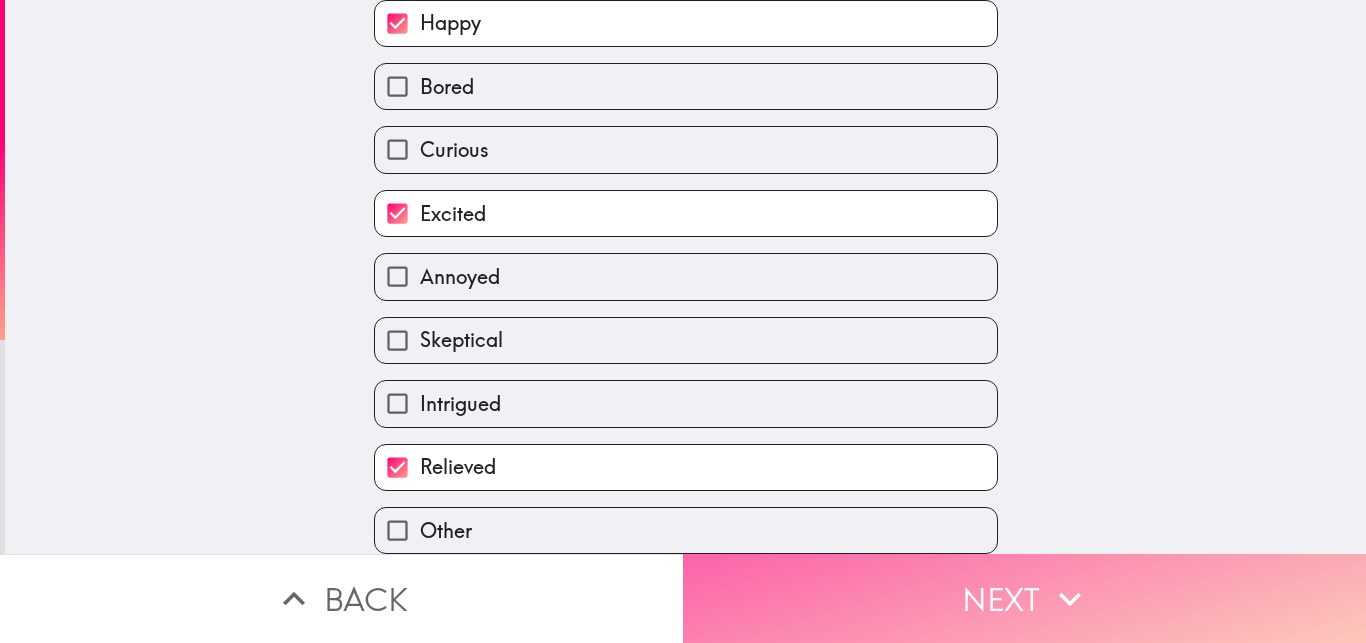 click on "Next" at bounding box center (1024, 598) 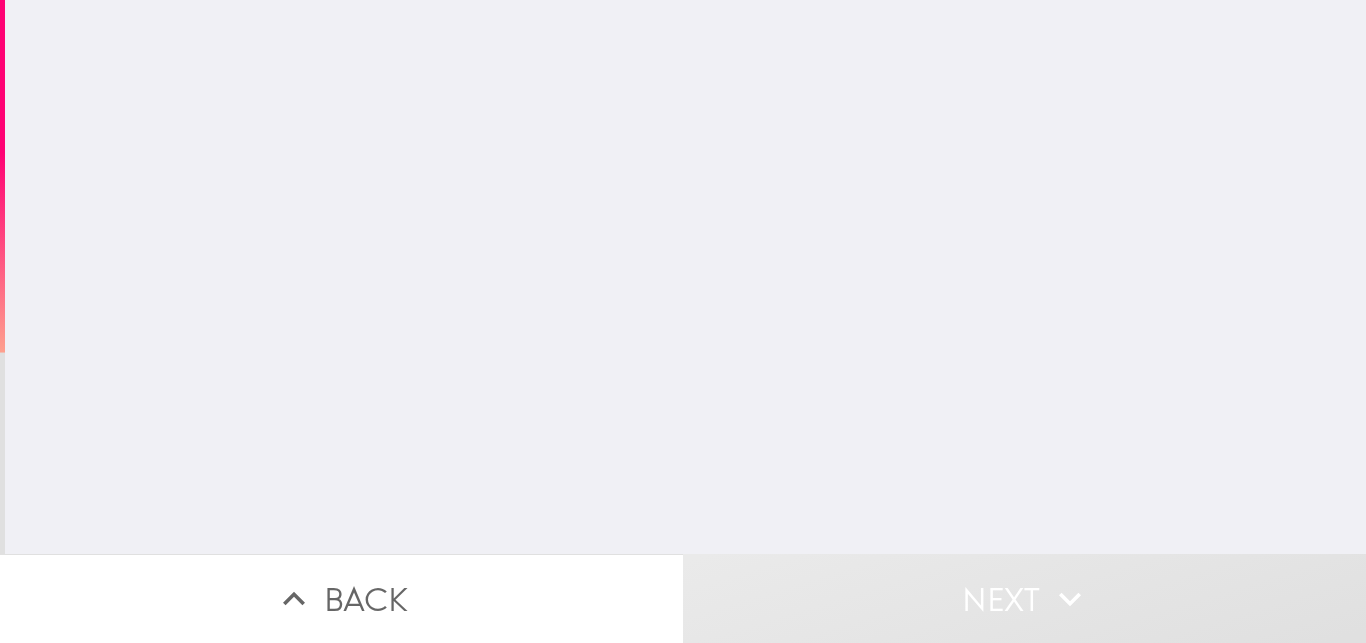 scroll, scrollTop: 0, scrollLeft: 0, axis: both 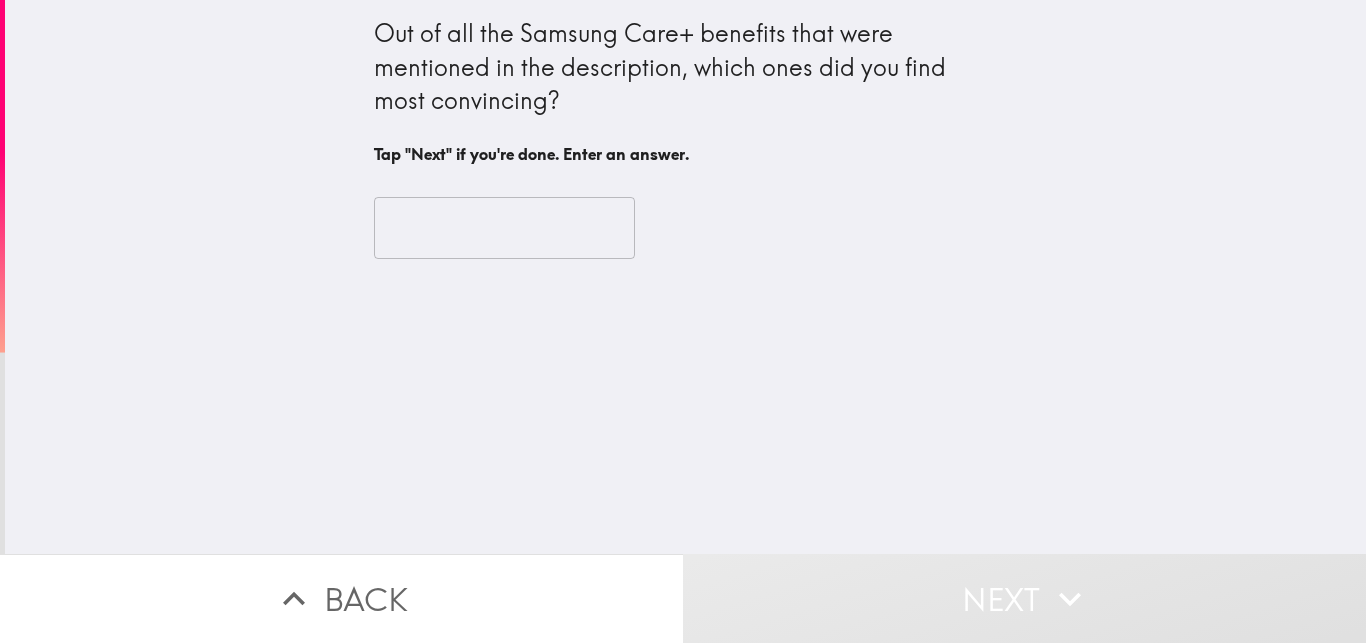 click at bounding box center [504, 228] 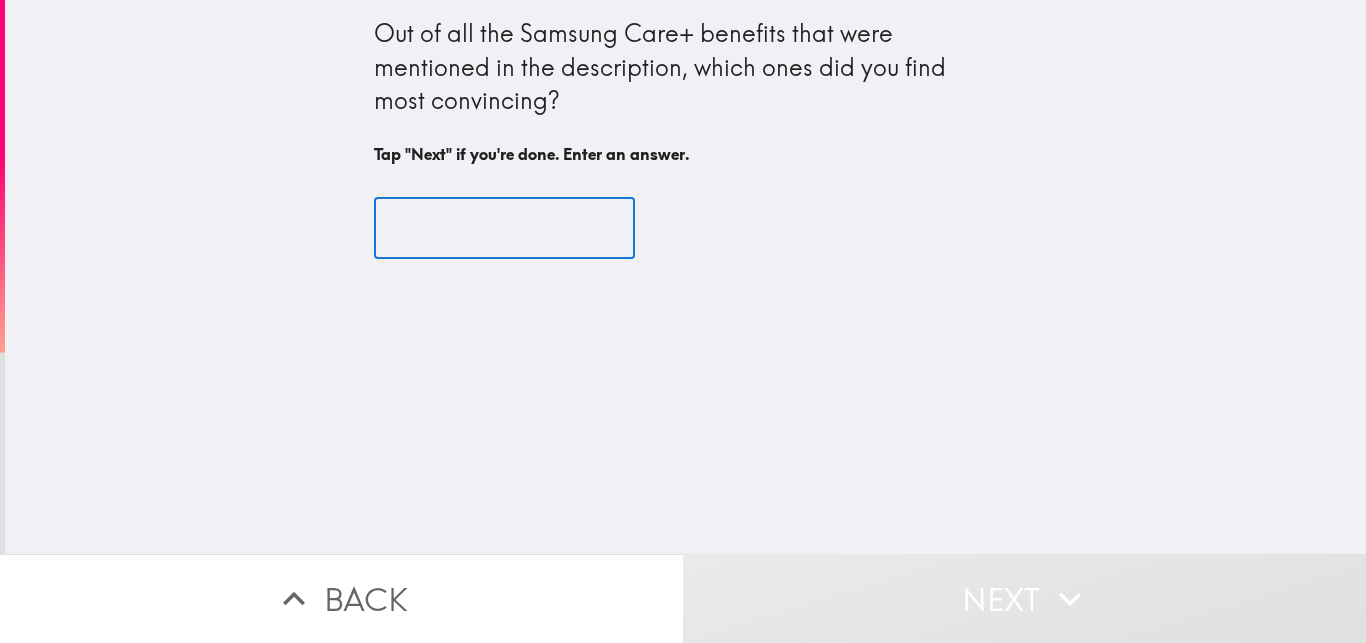 click at bounding box center [504, 228] 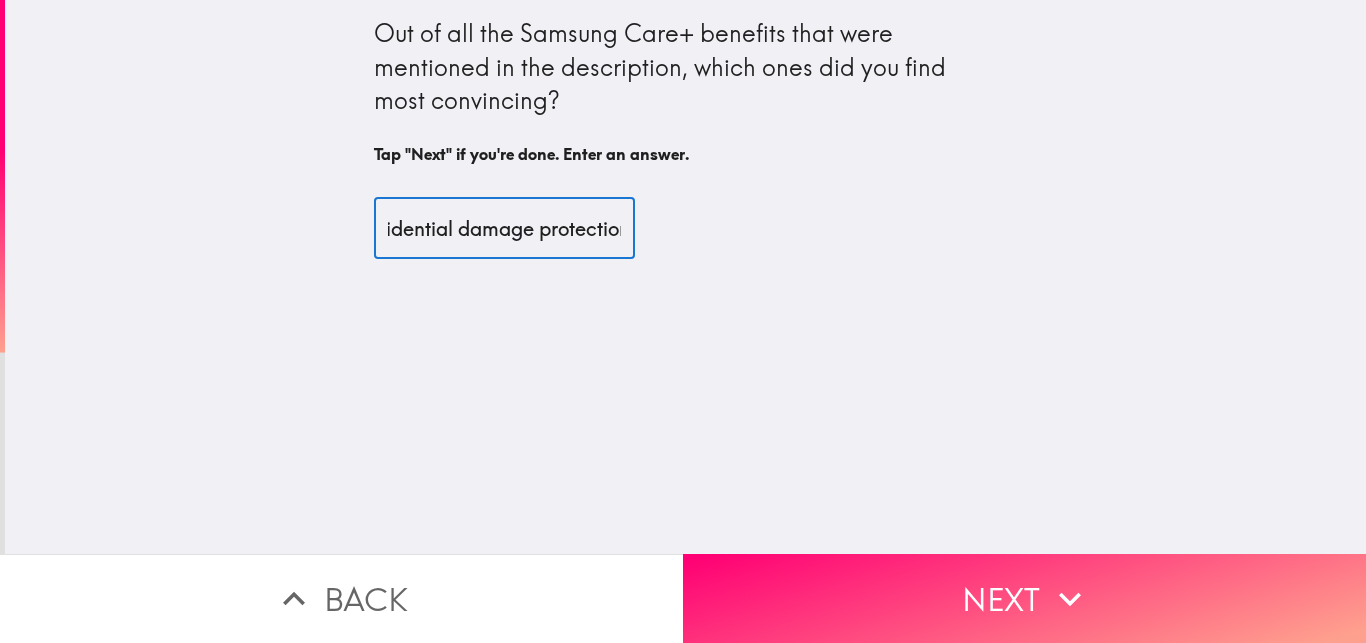 scroll, scrollTop: 0, scrollLeft: 513, axis: horizontal 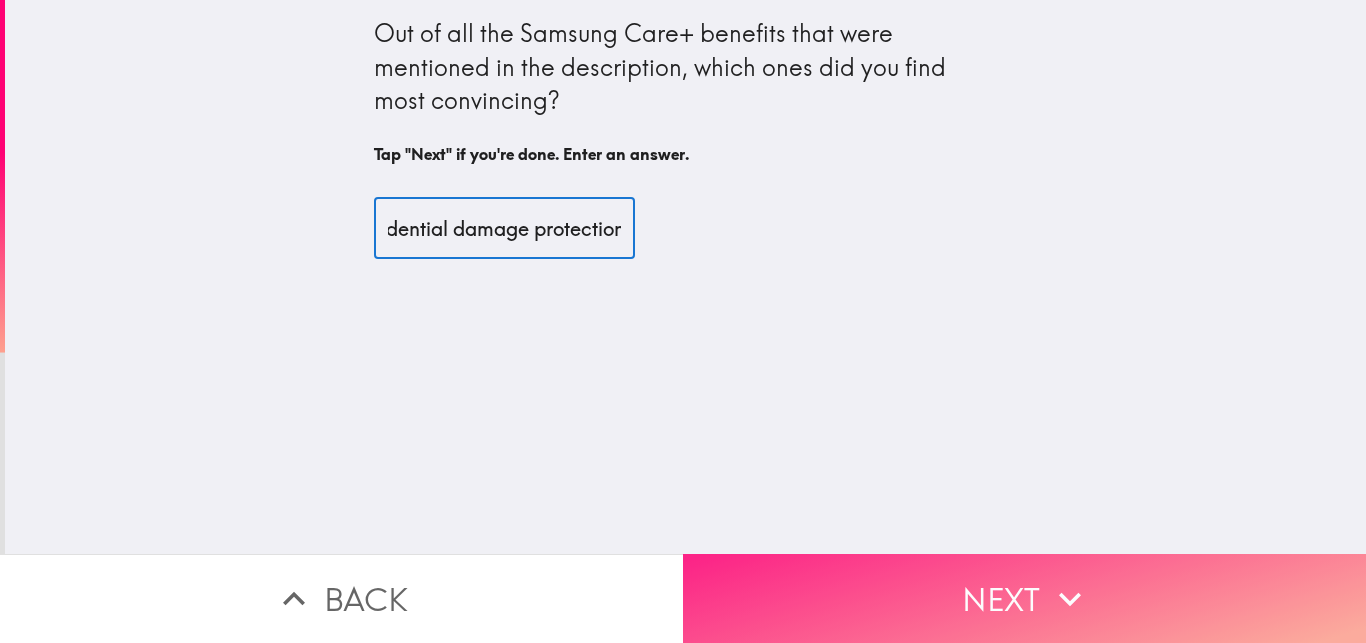 type on "The most convincing samsung care+ benefit was the accidential damage protection." 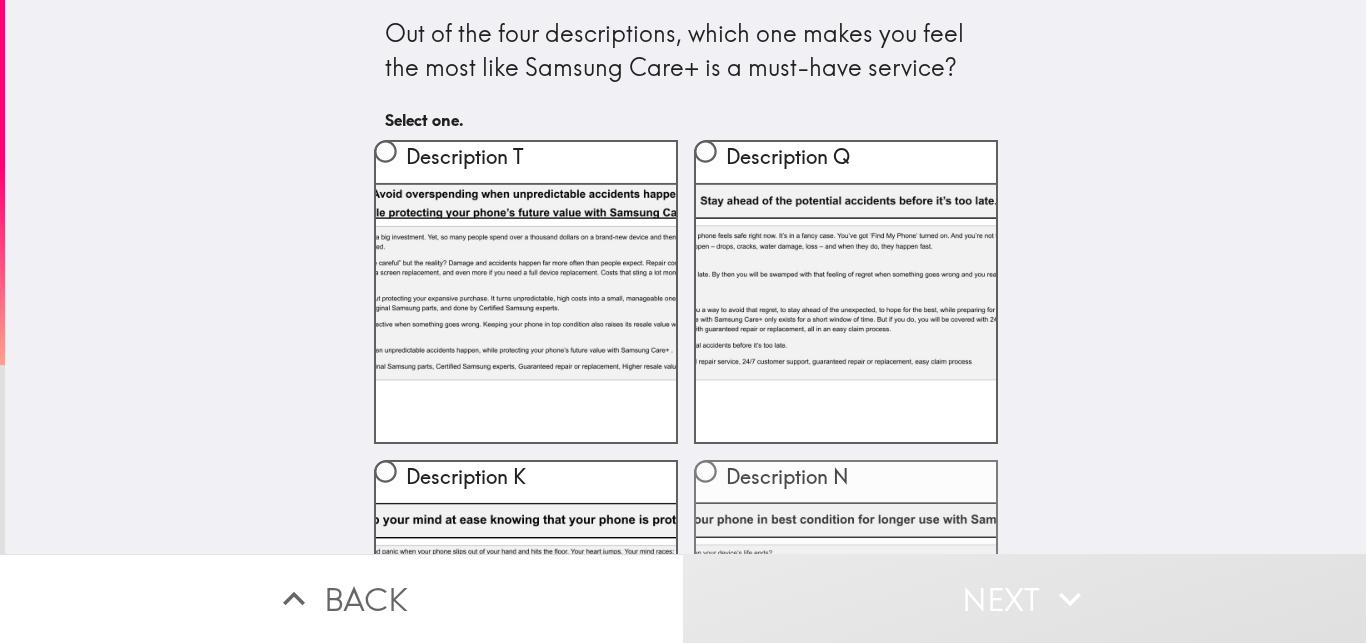 scroll, scrollTop: 227, scrollLeft: 0, axis: vertical 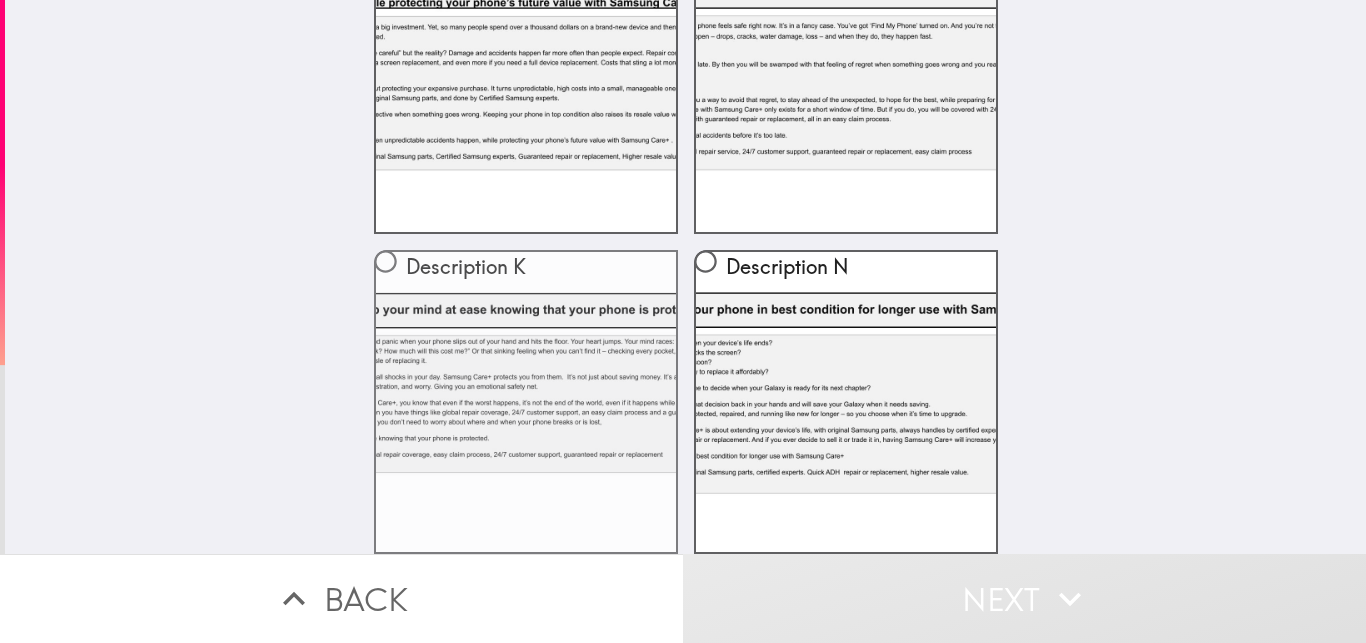 click on "Description K" at bounding box center (526, 402) 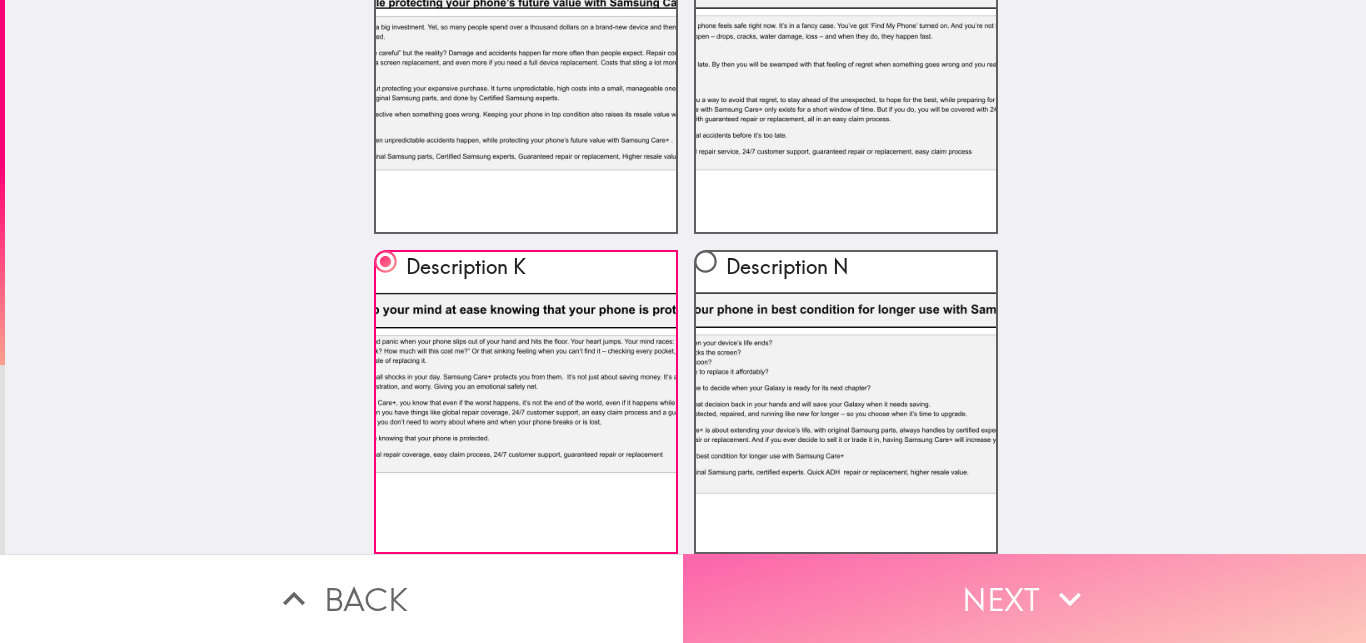click on "Next" at bounding box center (1024, 598) 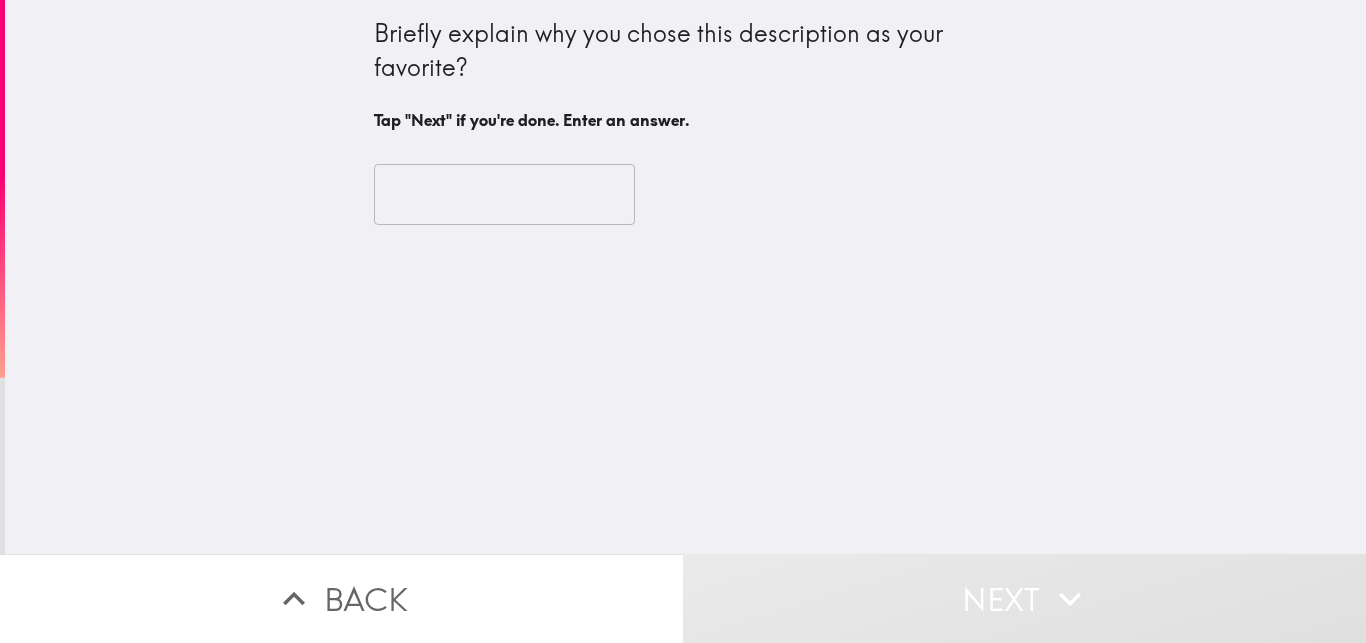 scroll, scrollTop: 0, scrollLeft: 0, axis: both 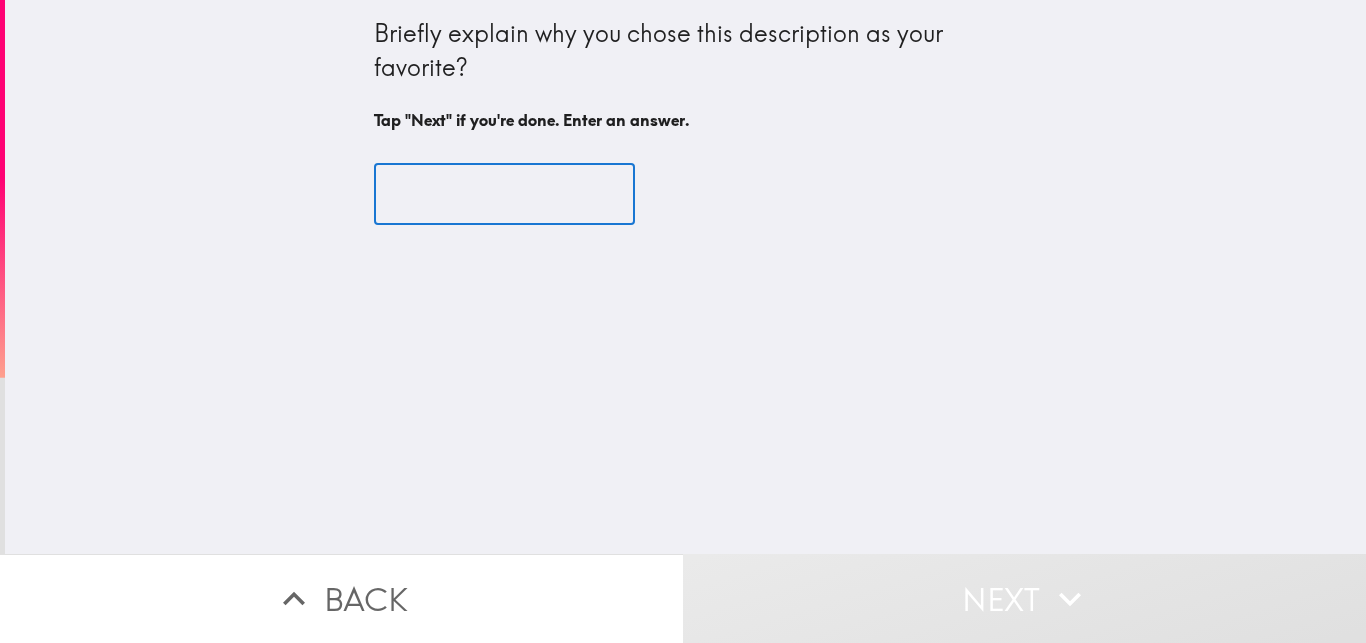 click at bounding box center [504, 195] 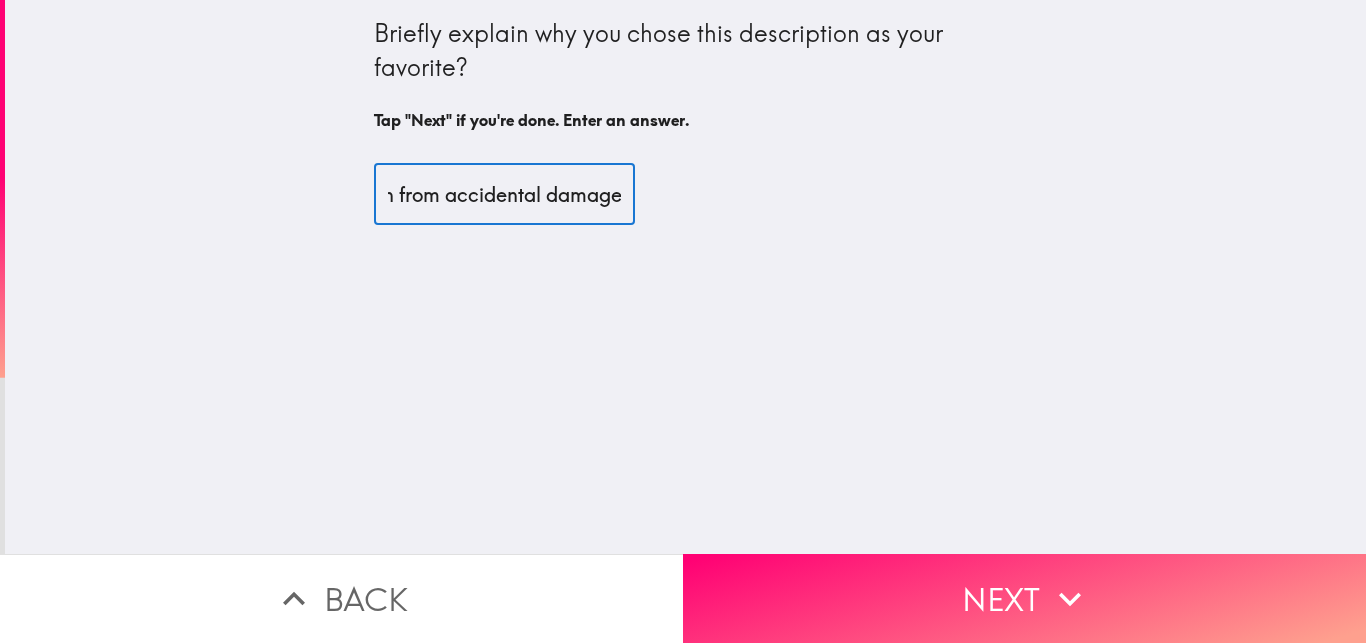 scroll, scrollTop: 0, scrollLeft: 810, axis: horizontal 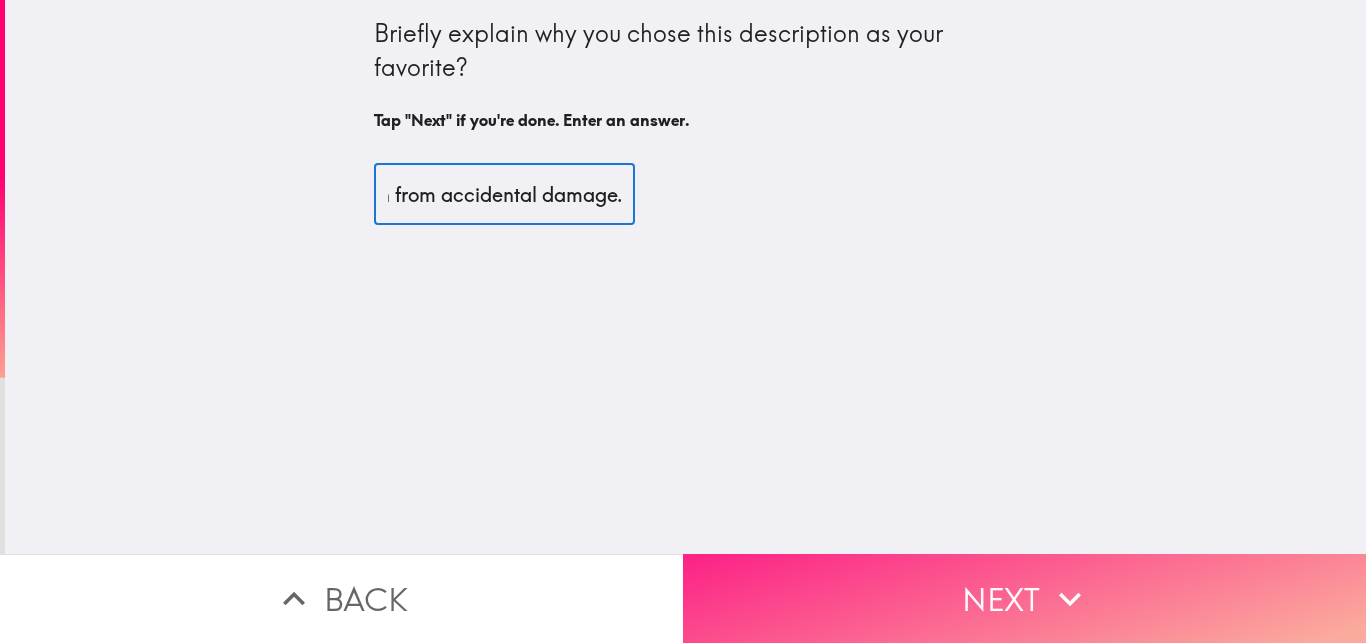 type on "I choose this description as my favorite because it hightlights a real word benefit protection from accidental damage." 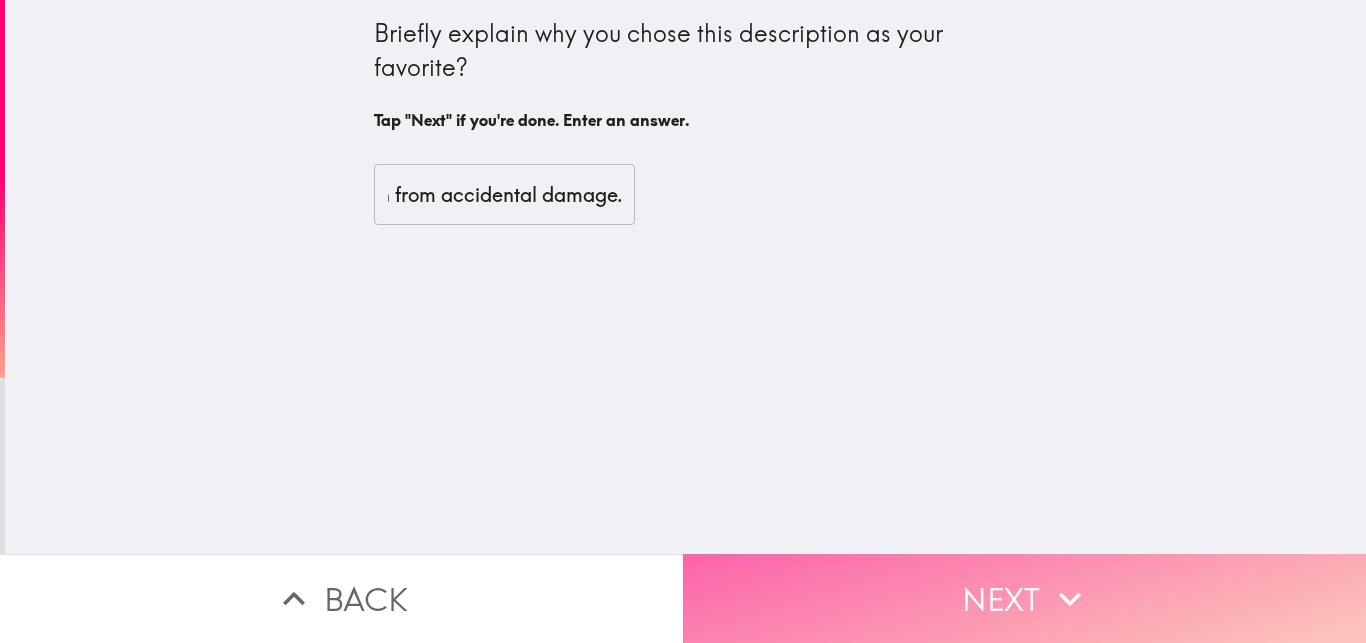 click on "Next" at bounding box center [1024, 598] 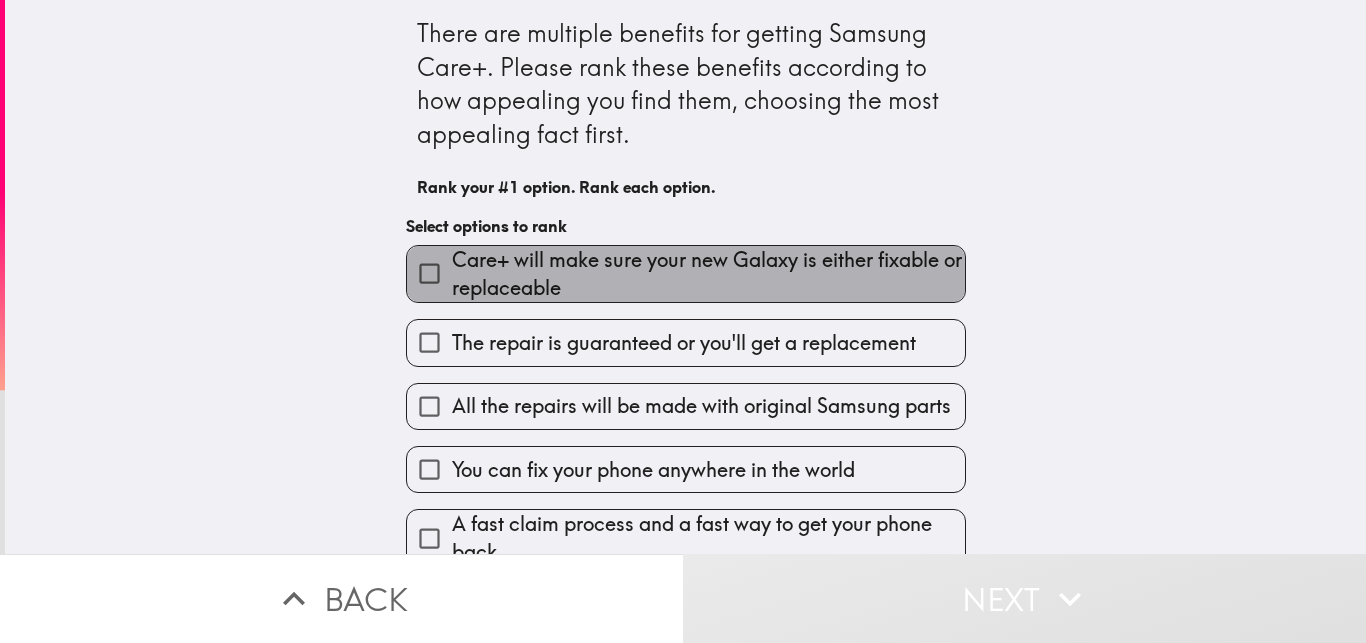 click on "Care+ will make sure your new Galaxy is either fixable or replaceable" at bounding box center [708, 274] 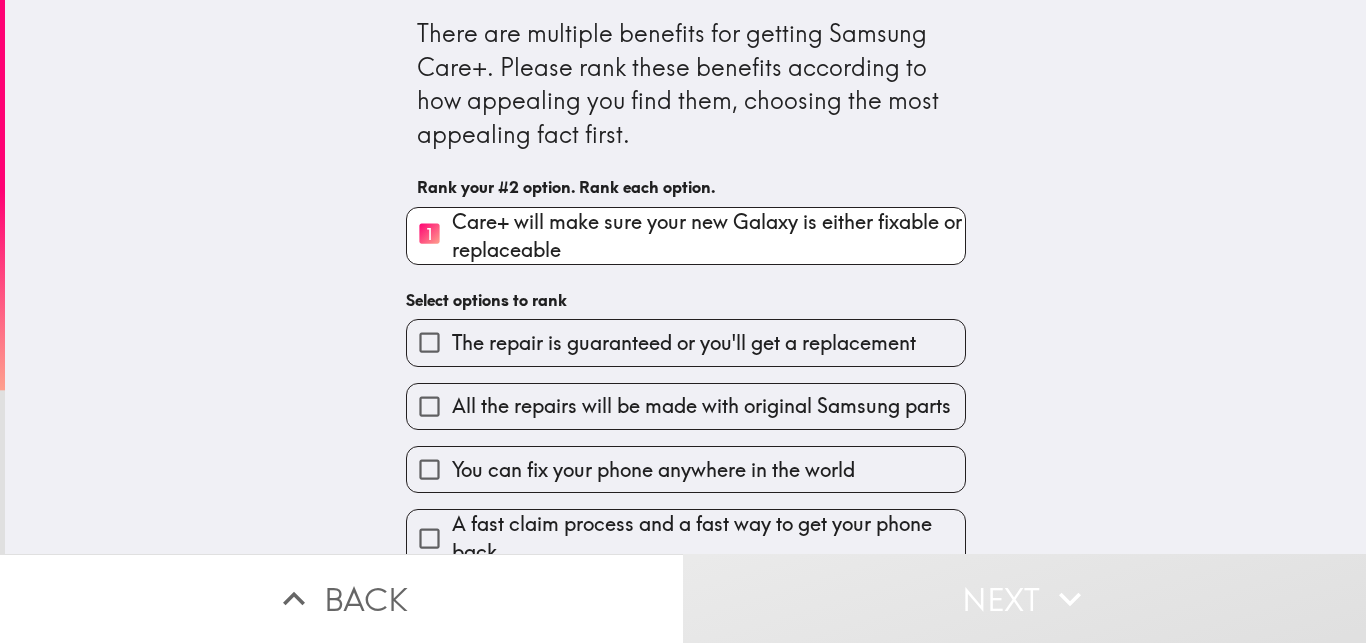 scroll, scrollTop: 295, scrollLeft: 0, axis: vertical 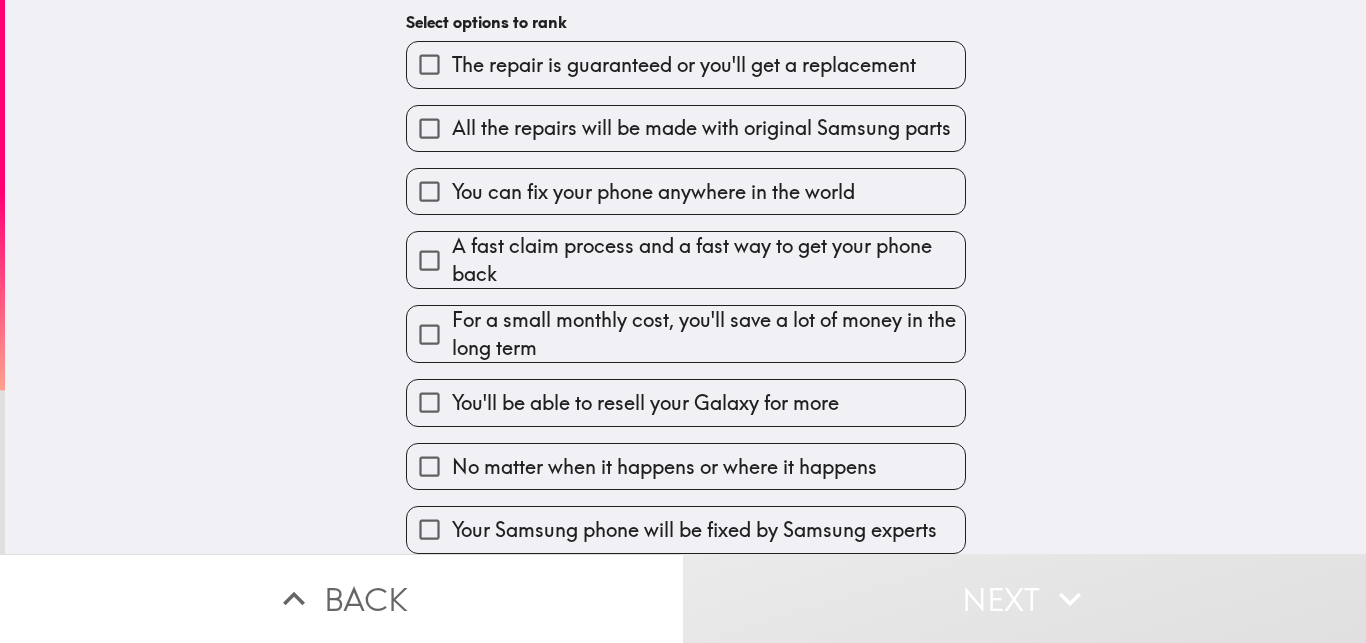 click on "All the repairs will be made with original Samsung parts" at bounding box center (701, 128) 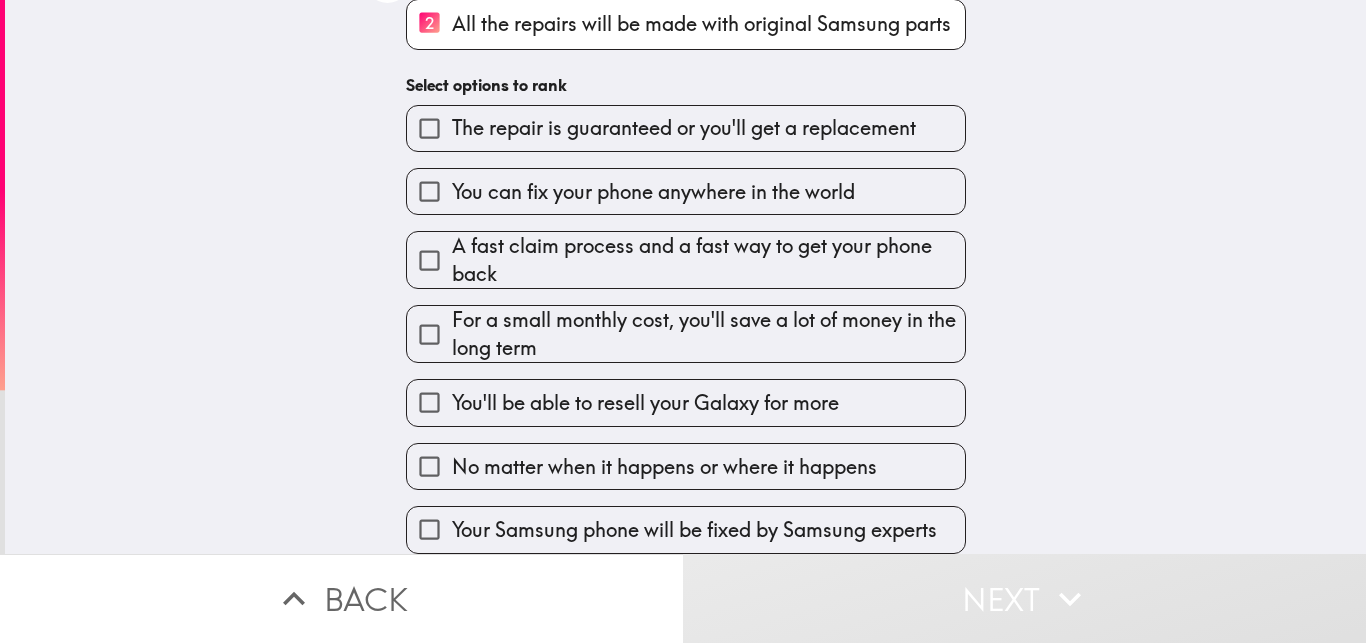 scroll, scrollTop: 299, scrollLeft: 0, axis: vertical 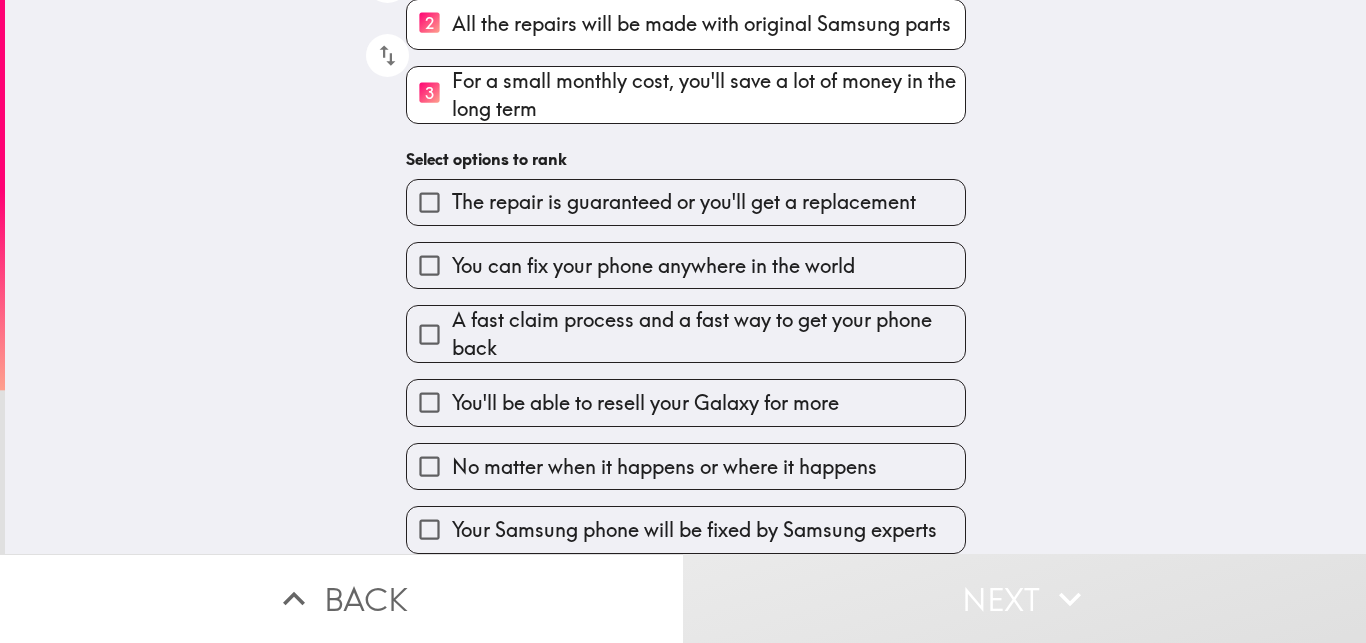click on "A fast claim process and a fast way to get your phone back" at bounding box center (708, 334) 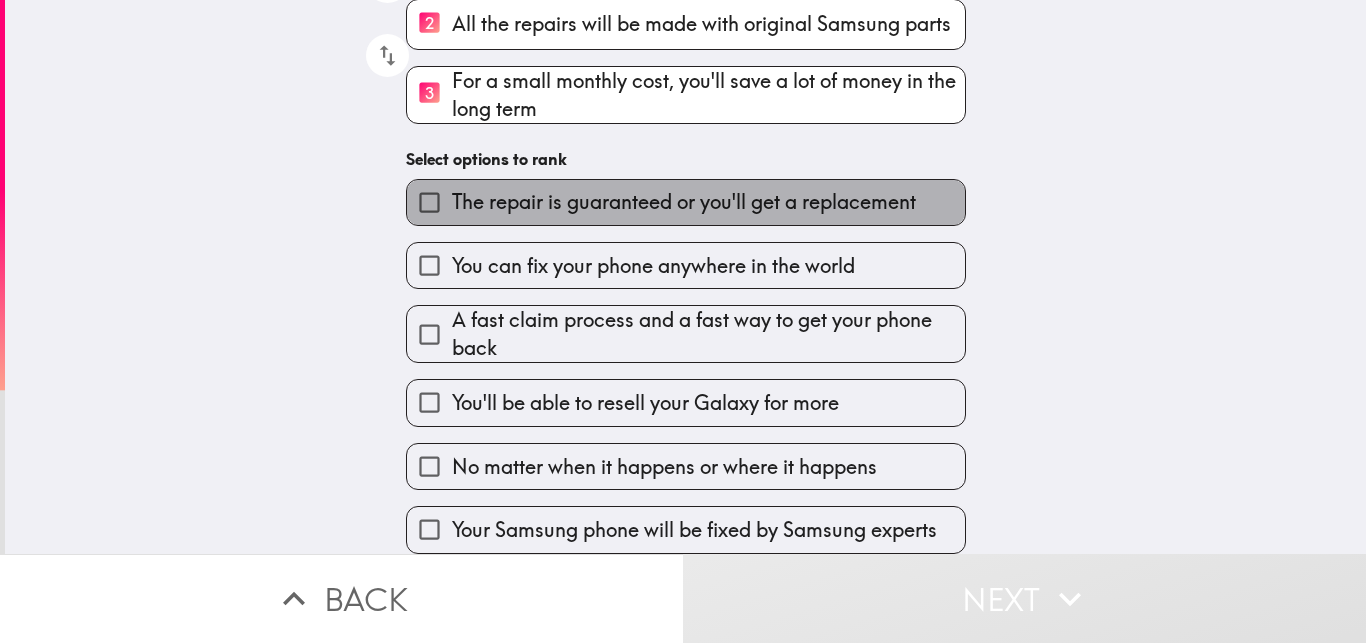 click on "The repair is guaranteed or you'll get a replacement" at bounding box center [684, 202] 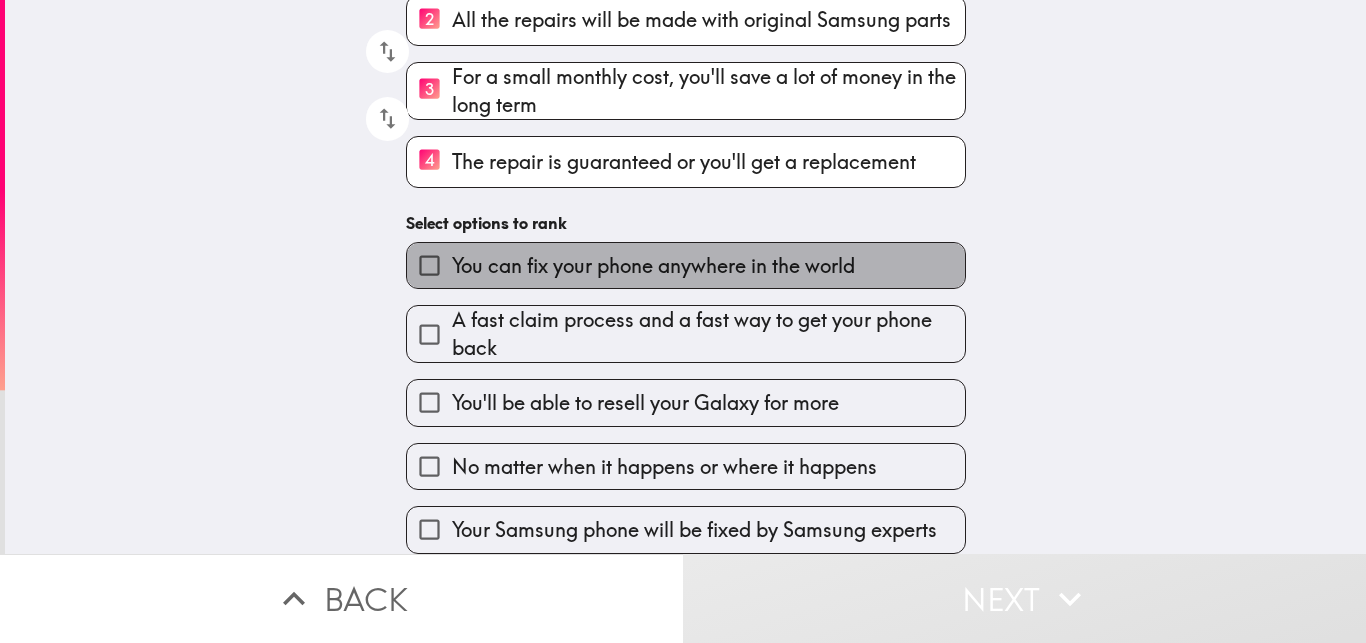 click on "You can fix your phone anywhere in the world" at bounding box center [653, 266] 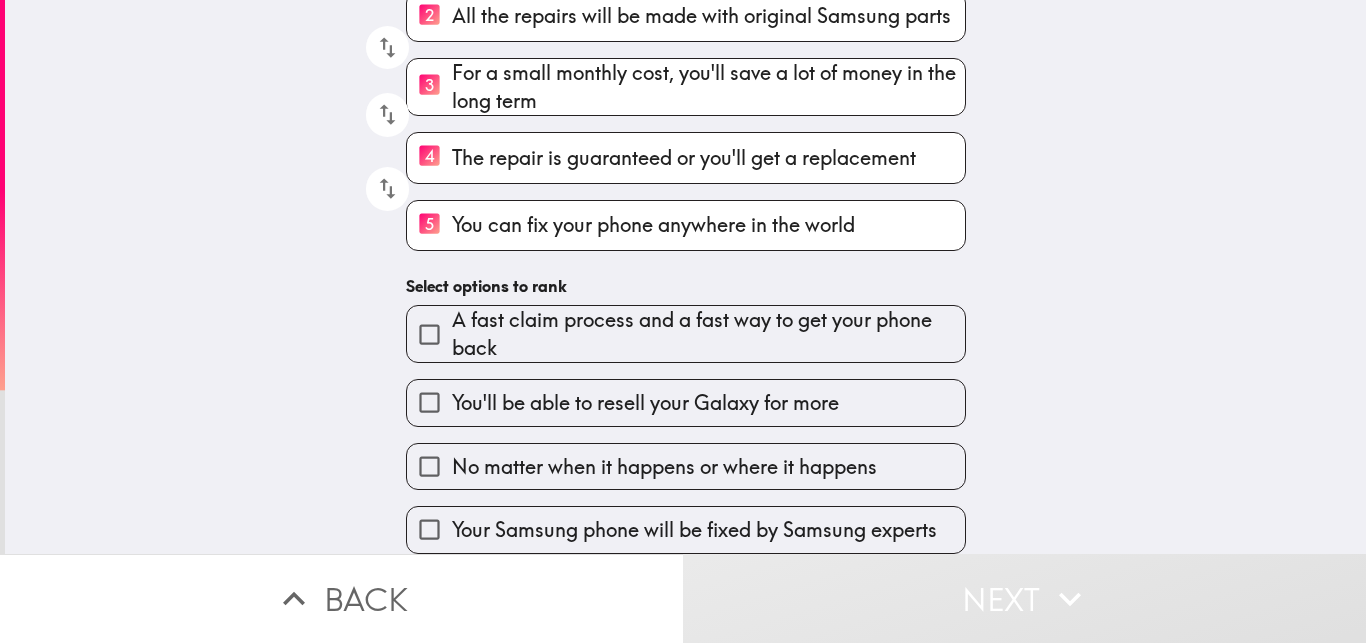 scroll, scrollTop: 307, scrollLeft: 0, axis: vertical 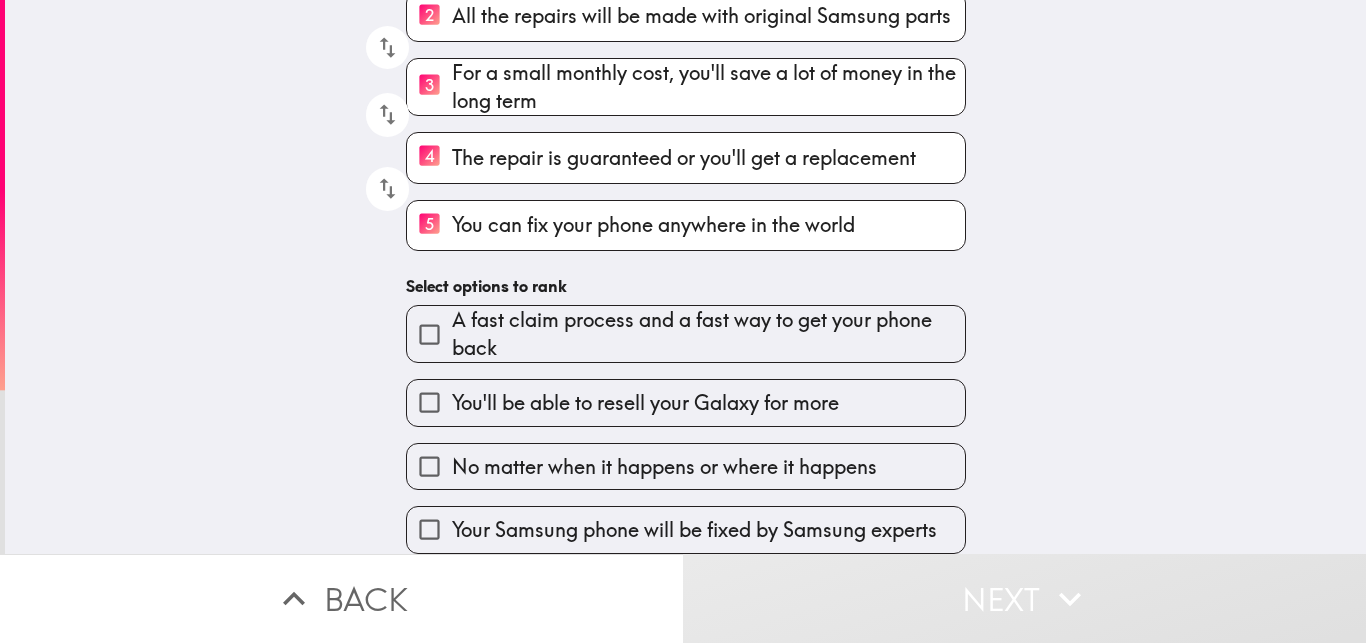click on "Your Samsung phone will be fixed by Samsung experts" at bounding box center (694, 530) 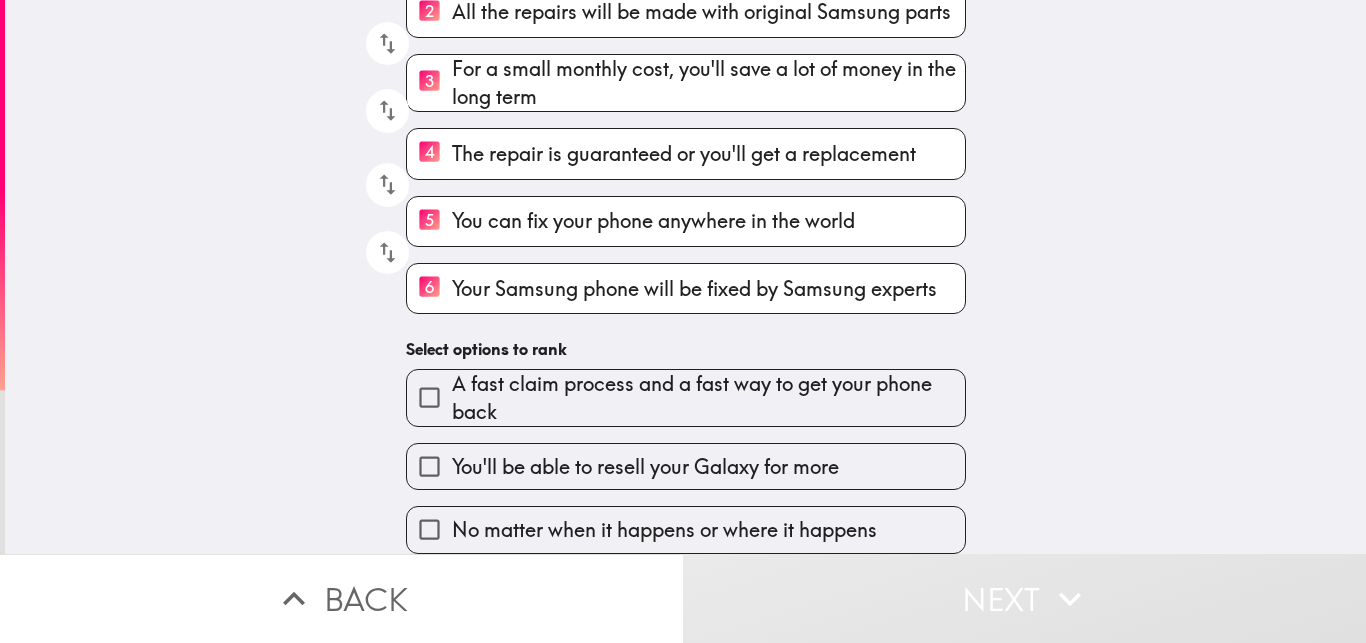 scroll, scrollTop: 311, scrollLeft: 0, axis: vertical 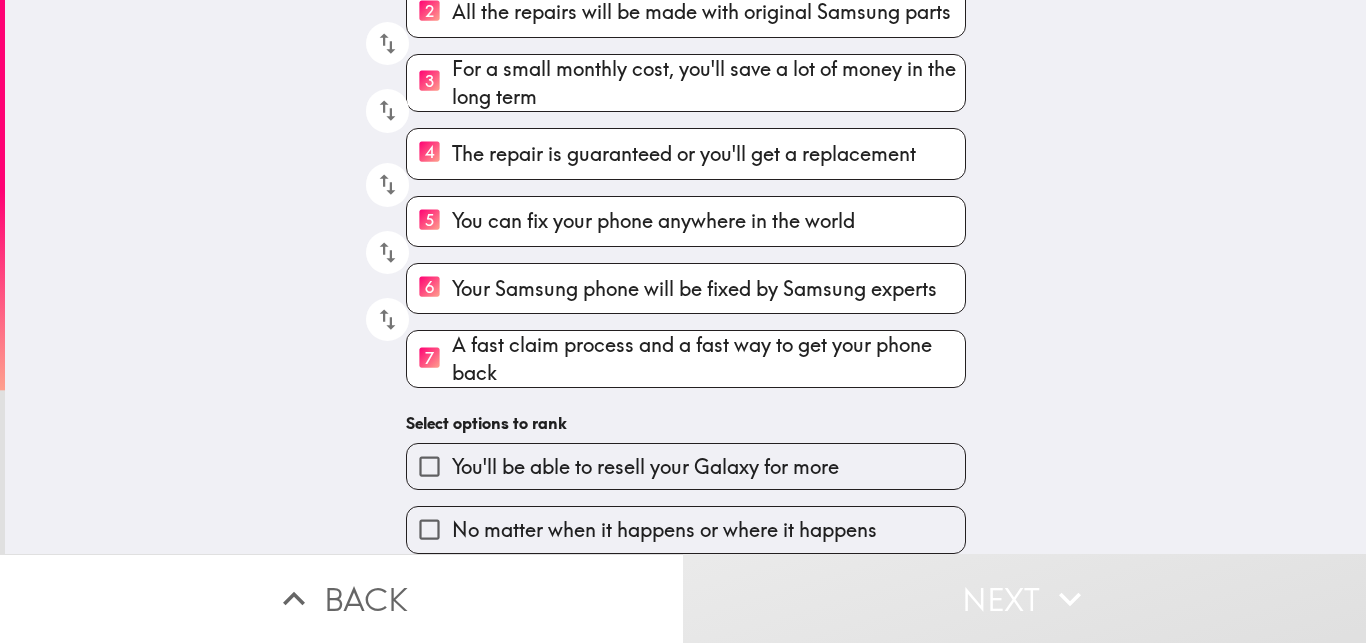click on "No matter when it happens or where it happens" at bounding box center [664, 530] 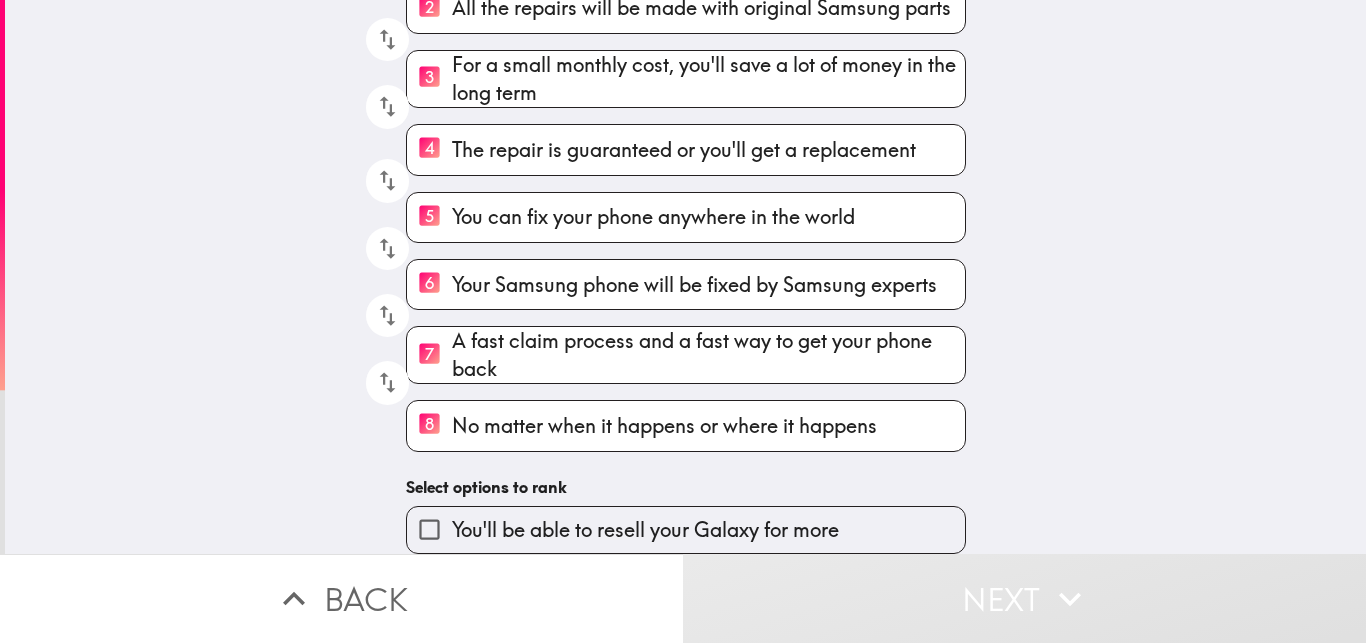 scroll, scrollTop: 315, scrollLeft: 0, axis: vertical 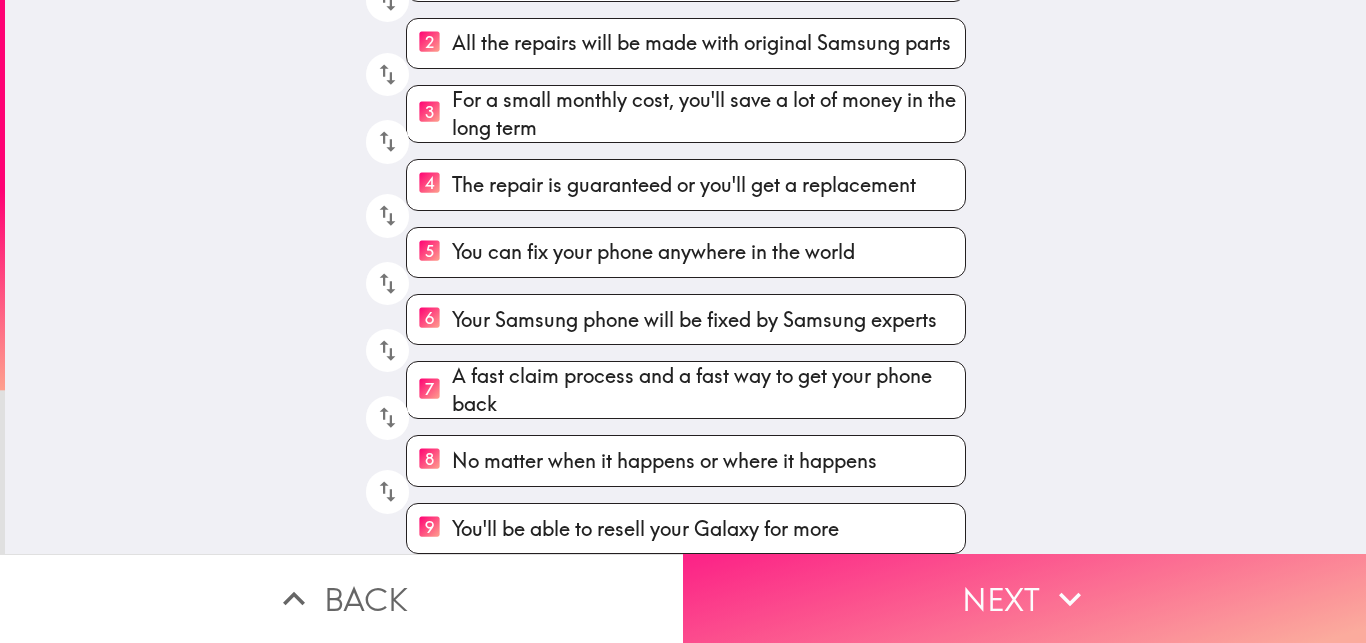 click on "Next" at bounding box center [1024, 598] 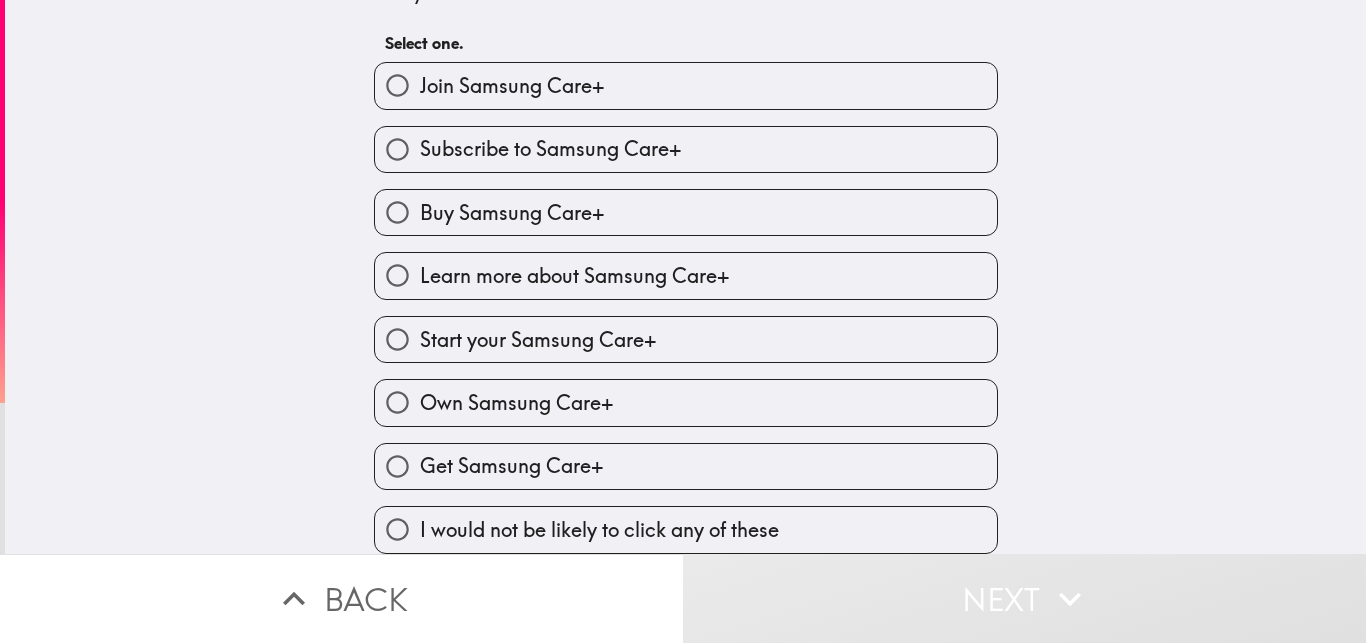 scroll, scrollTop: 0, scrollLeft: 0, axis: both 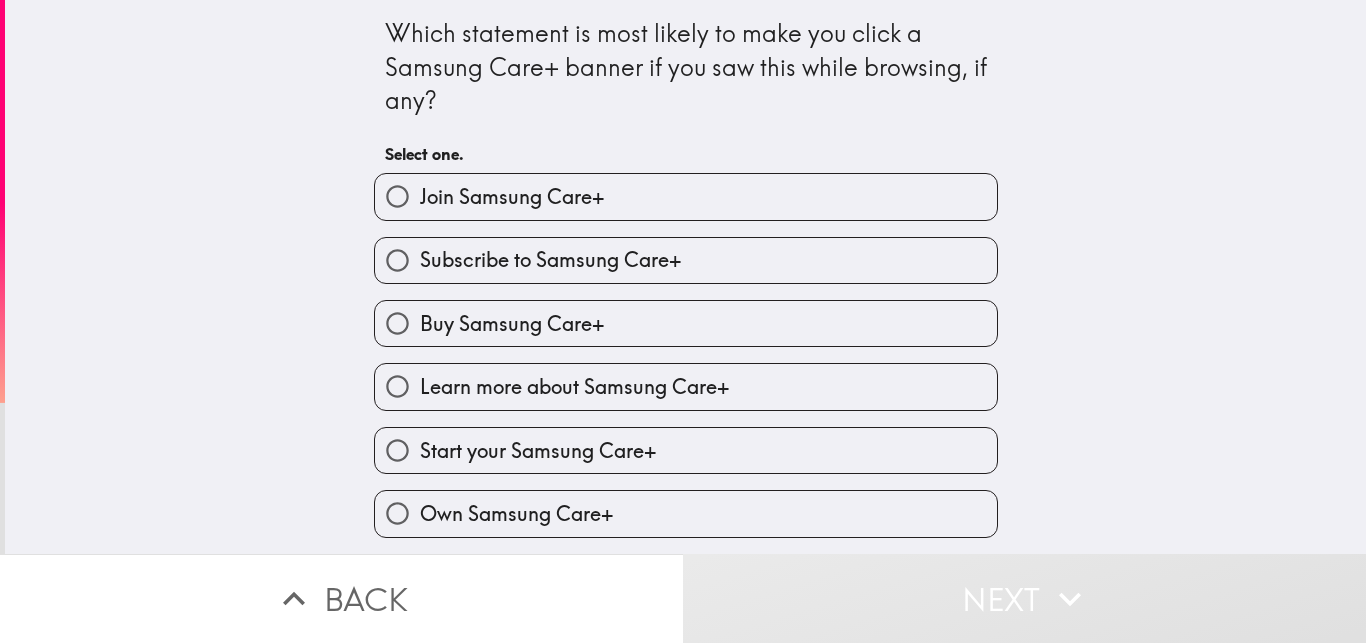 click on "Buy Samsung Care+" at bounding box center (512, 324) 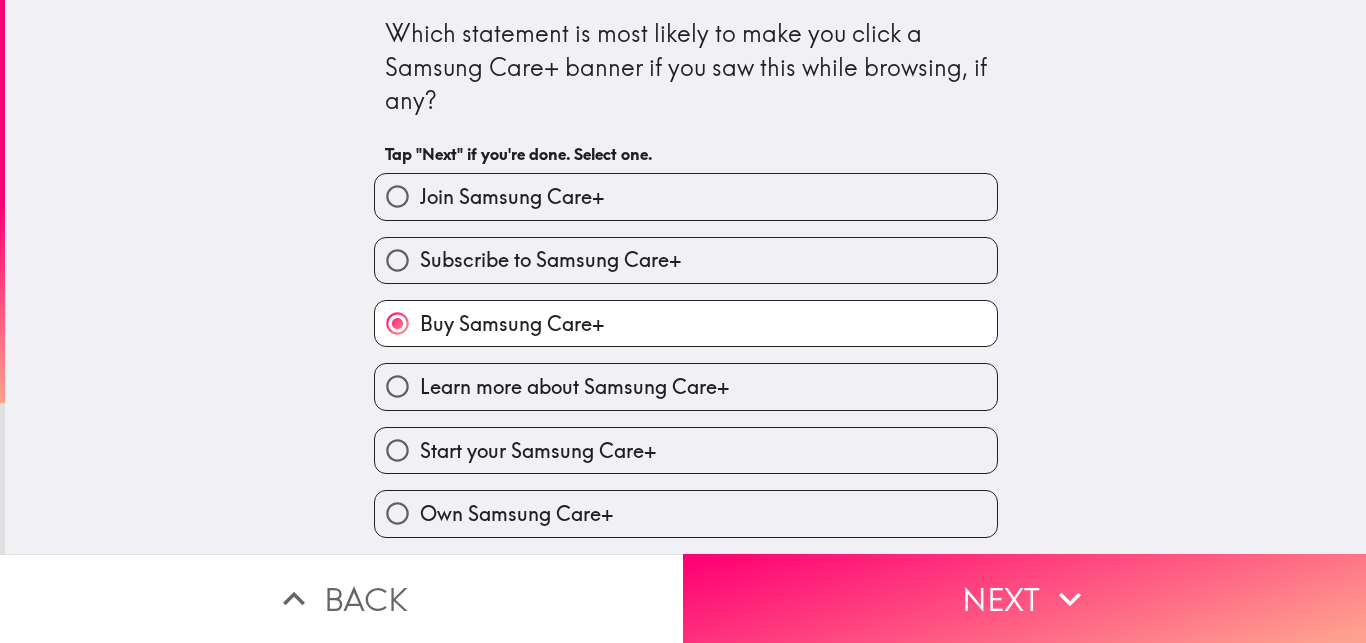 scroll, scrollTop: 128, scrollLeft: 0, axis: vertical 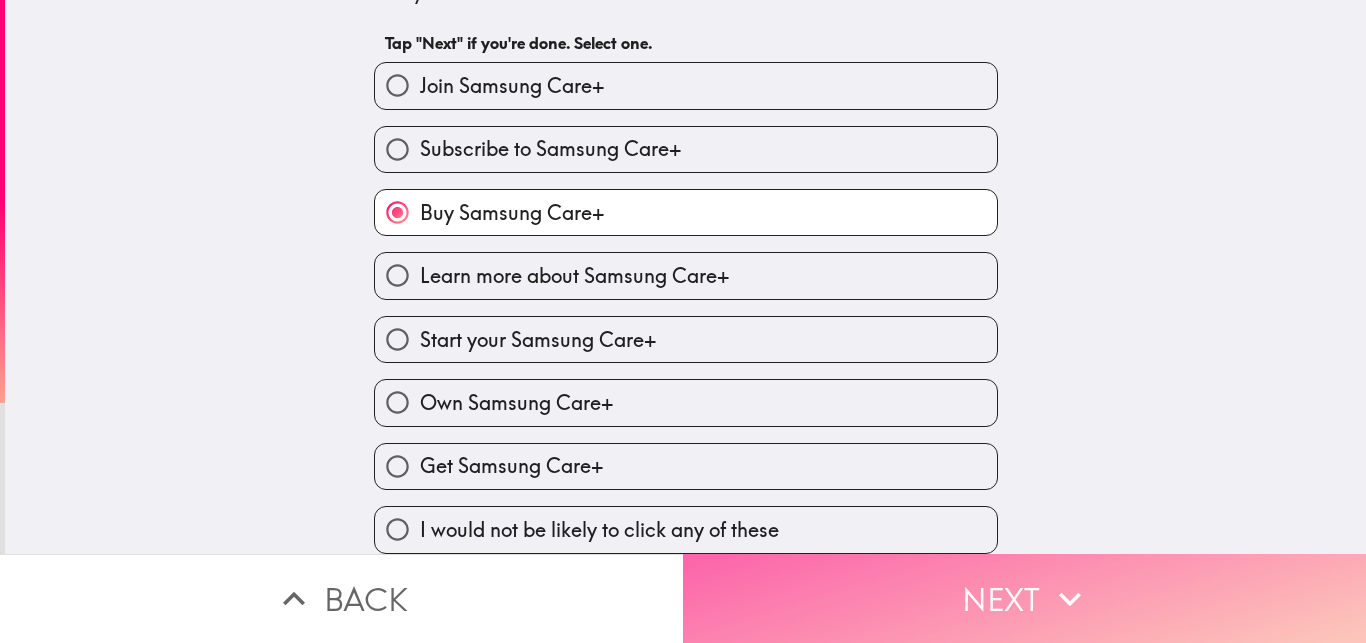 click on "Next" at bounding box center [1024, 598] 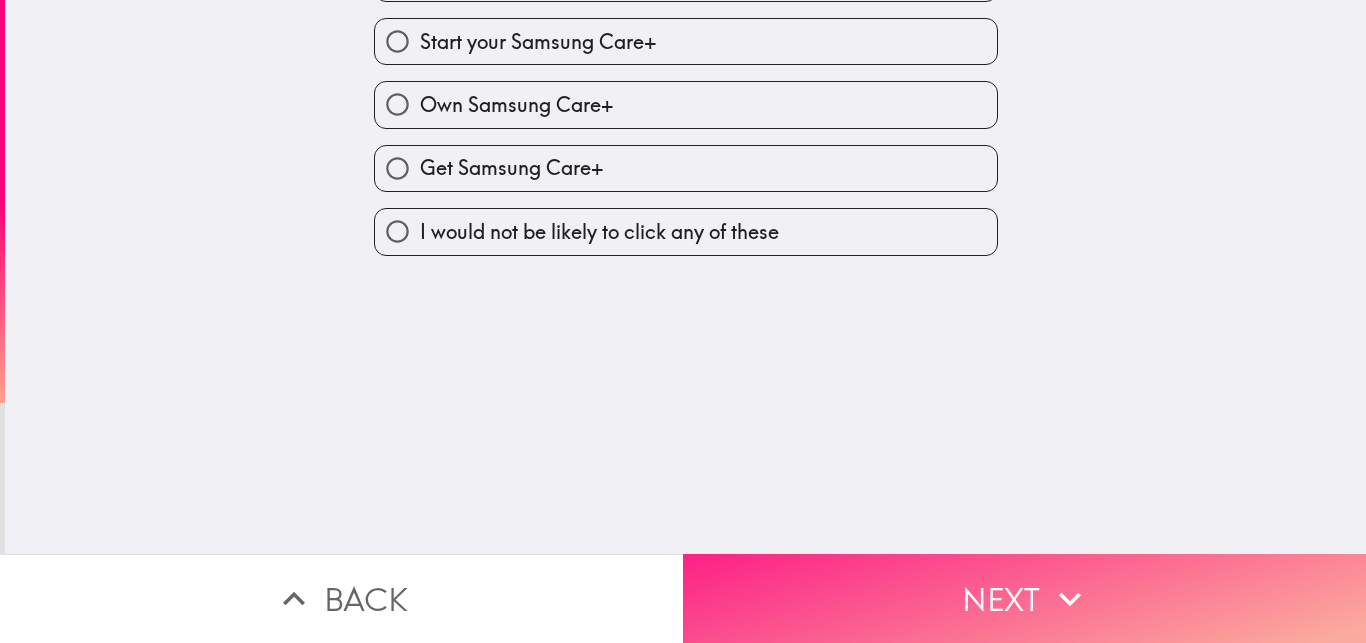 scroll, scrollTop: 0, scrollLeft: 0, axis: both 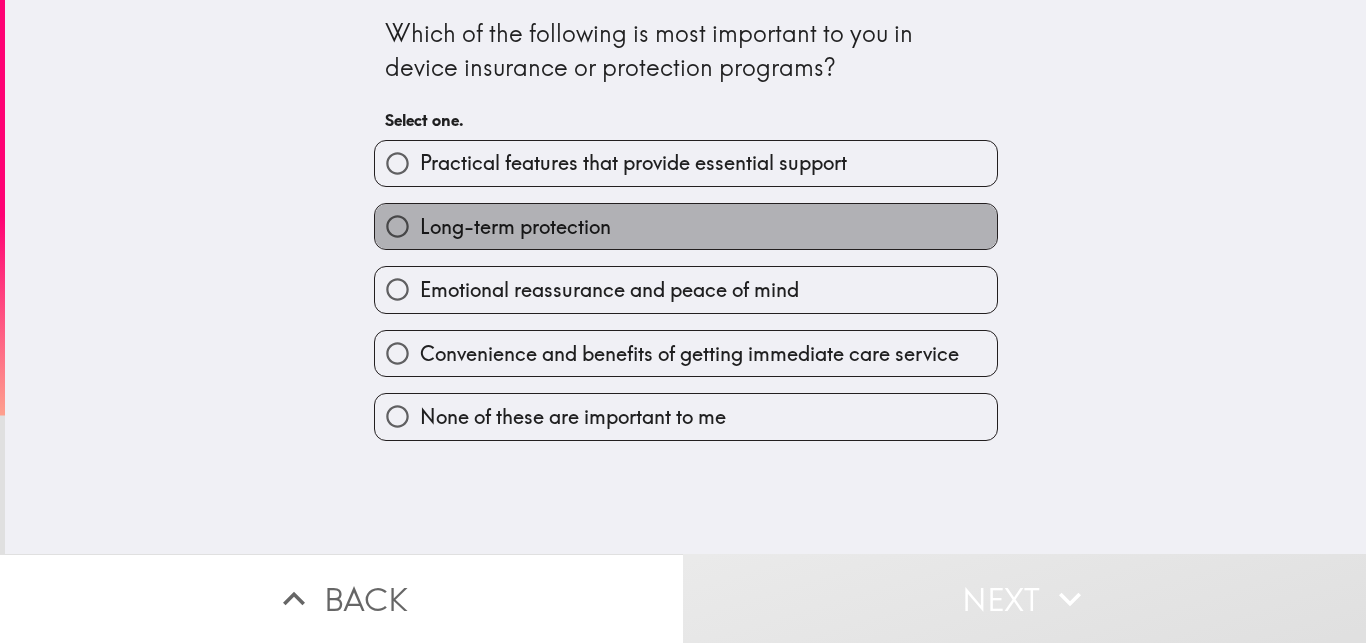 click on "Long-term protection" at bounding box center (686, 226) 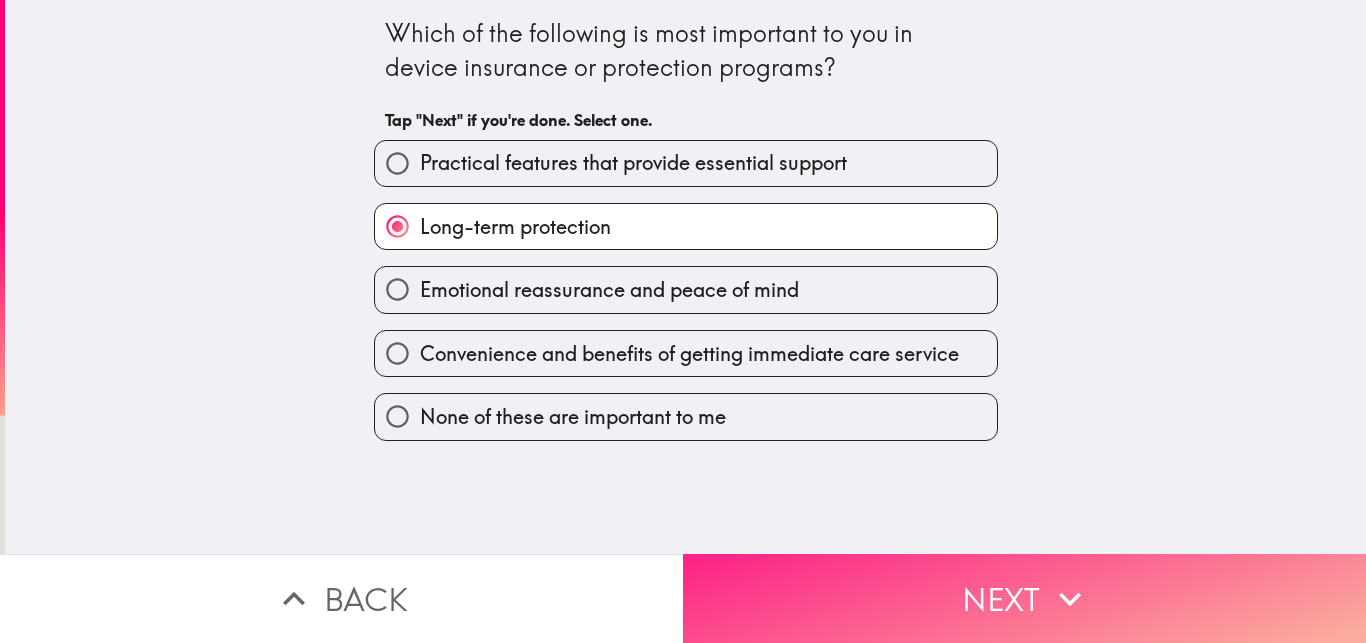 click on "Next" at bounding box center (1024, 598) 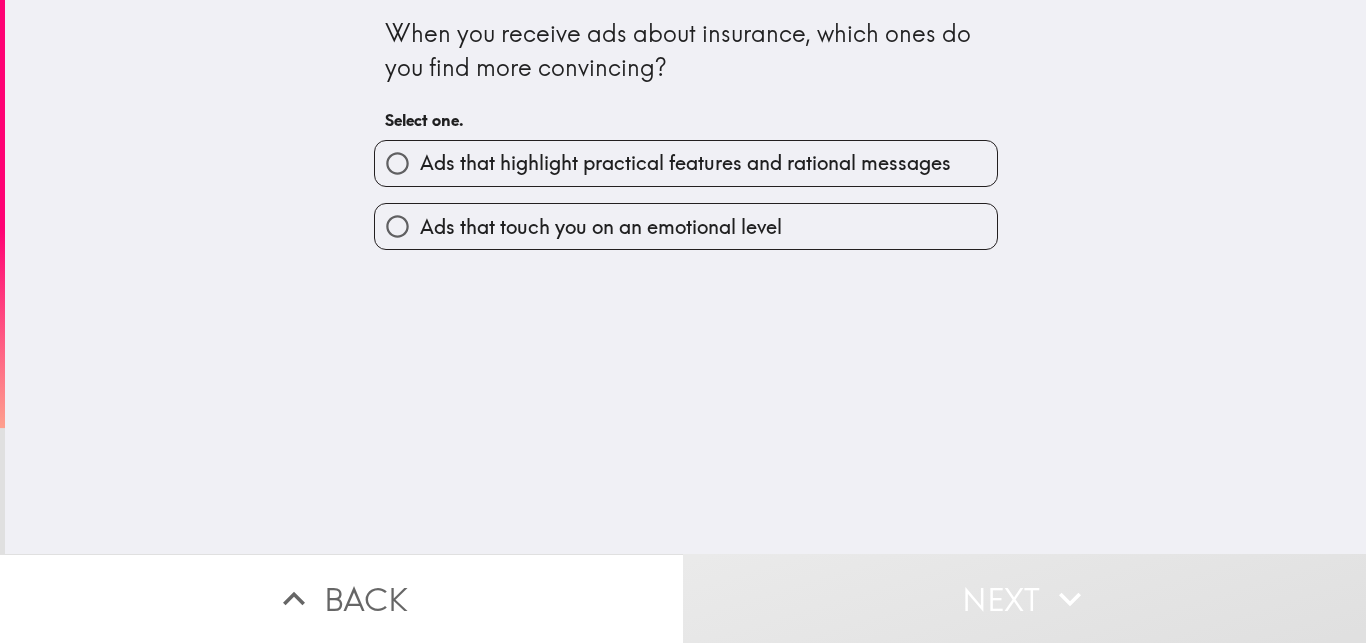 click on "Ads that highlight practical features and rational messages" at bounding box center [685, 163] 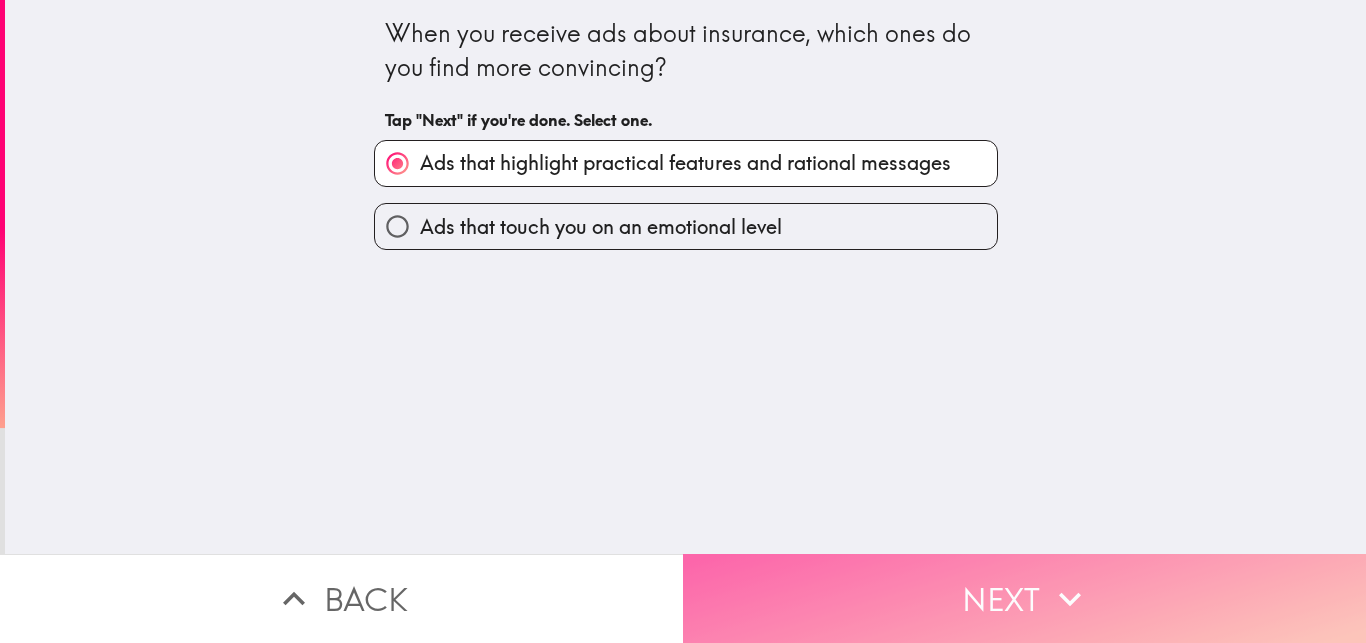 click 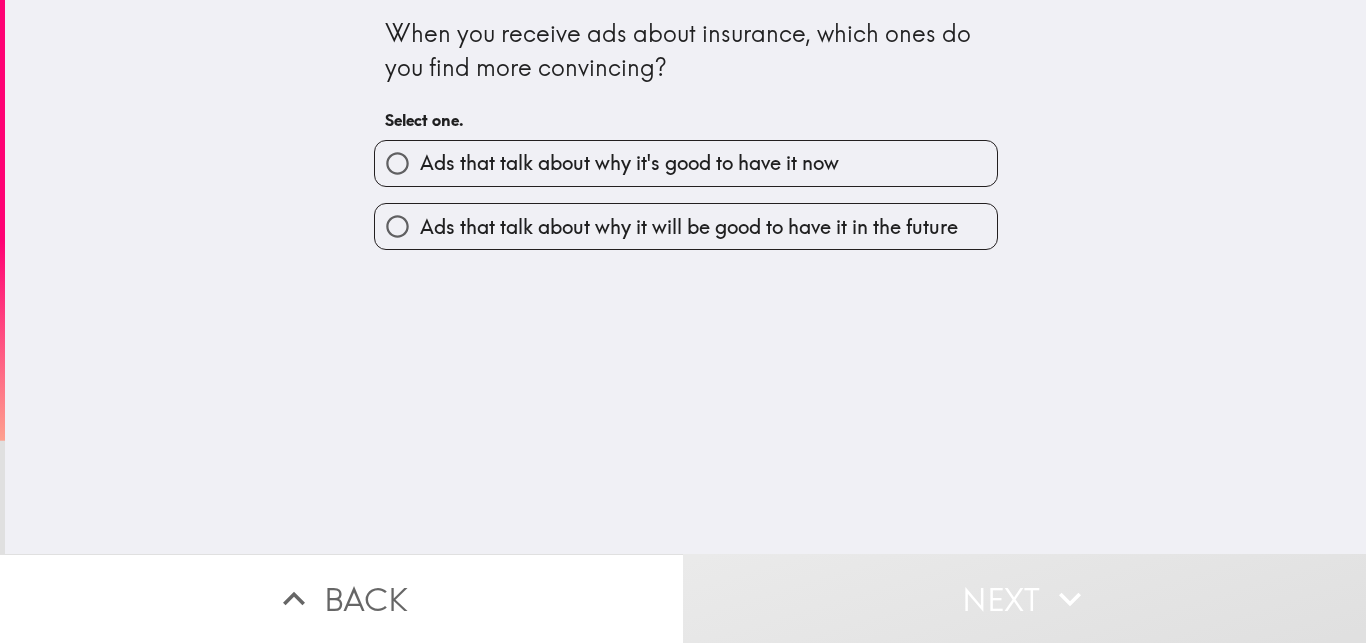 drag, startPoint x: 646, startPoint y: 221, endPoint x: 671, endPoint y: 241, distance: 32.01562 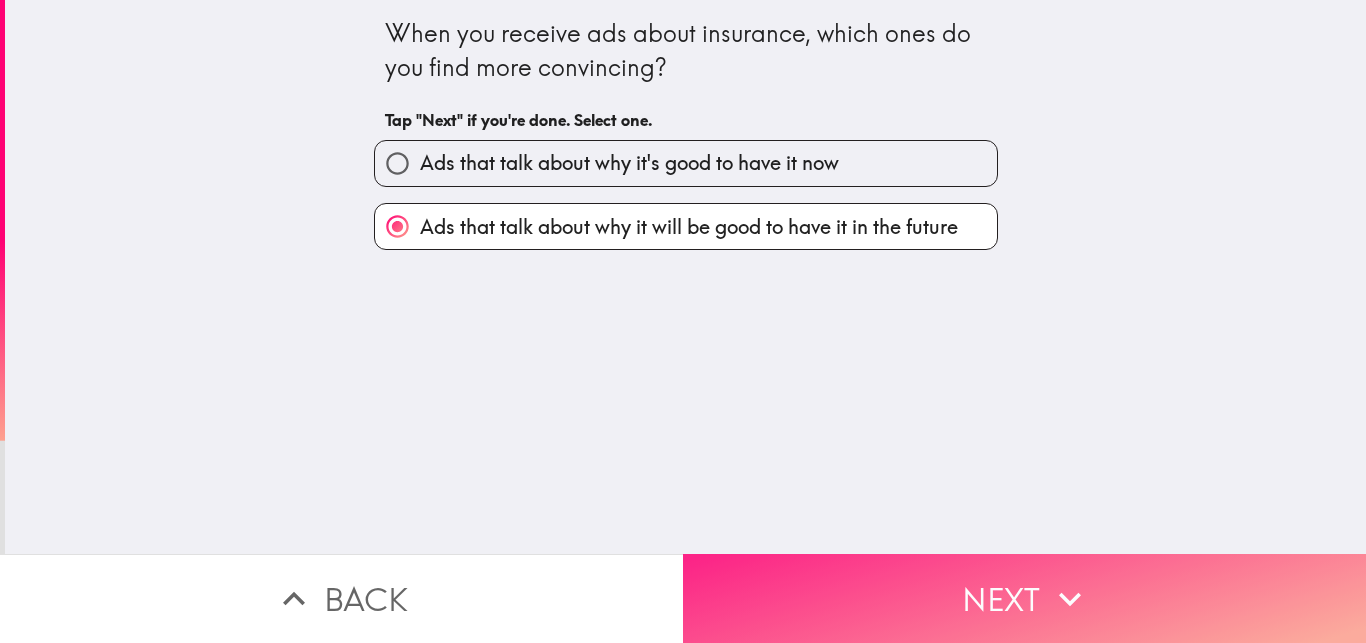 click on "Next" at bounding box center [1024, 598] 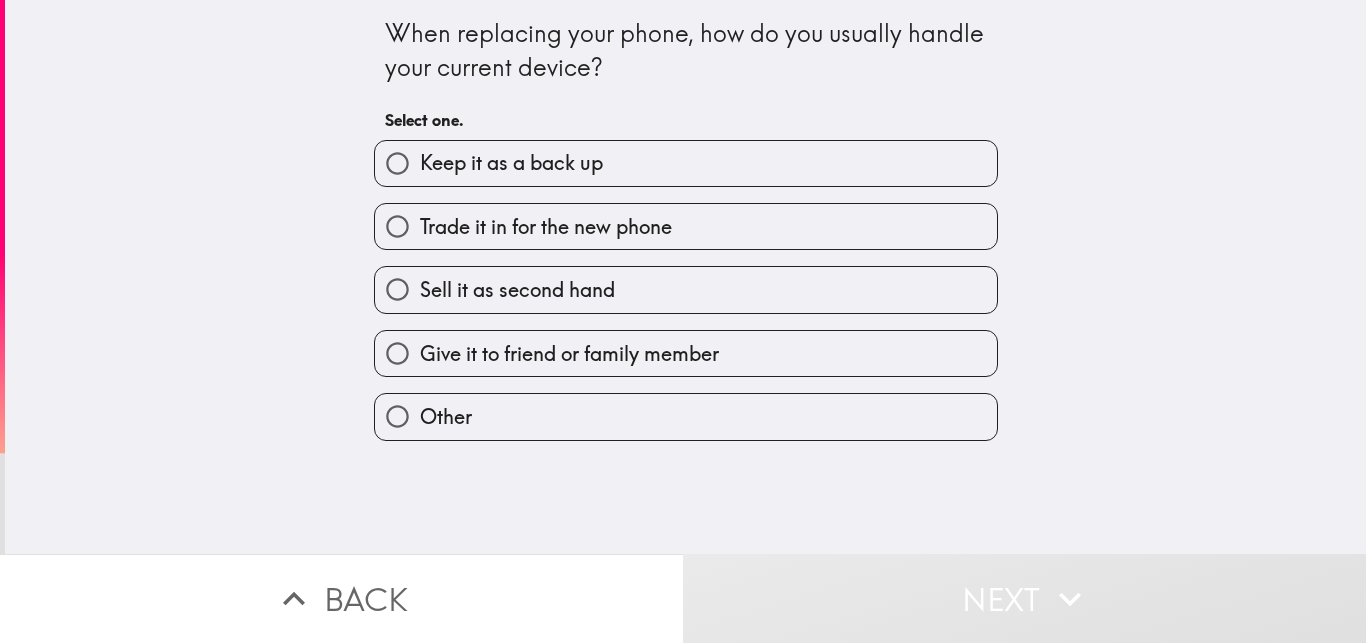 click on "Trade it in for the new phone" at bounding box center (686, 226) 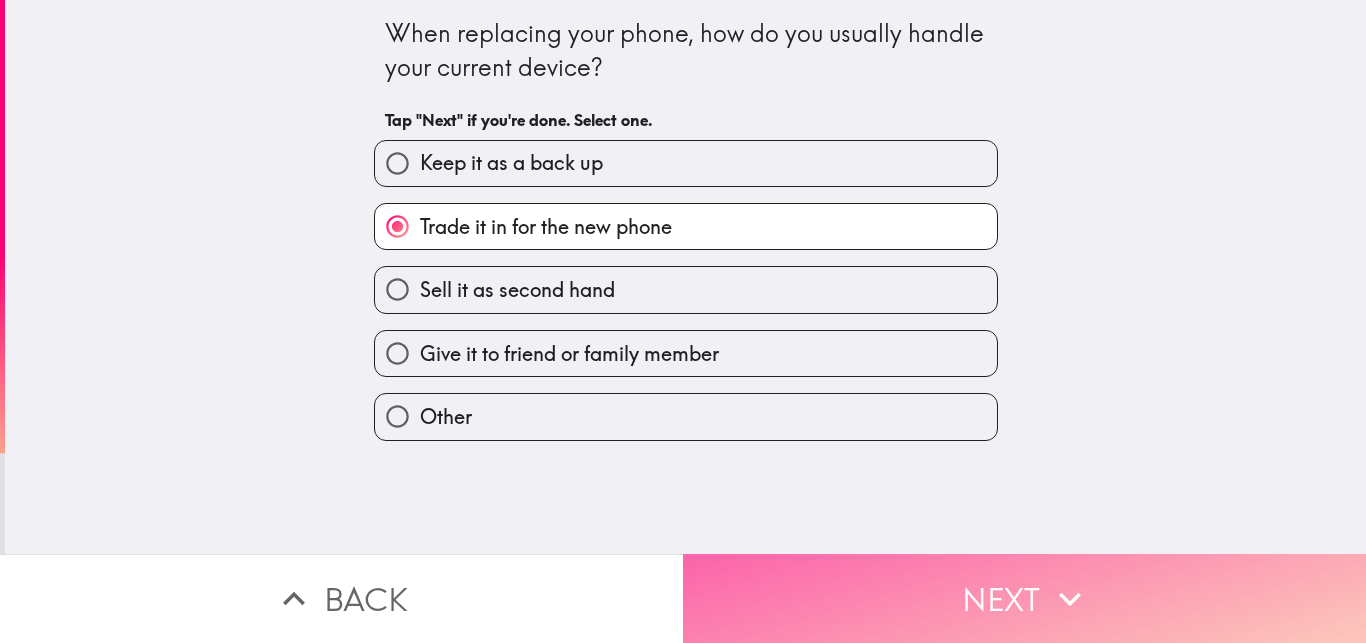 click on "Next" at bounding box center (1024, 598) 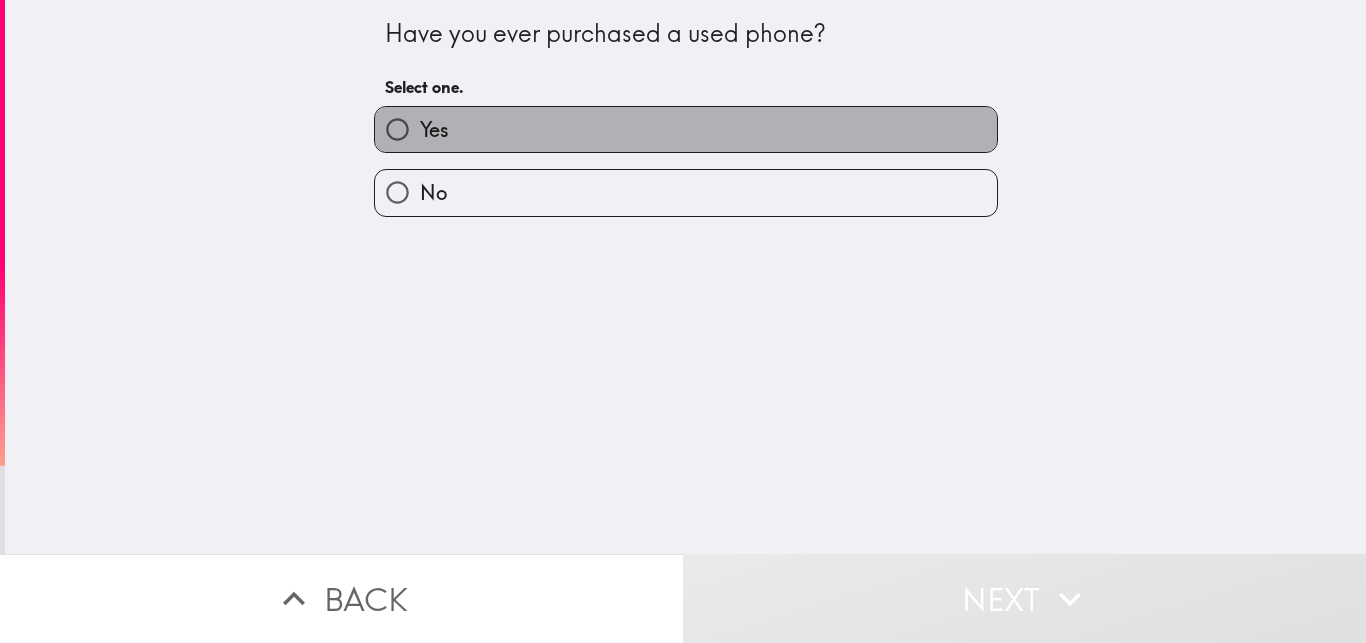 click on "Yes" at bounding box center [686, 129] 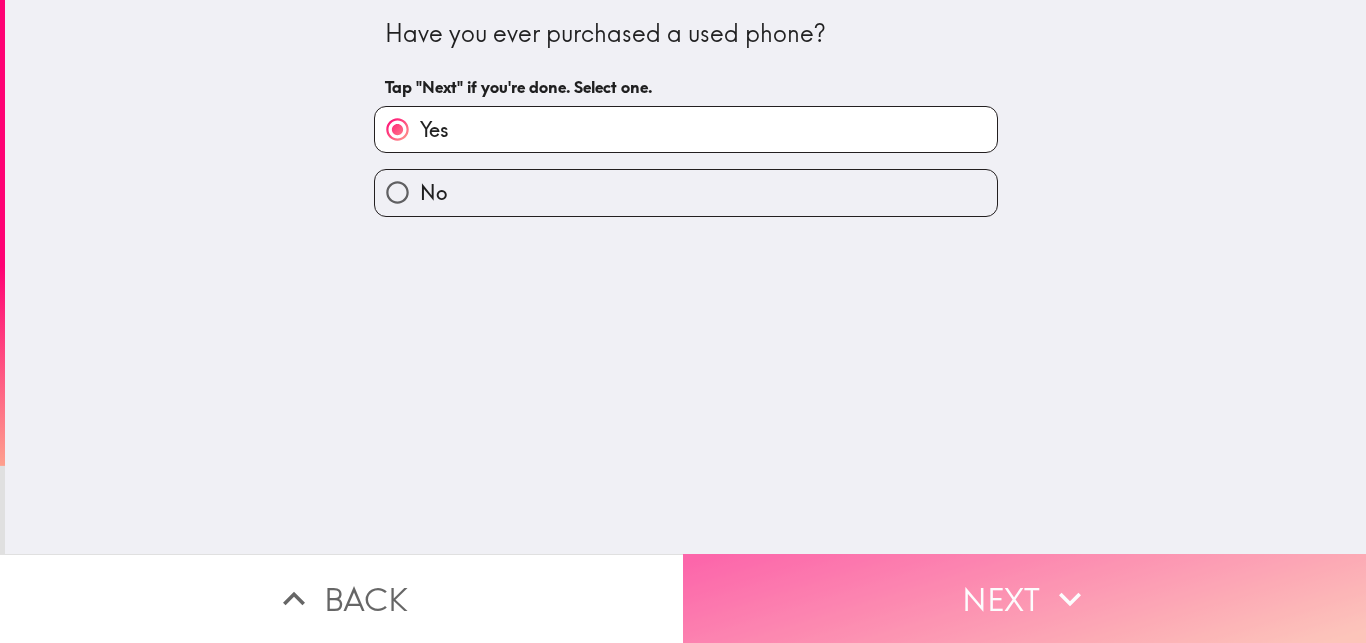 click on "Next" at bounding box center (1024, 598) 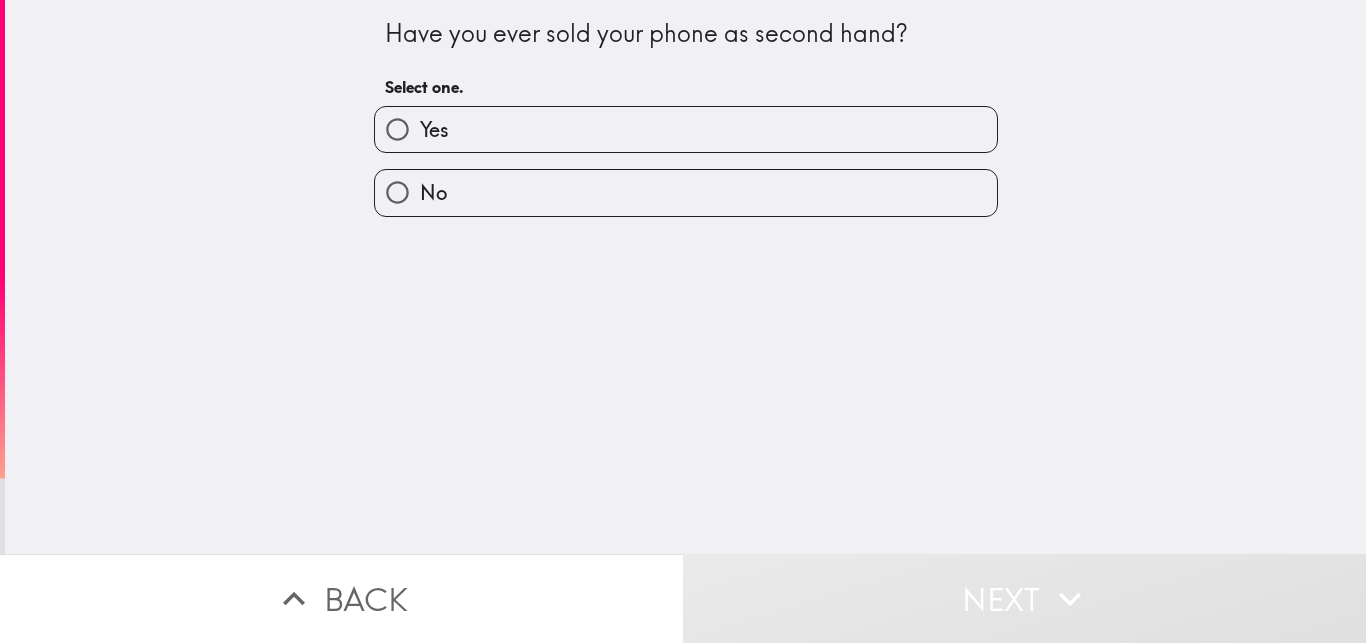 click on "Yes" at bounding box center (686, 129) 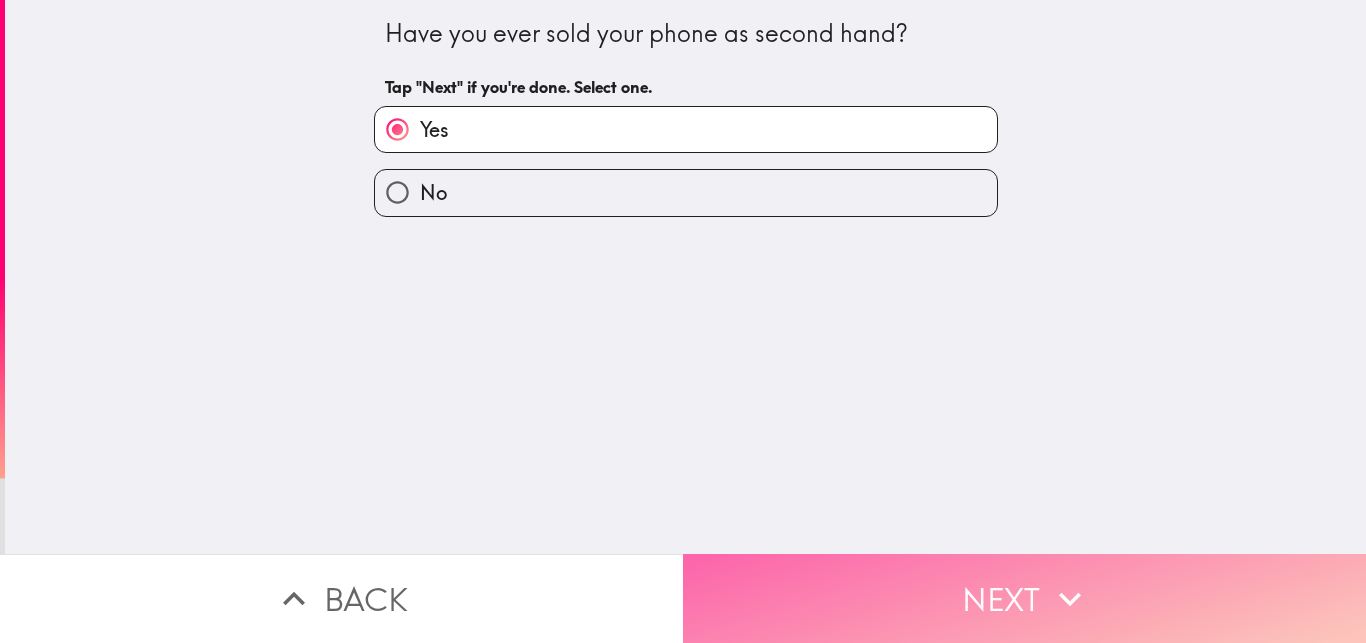 click on "Next" at bounding box center [1024, 598] 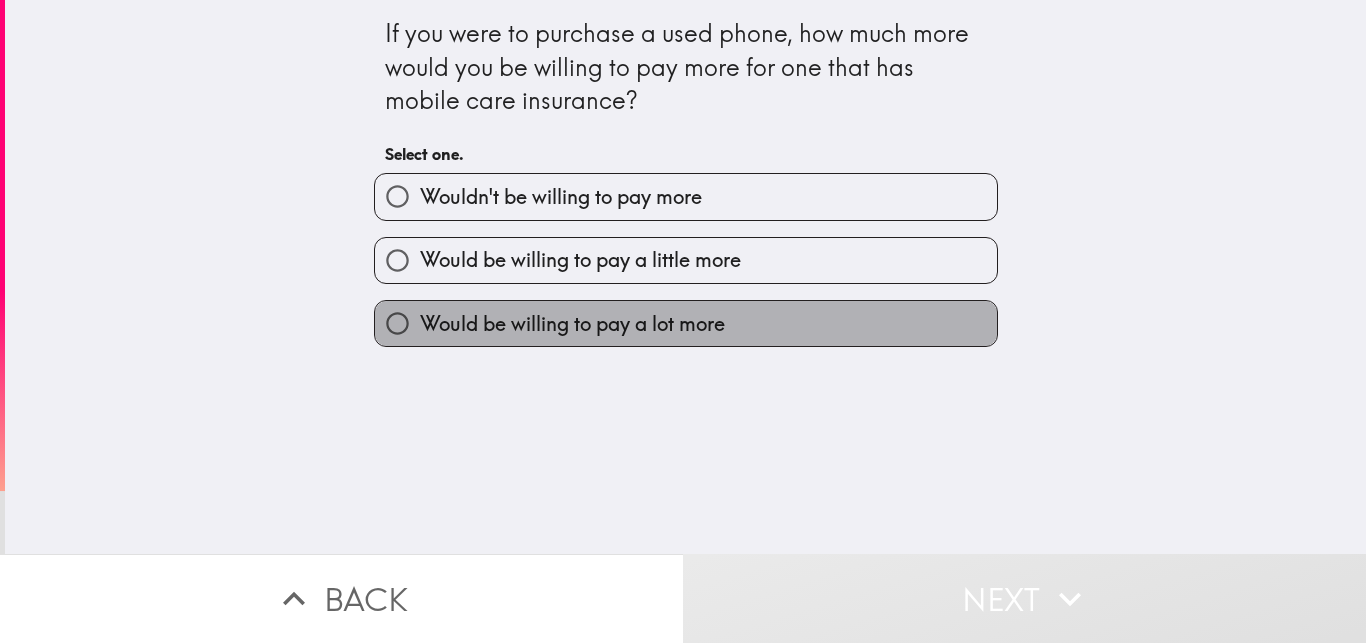 click on "Would be willing to pay a lot more" at bounding box center (572, 324) 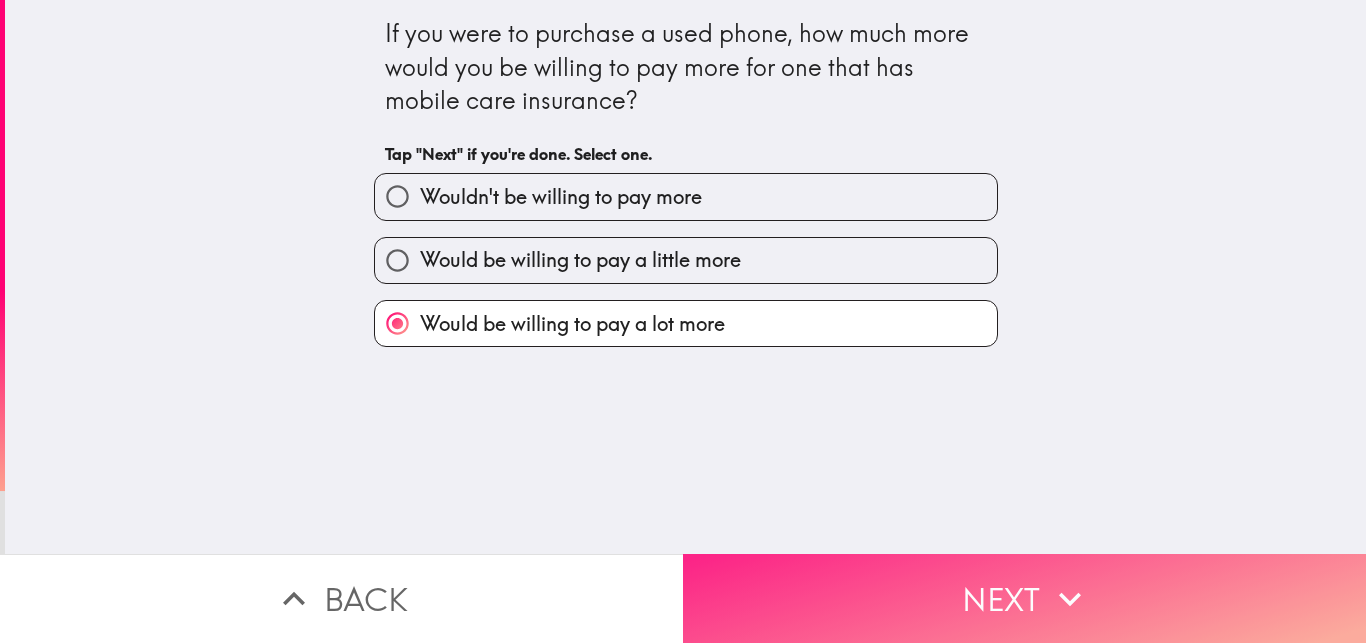 click on "Next" at bounding box center (1024, 598) 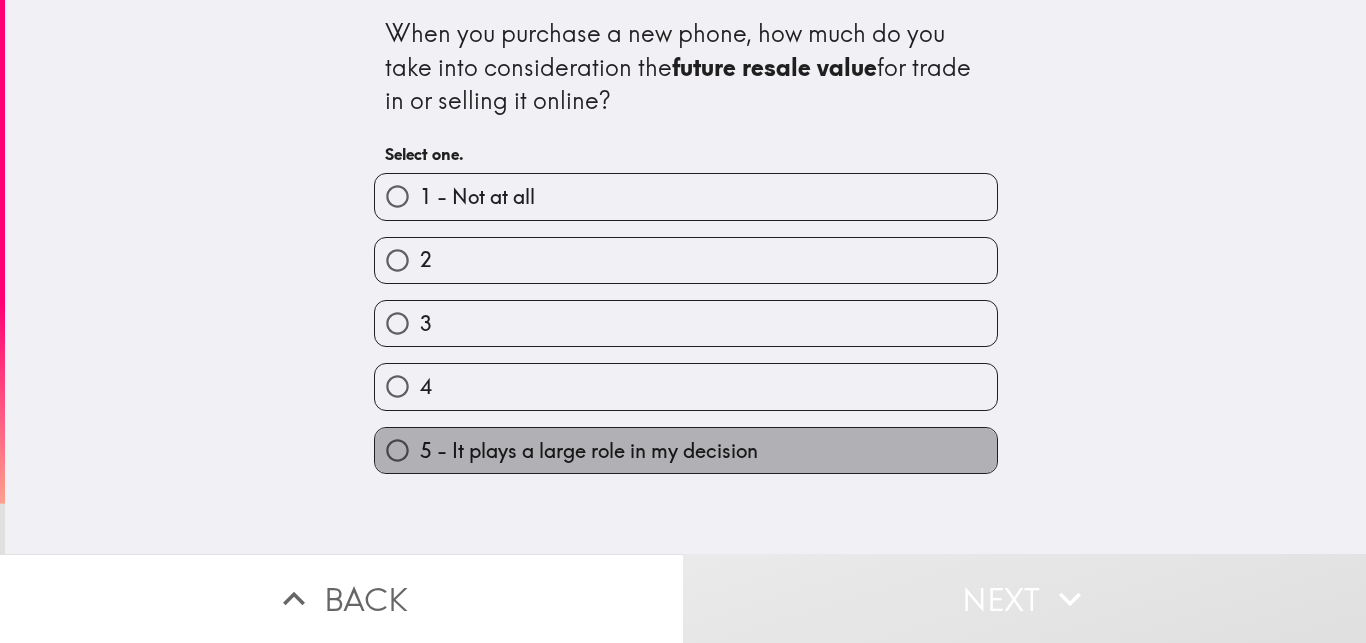 click on "5 - It plays a large role in my decision" at bounding box center (686, 450) 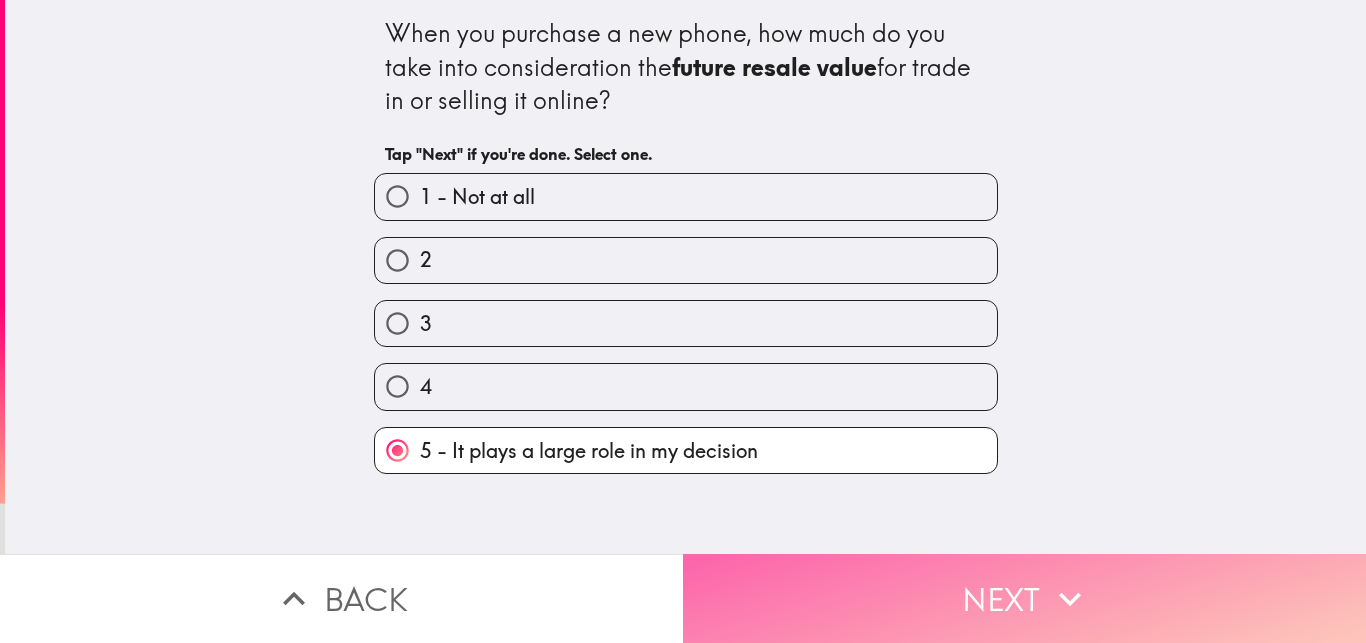 click on "Next" at bounding box center [1024, 598] 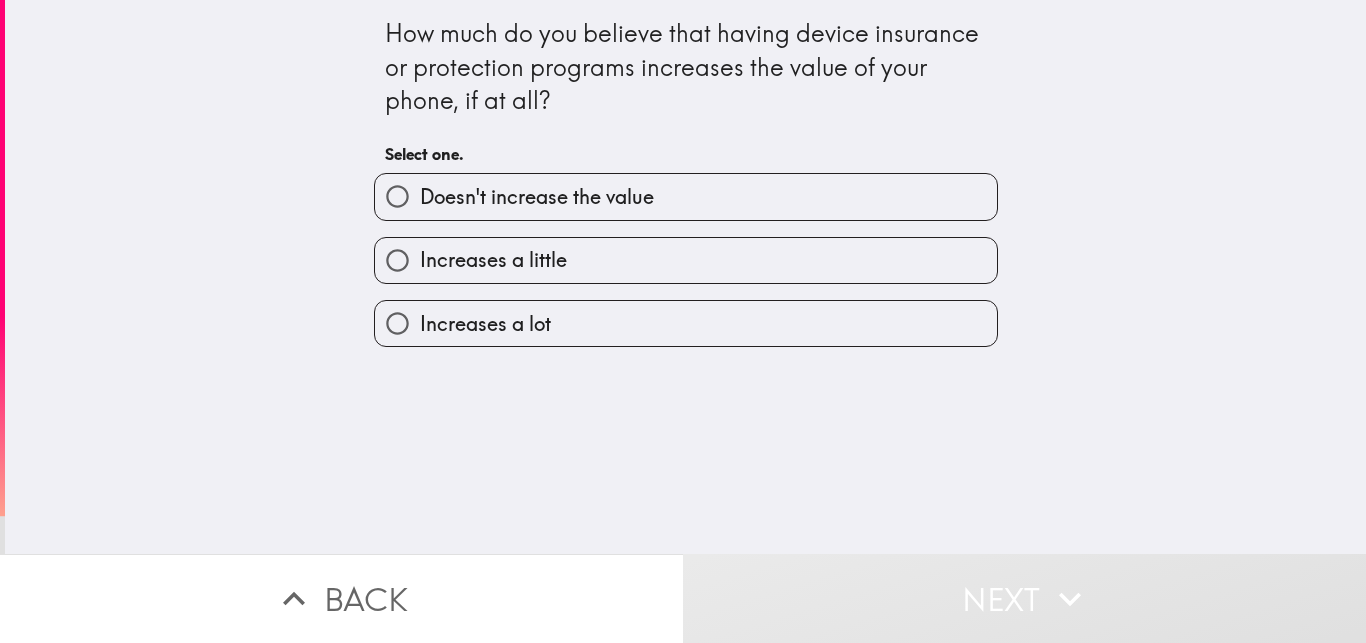 click on "Increases a lot" at bounding box center [686, 323] 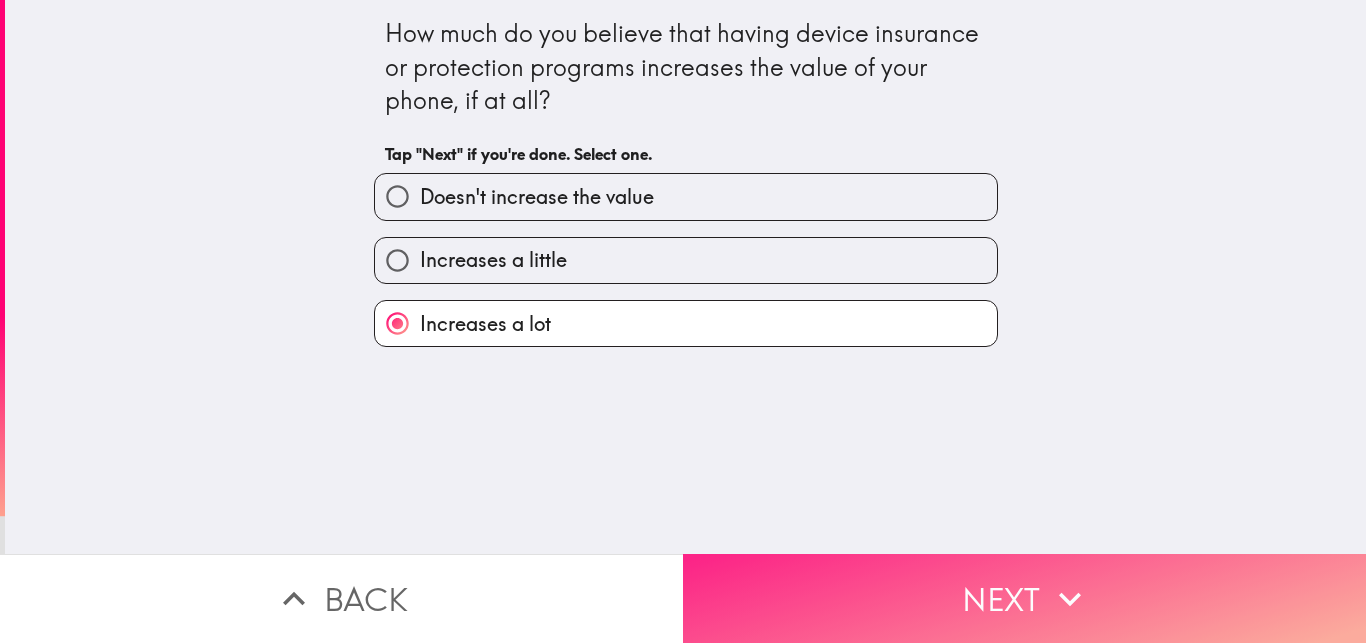 click on "Next" at bounding box center (1024, 598) 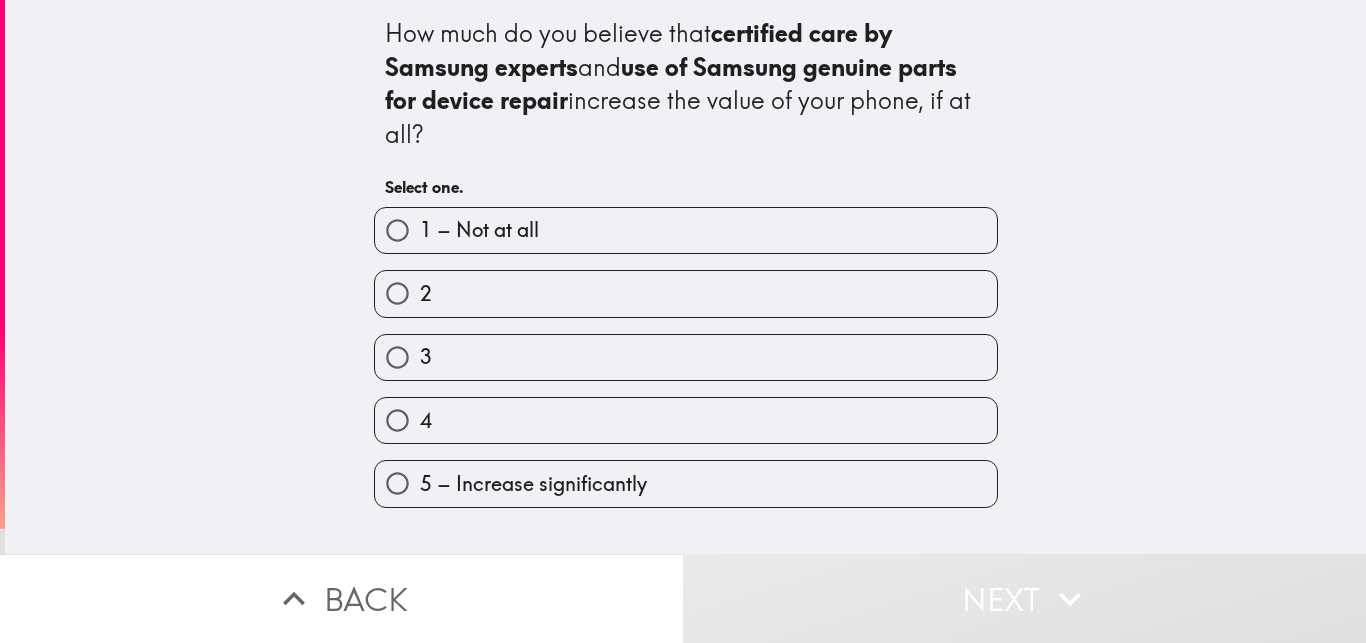 click on "4" at bounding box center [686, 420] 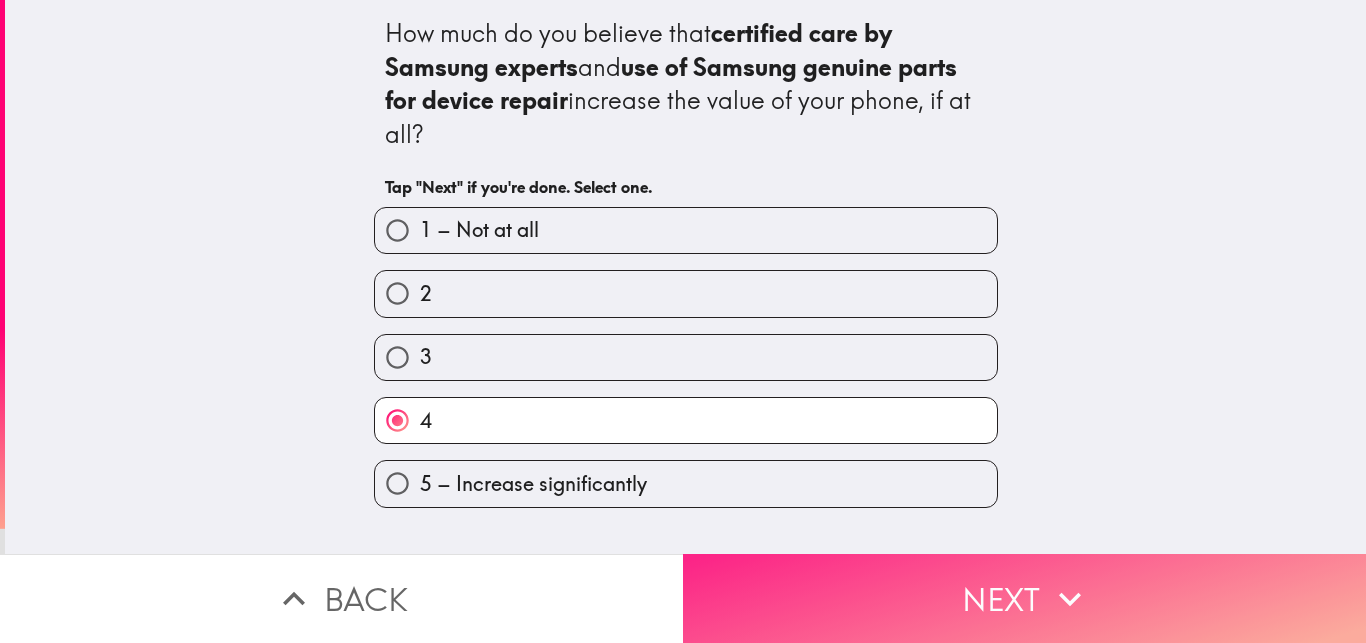 click on "Next" at bounding box center (1024, 598) 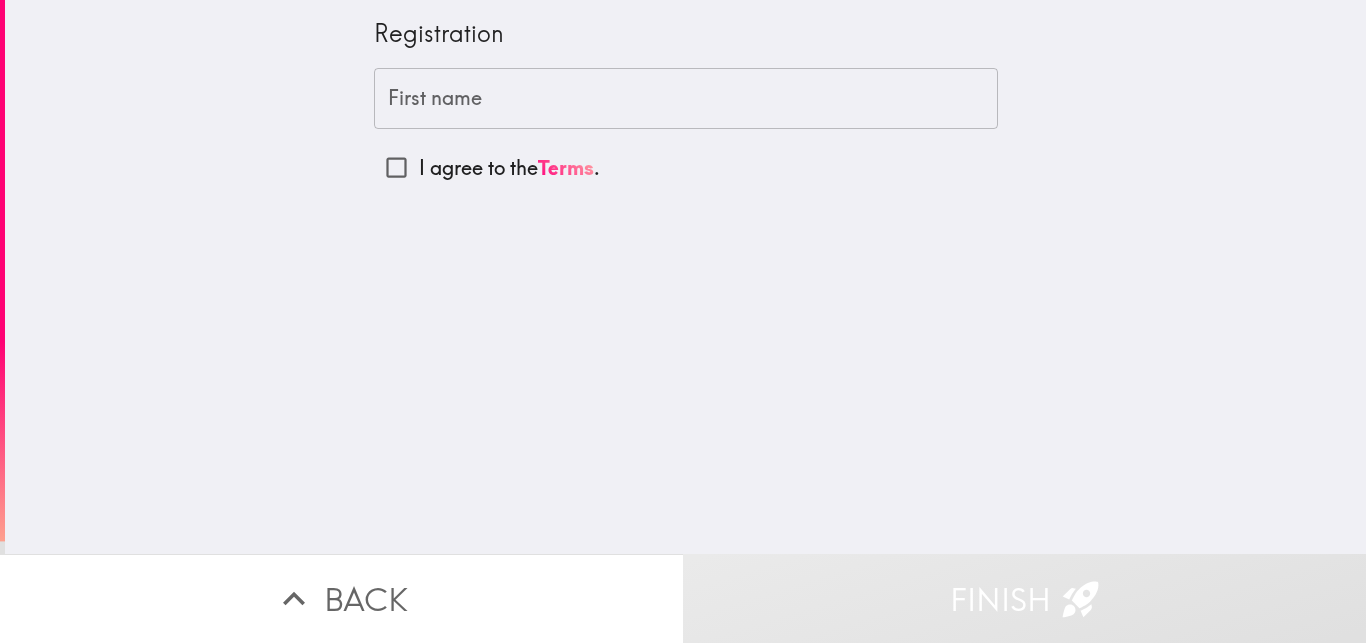 click on "First name" at bounding box center (686, 99) 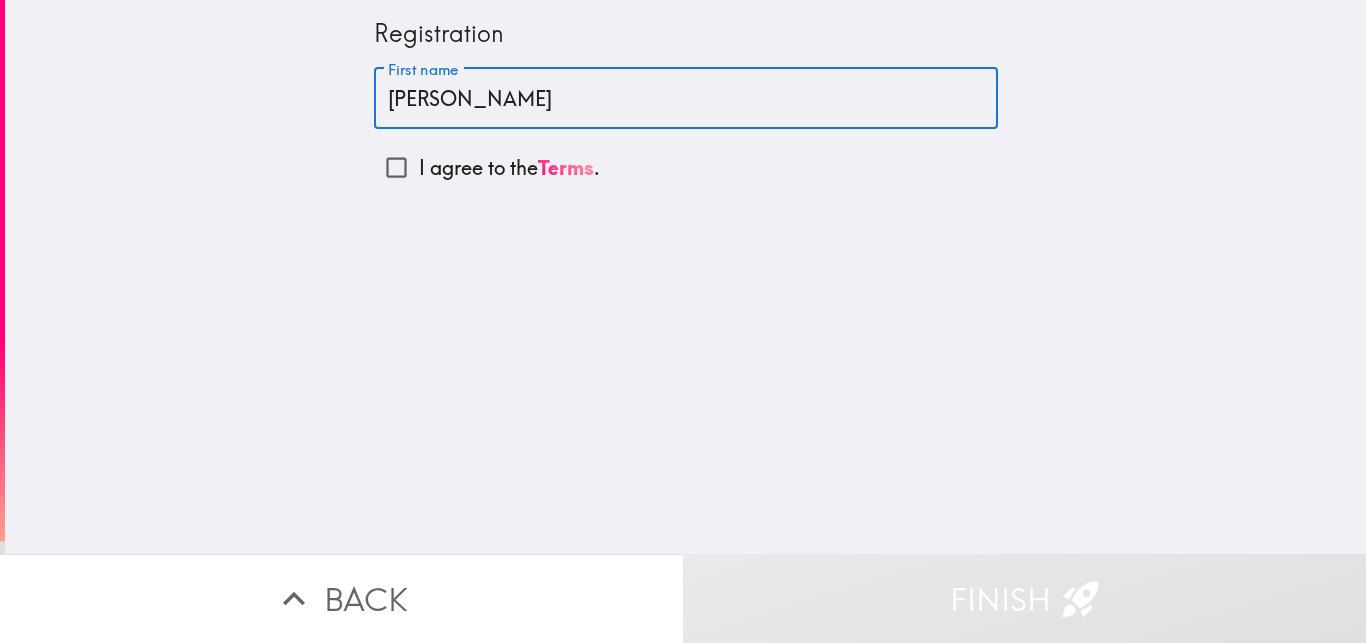 type on "[PERSON_NAME]" 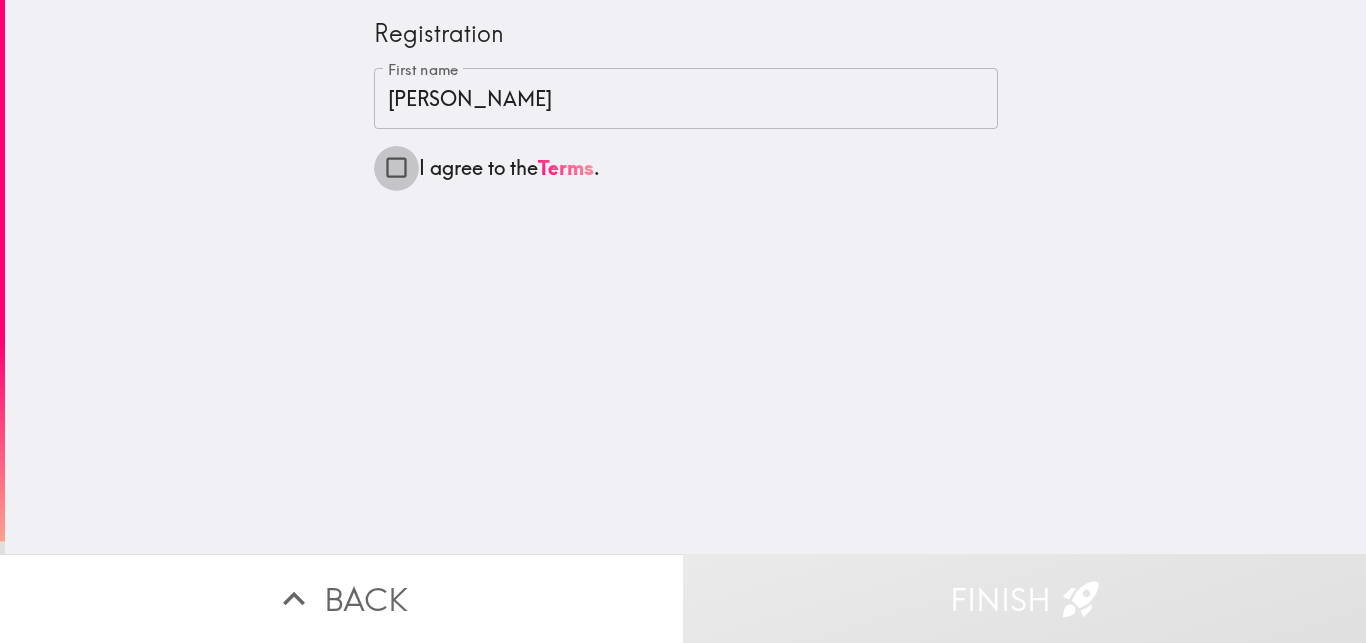 click on "I agree to the  Terms ." at bounding box center [396, 167] 